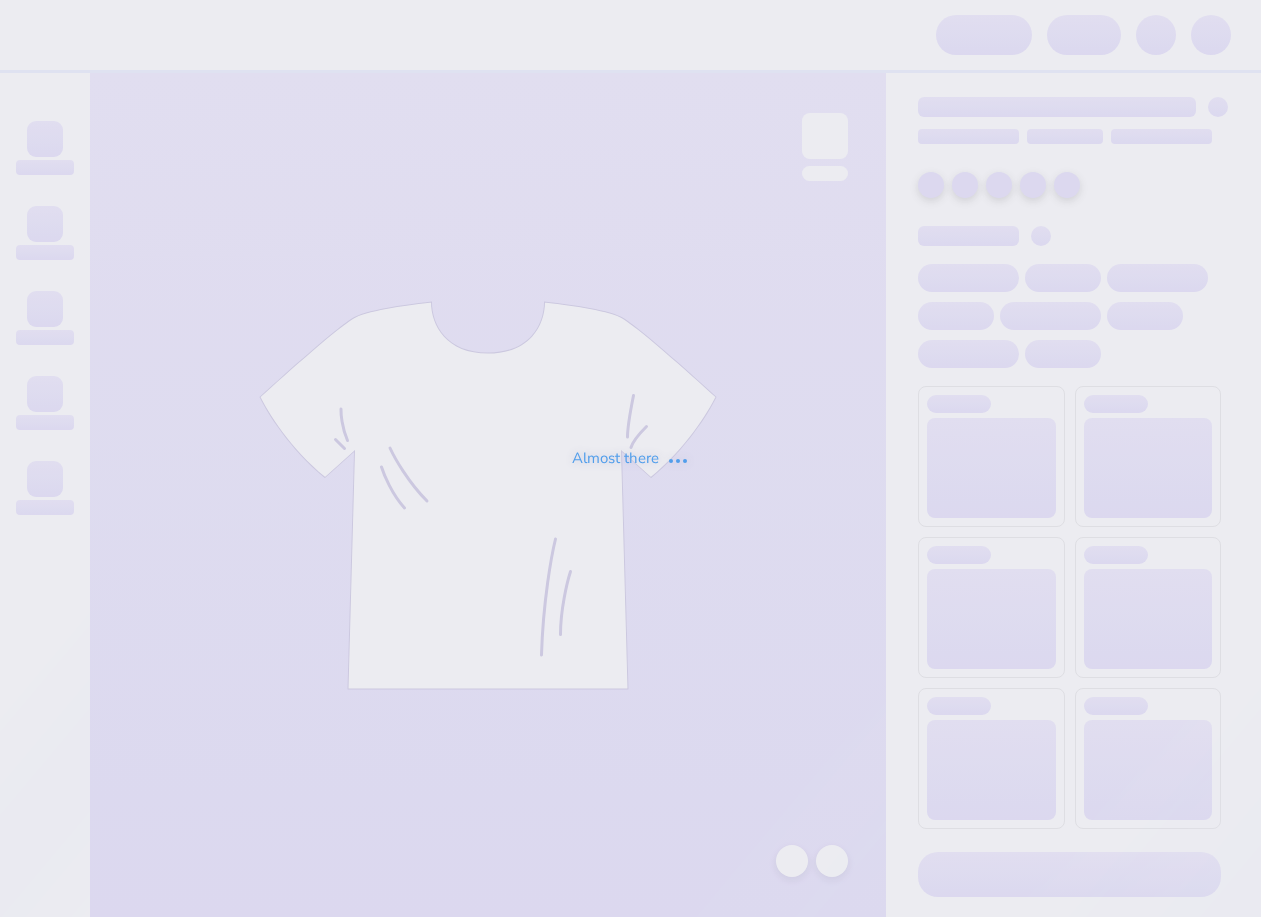 scroll, scrollTop: 0, scrollLeft: 0, axis: both 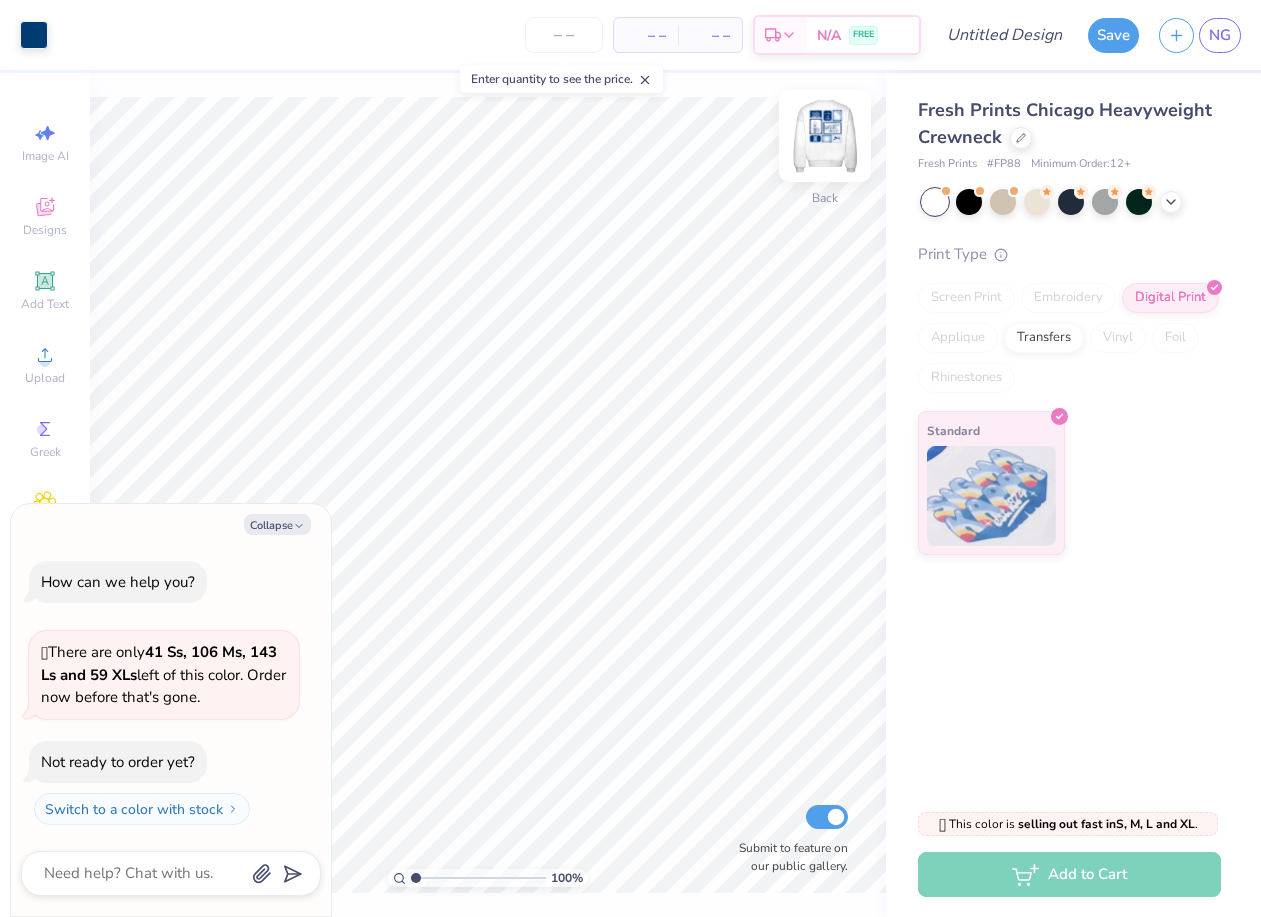click at bounding box center (825, 136) 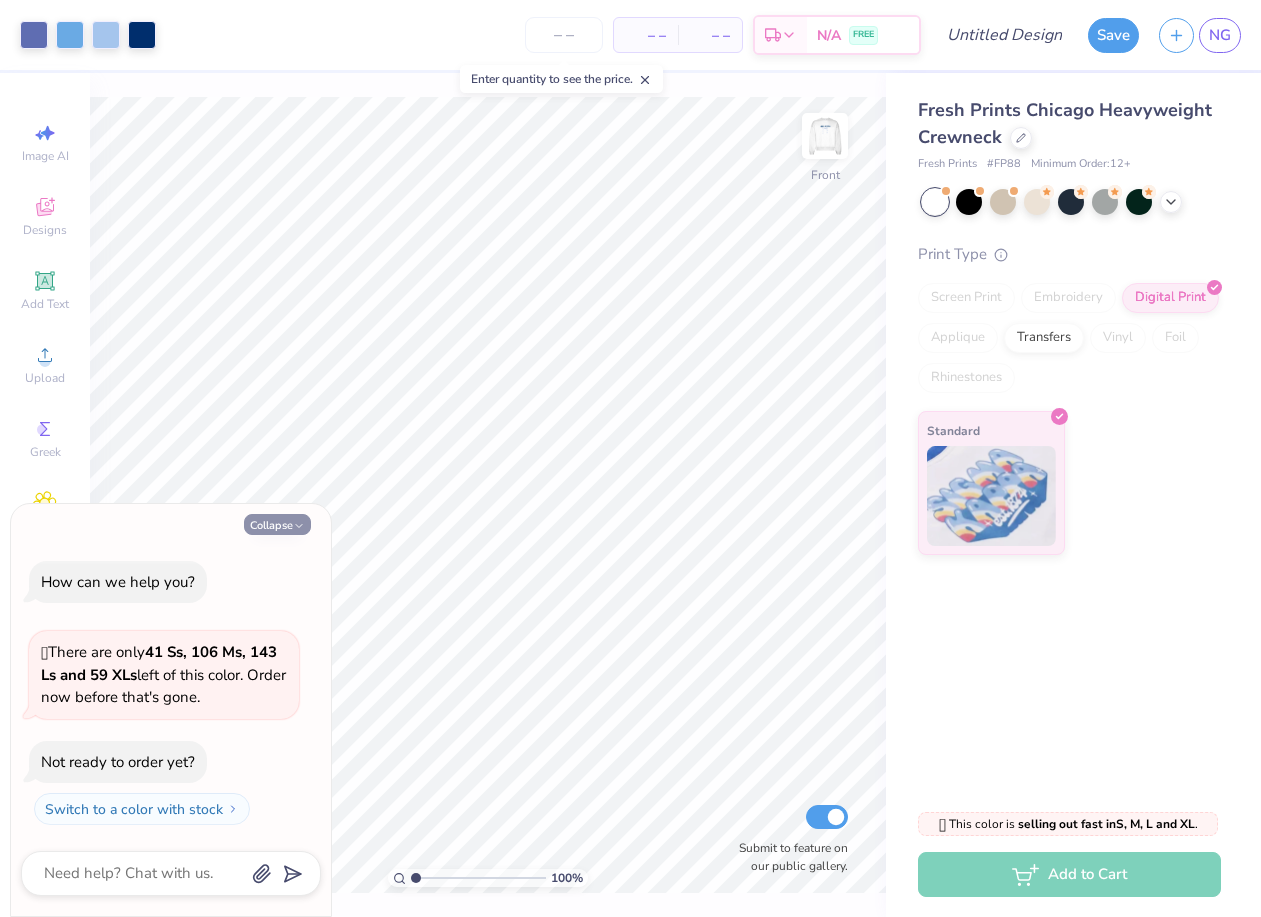 click on "Collapse" at bounding box center [277, 524] 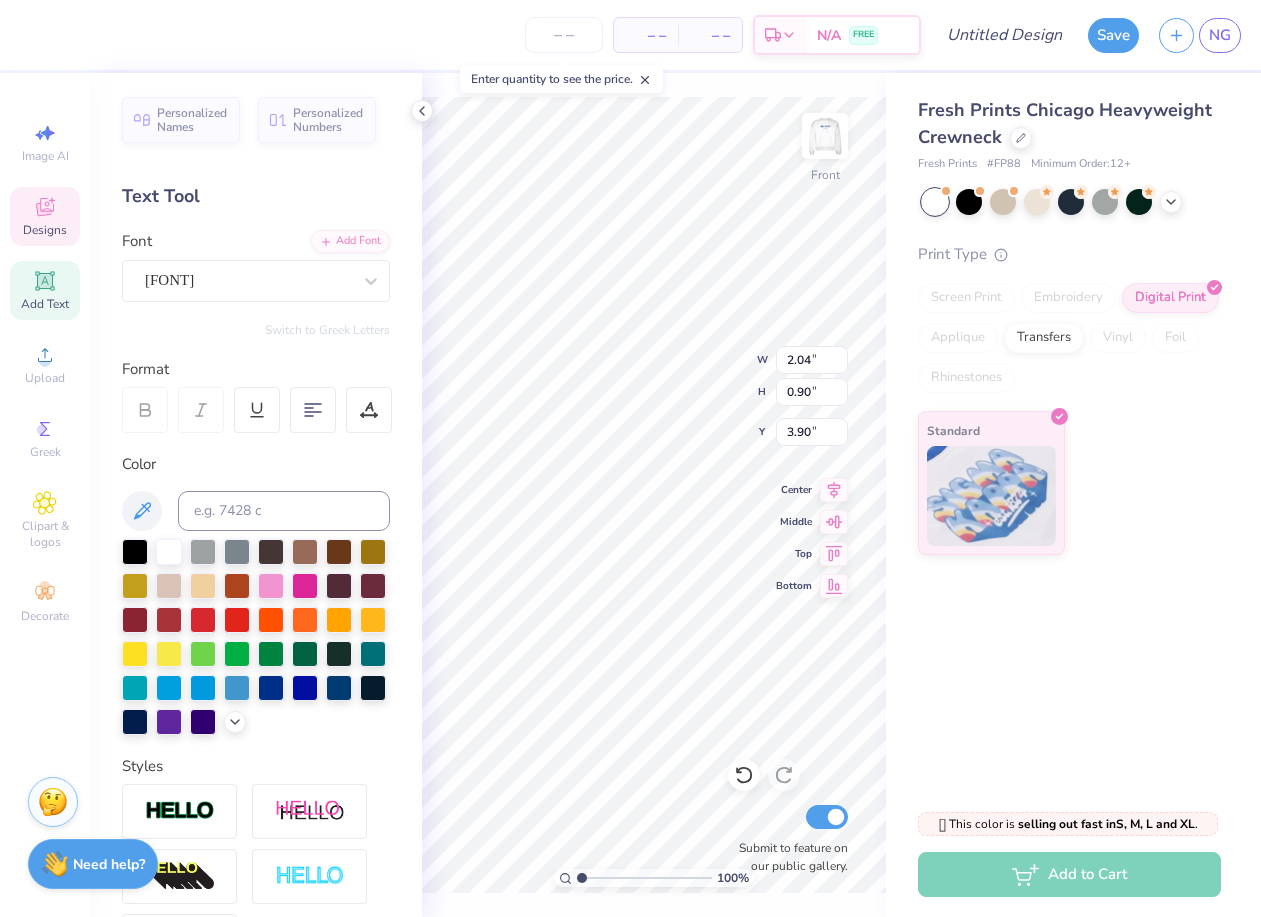 scroll, scrollTop: 0, scrollLeft: 0, axis: both 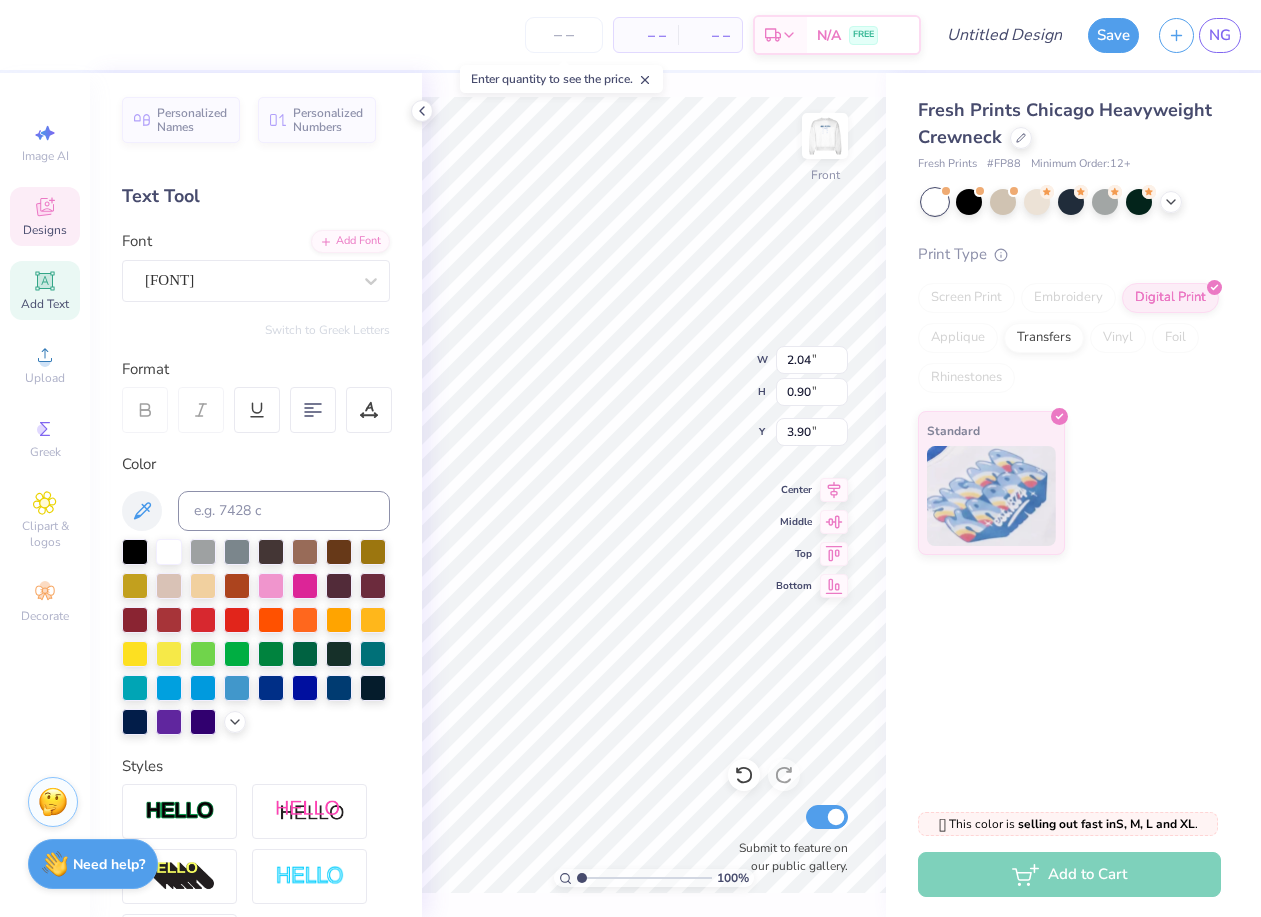 type on "A" 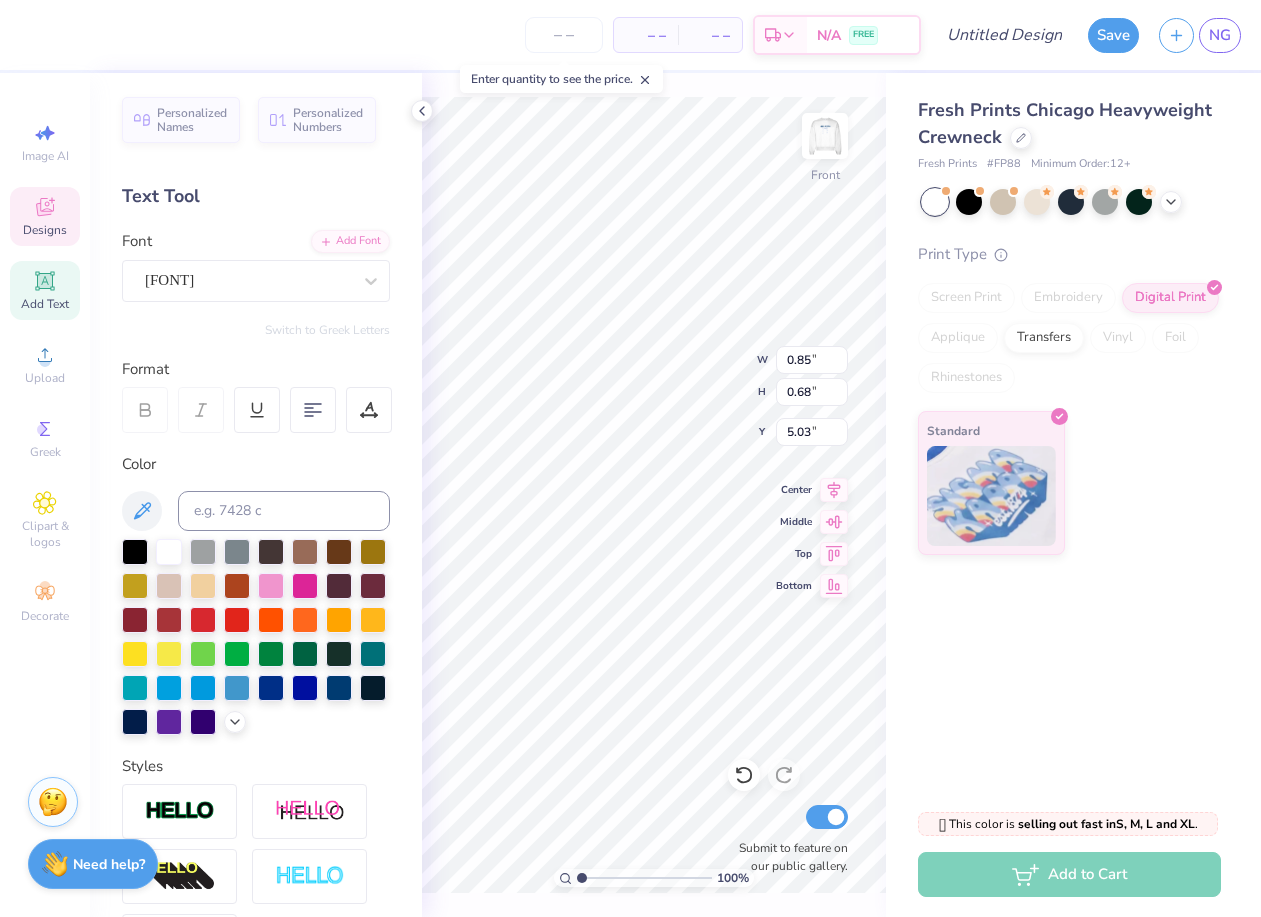 type on "0.85" 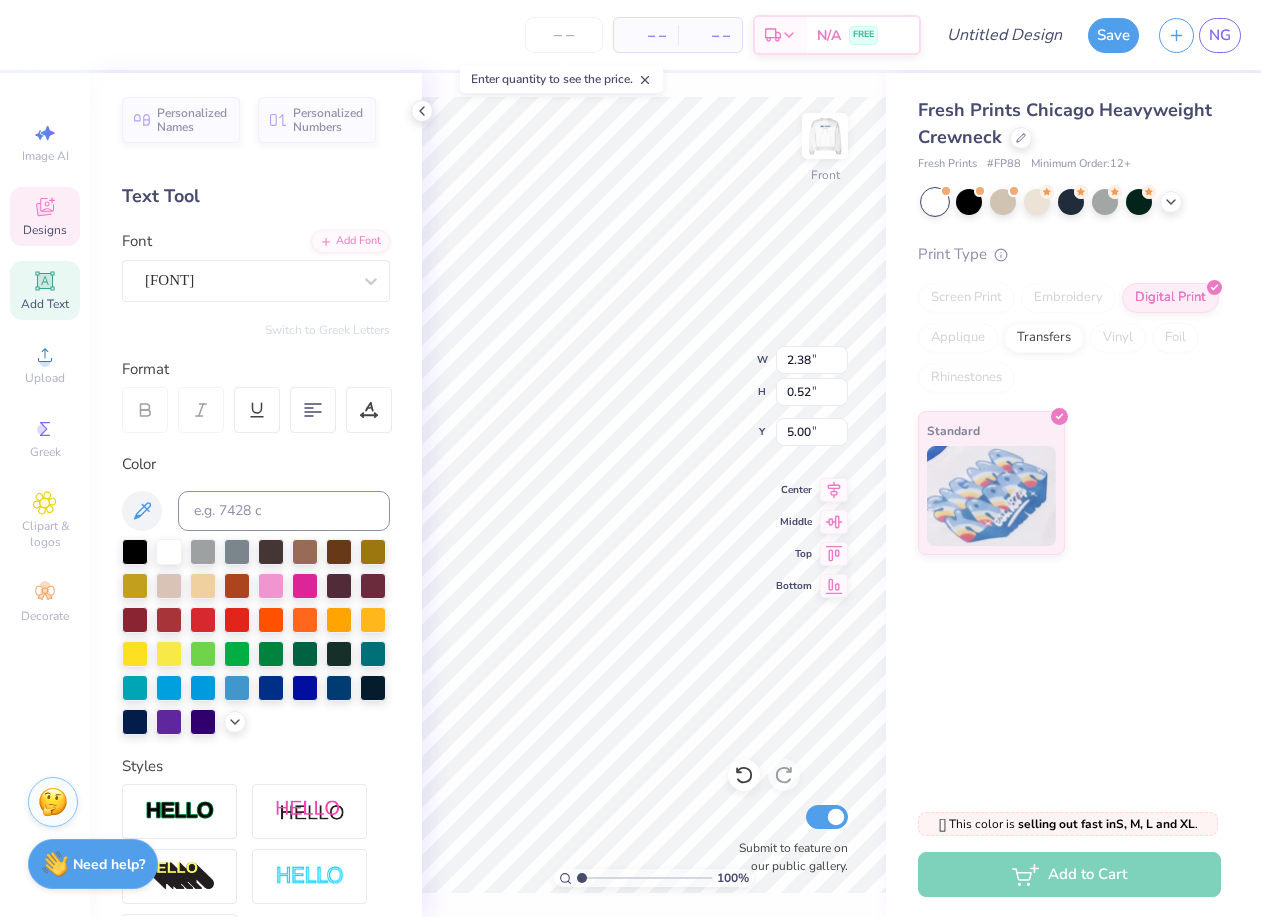type on "2.38" 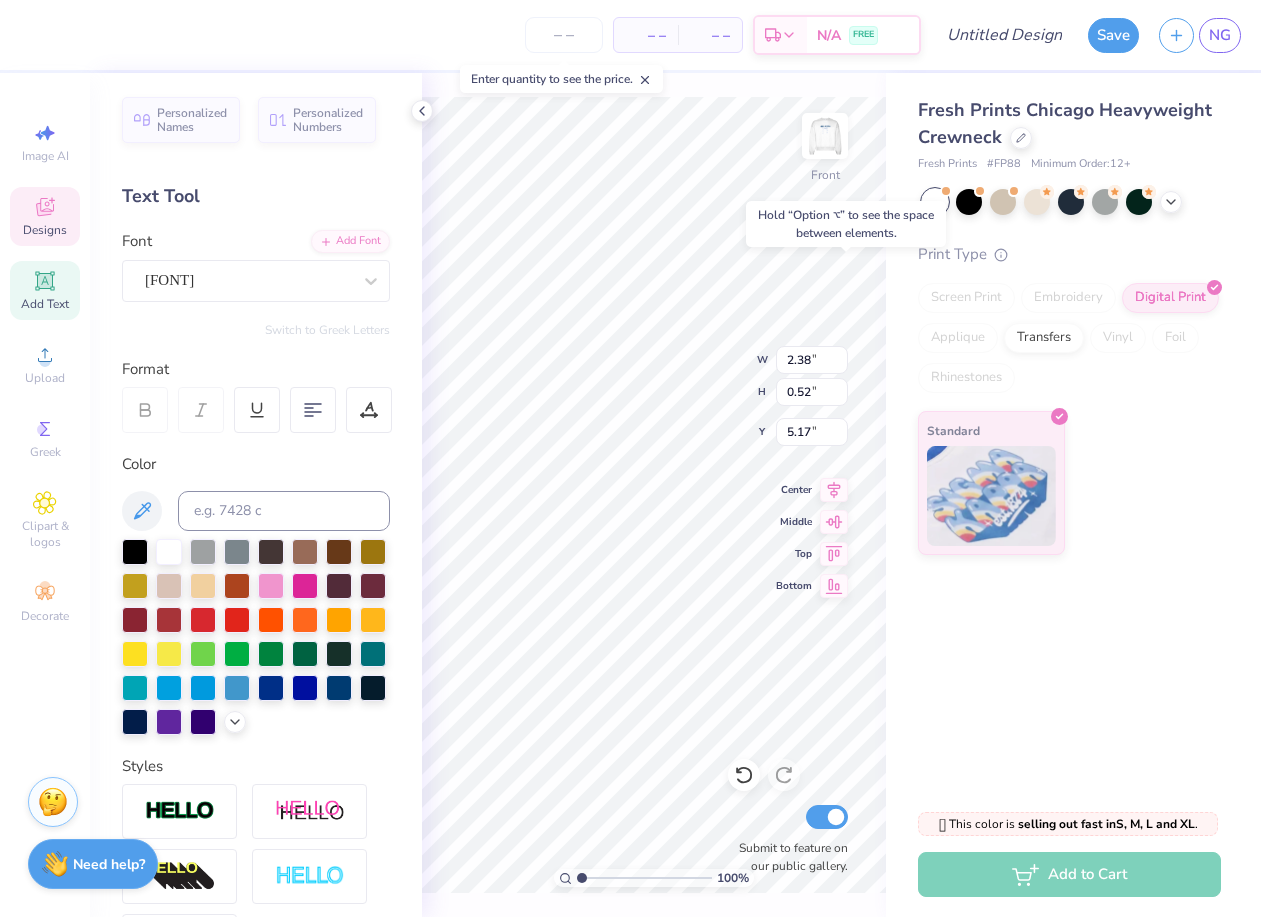 type on "5.17" 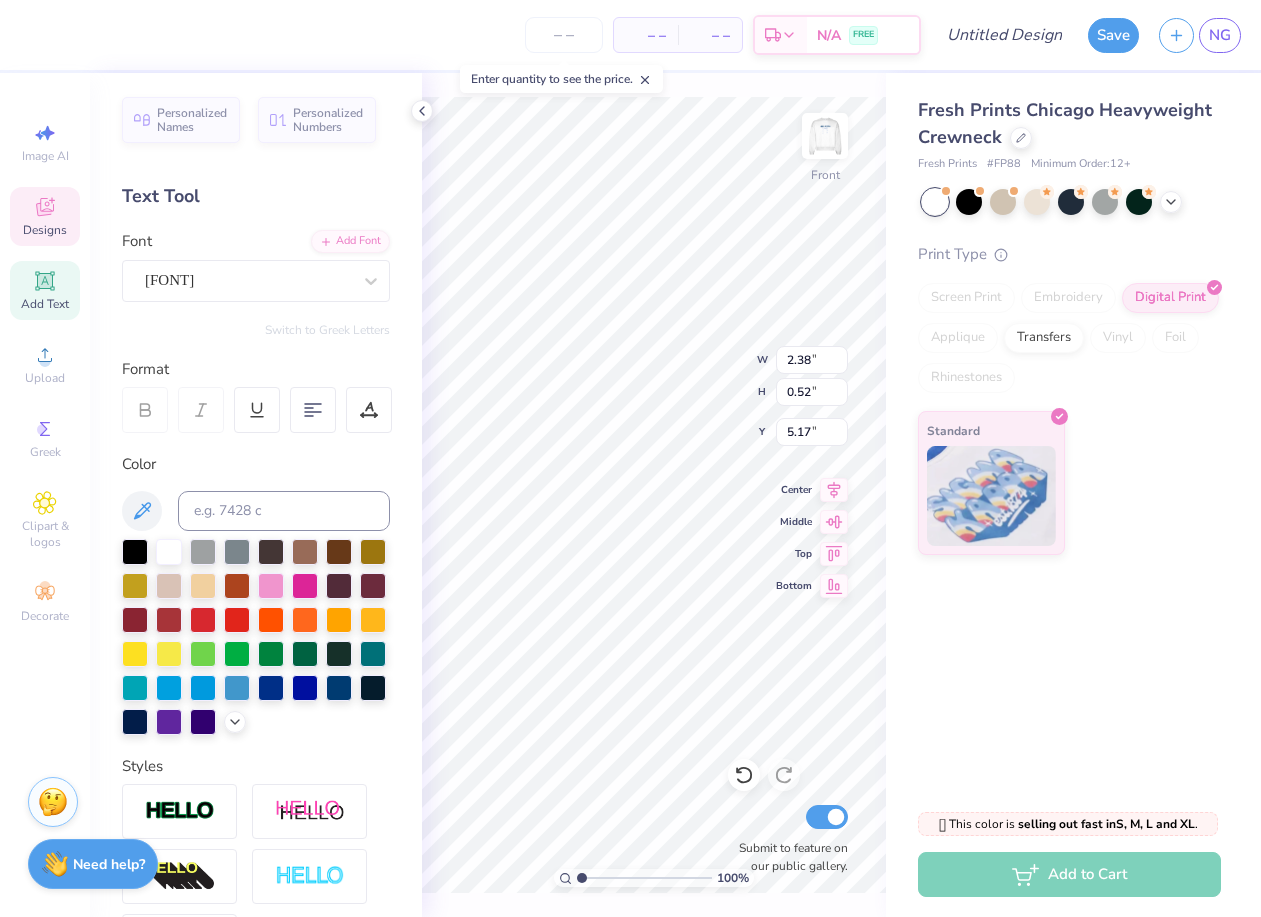 type on "2.81" 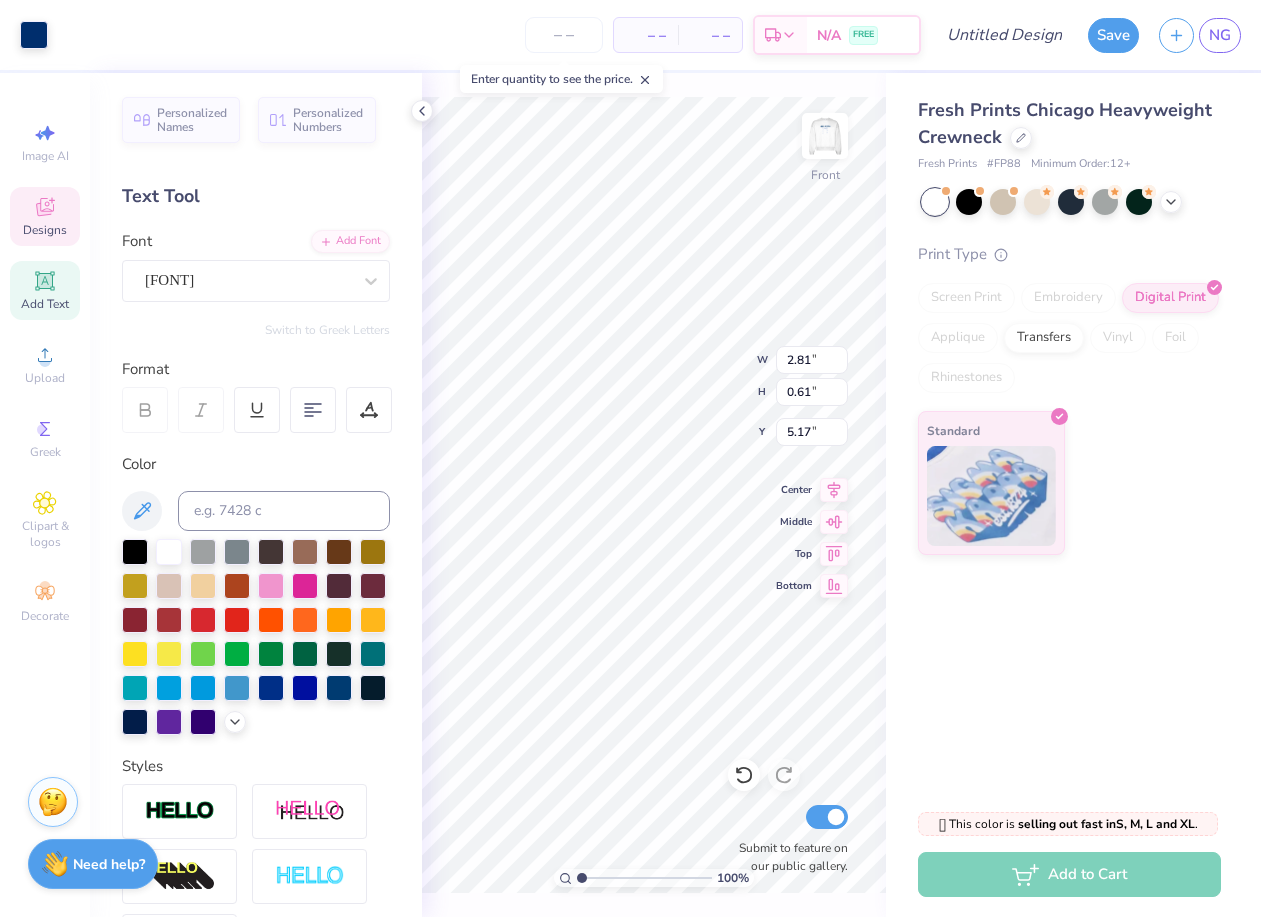 type on "4.55" 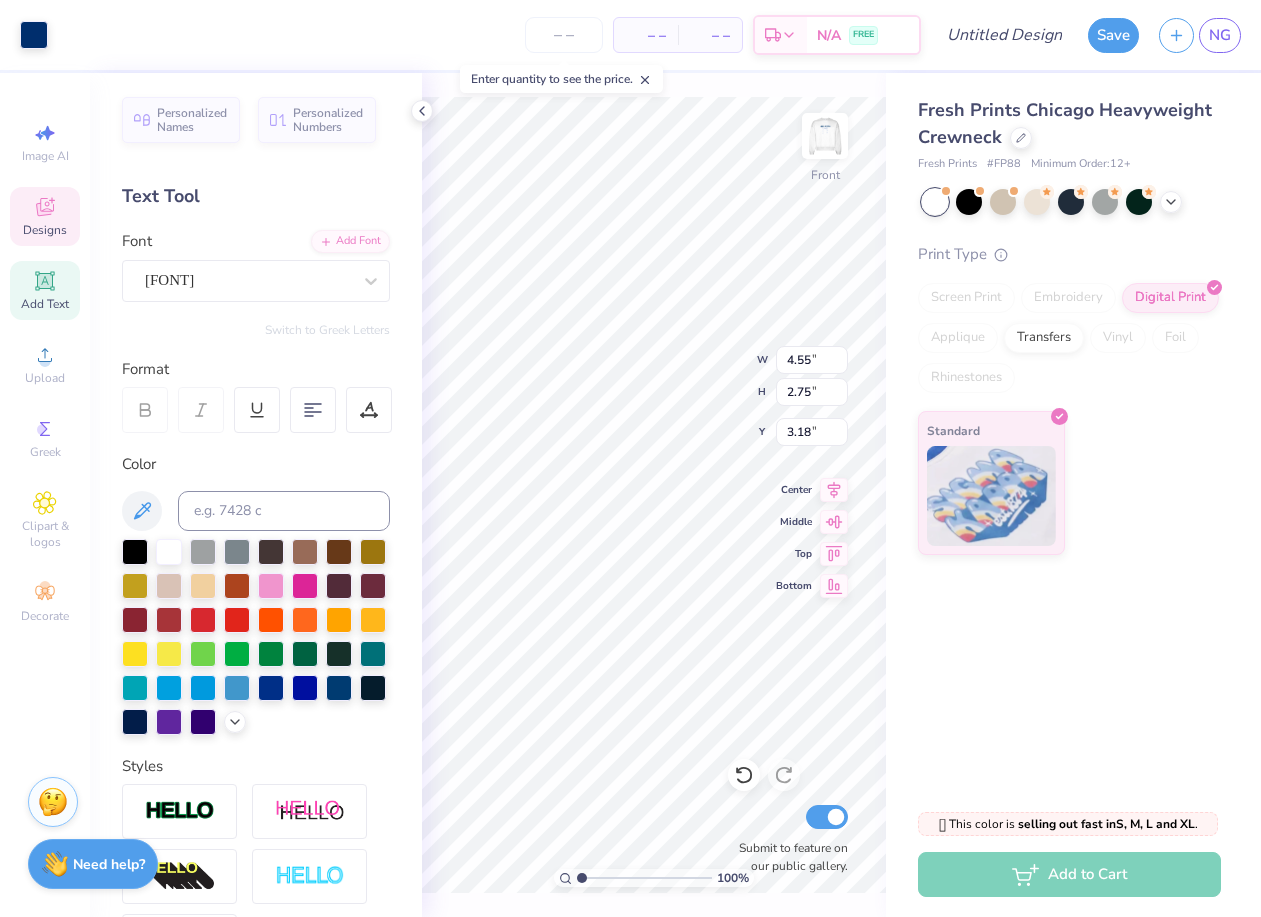 type on "3.28" 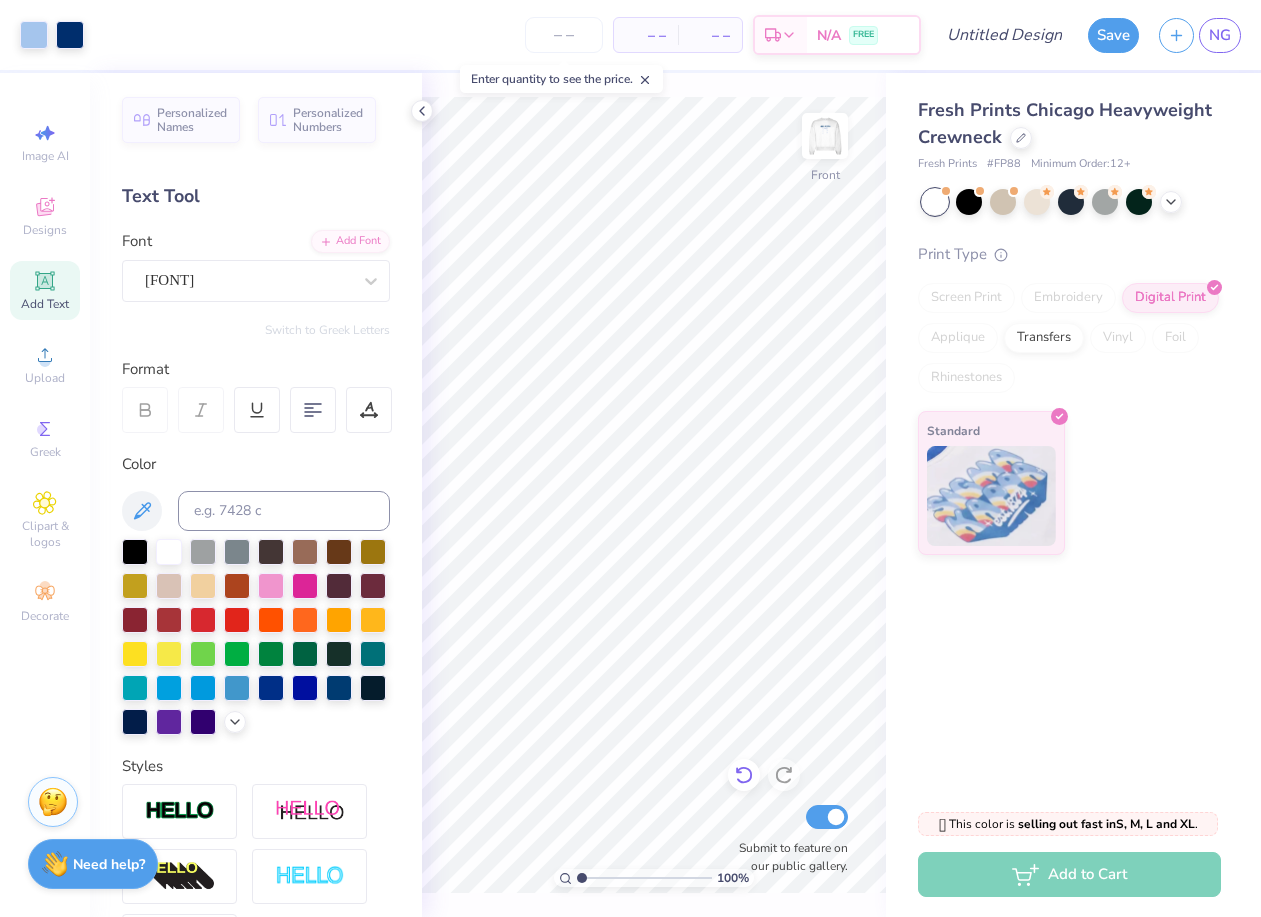 click 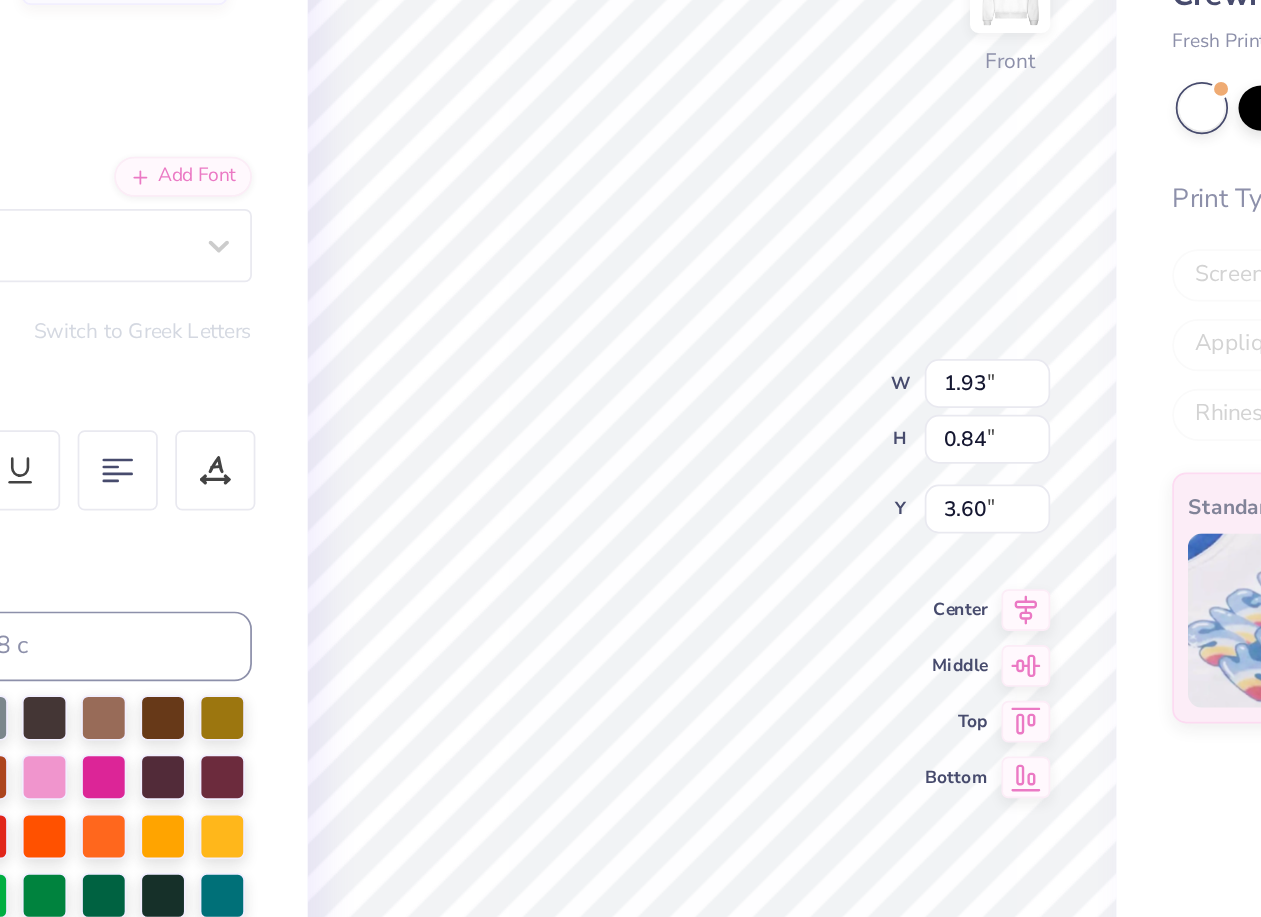 type on "3.60" 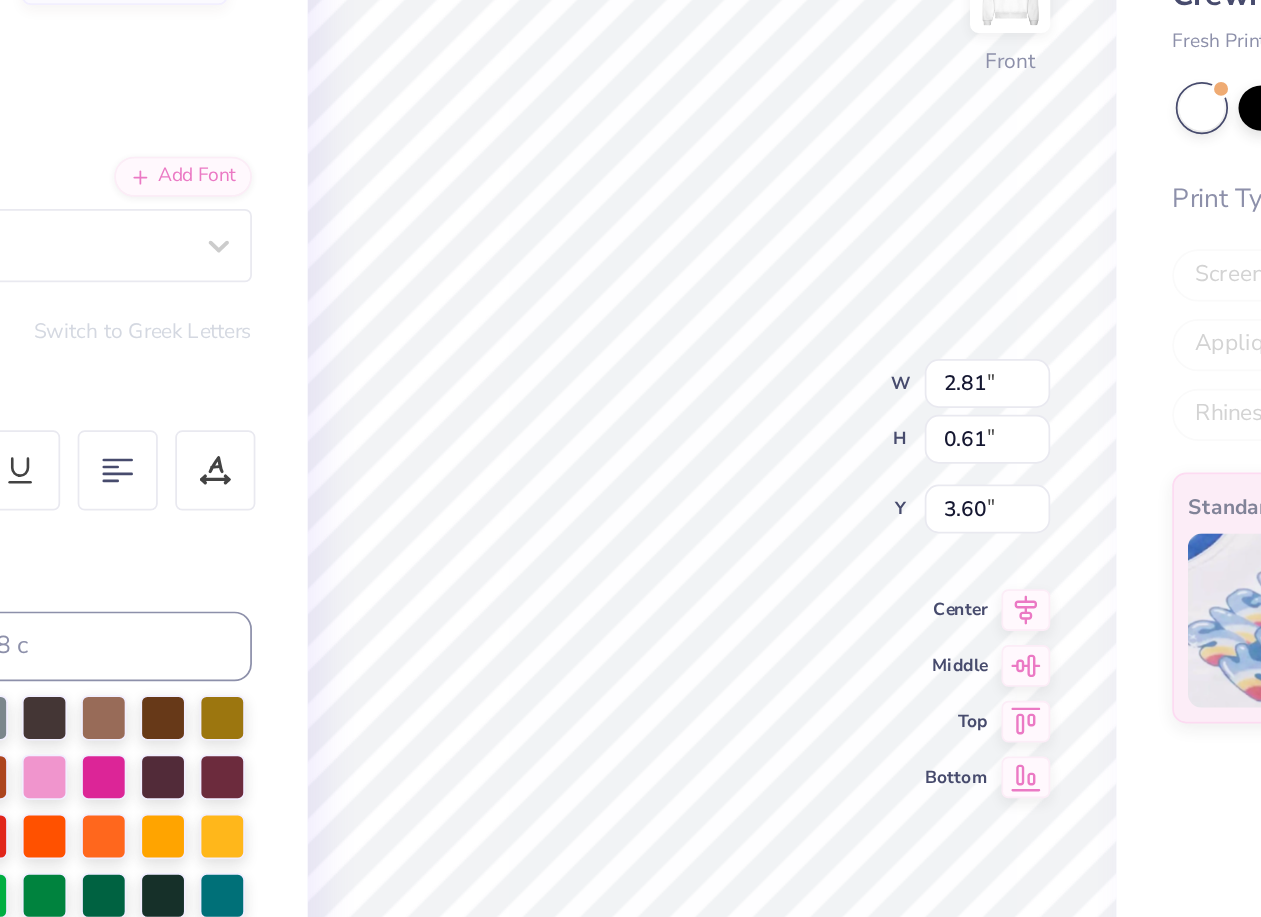 type on "2.81" 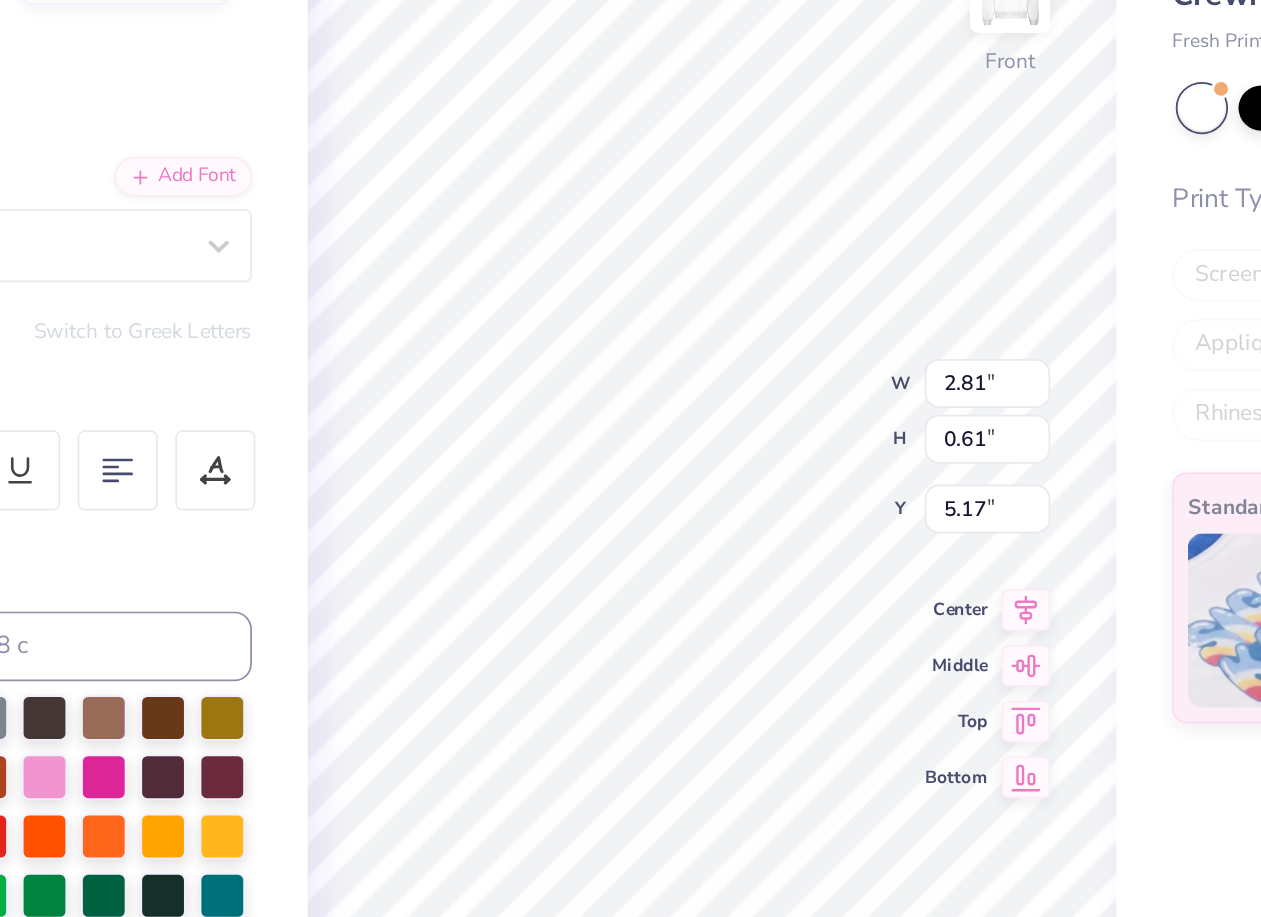 type on "4.56" 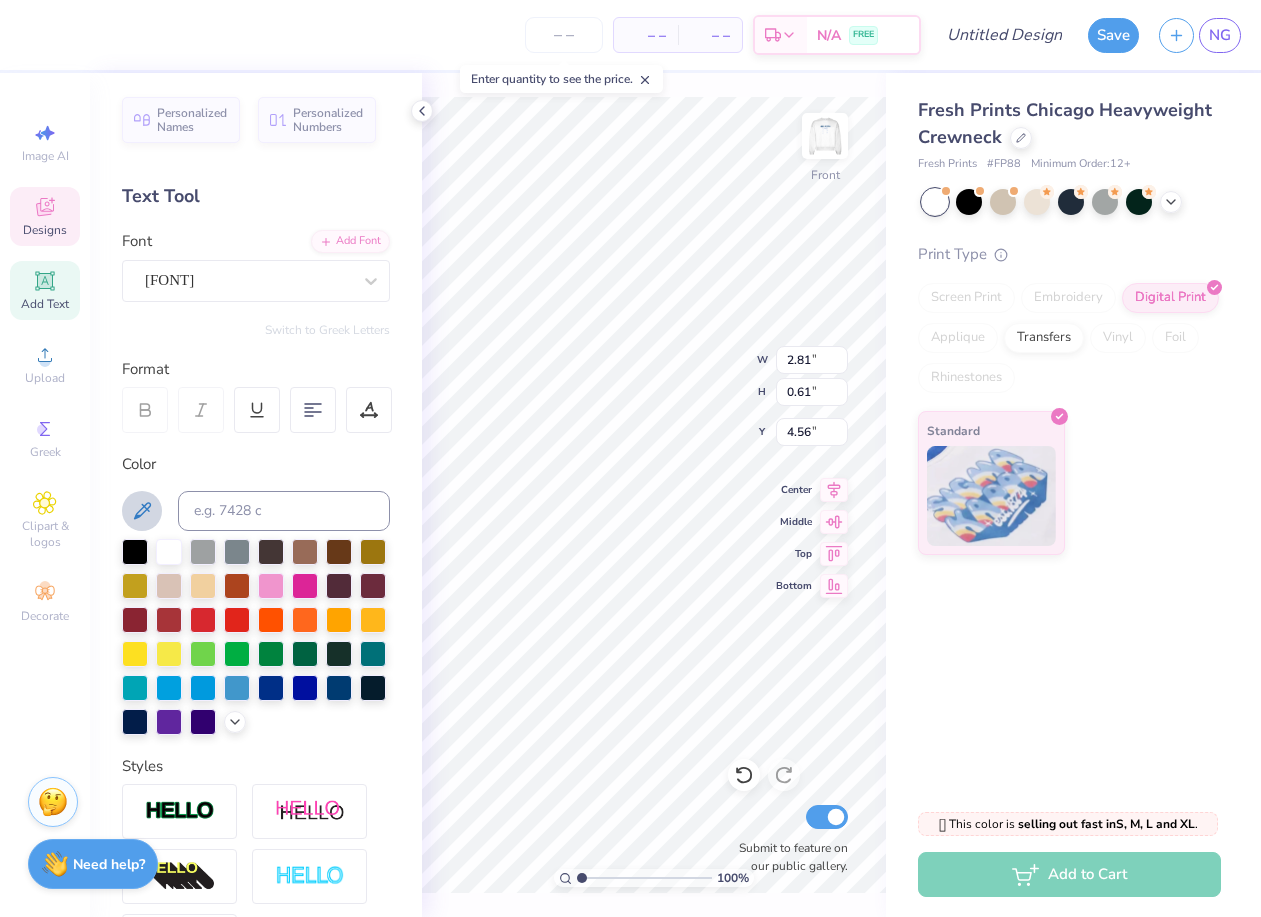 click 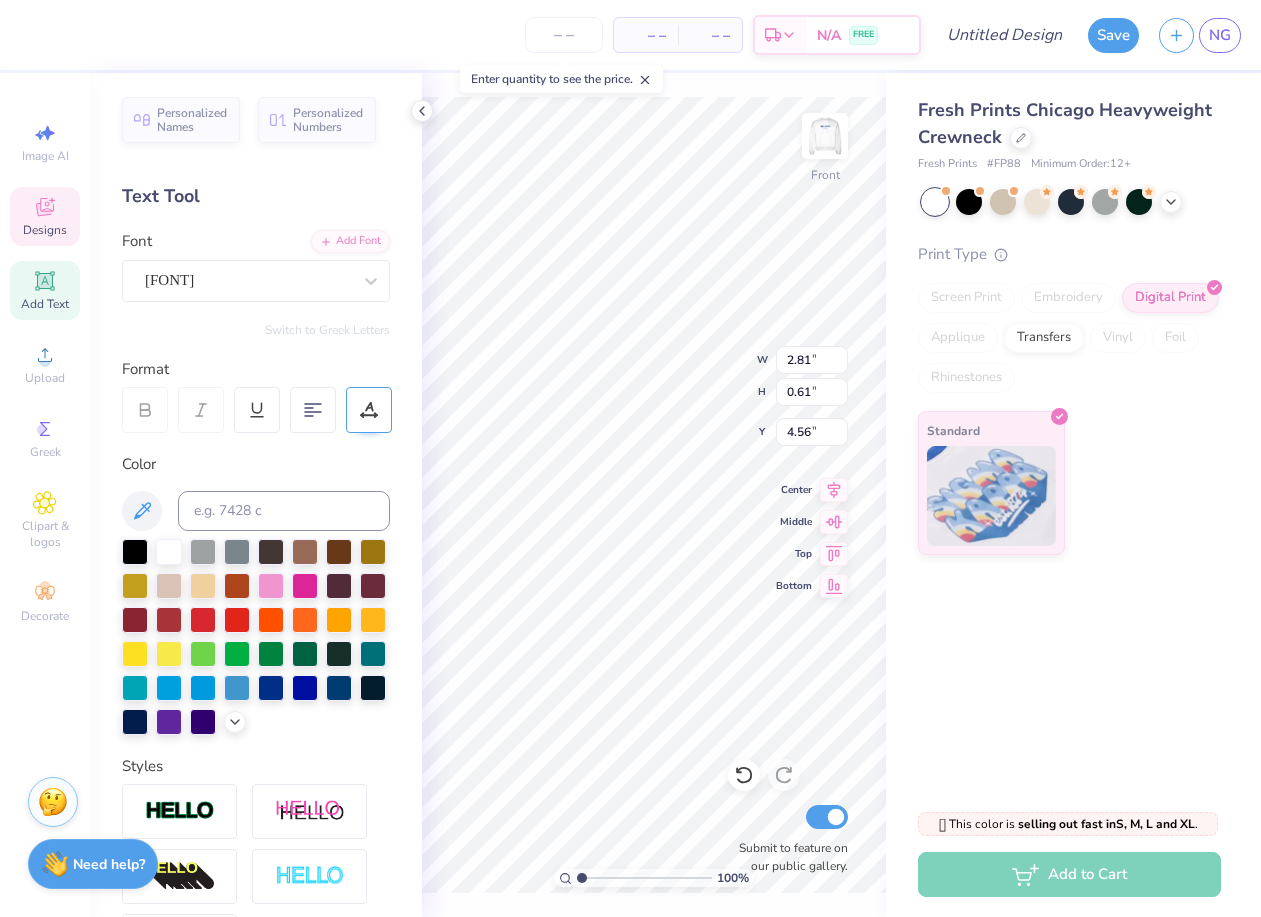 type on "1.93" 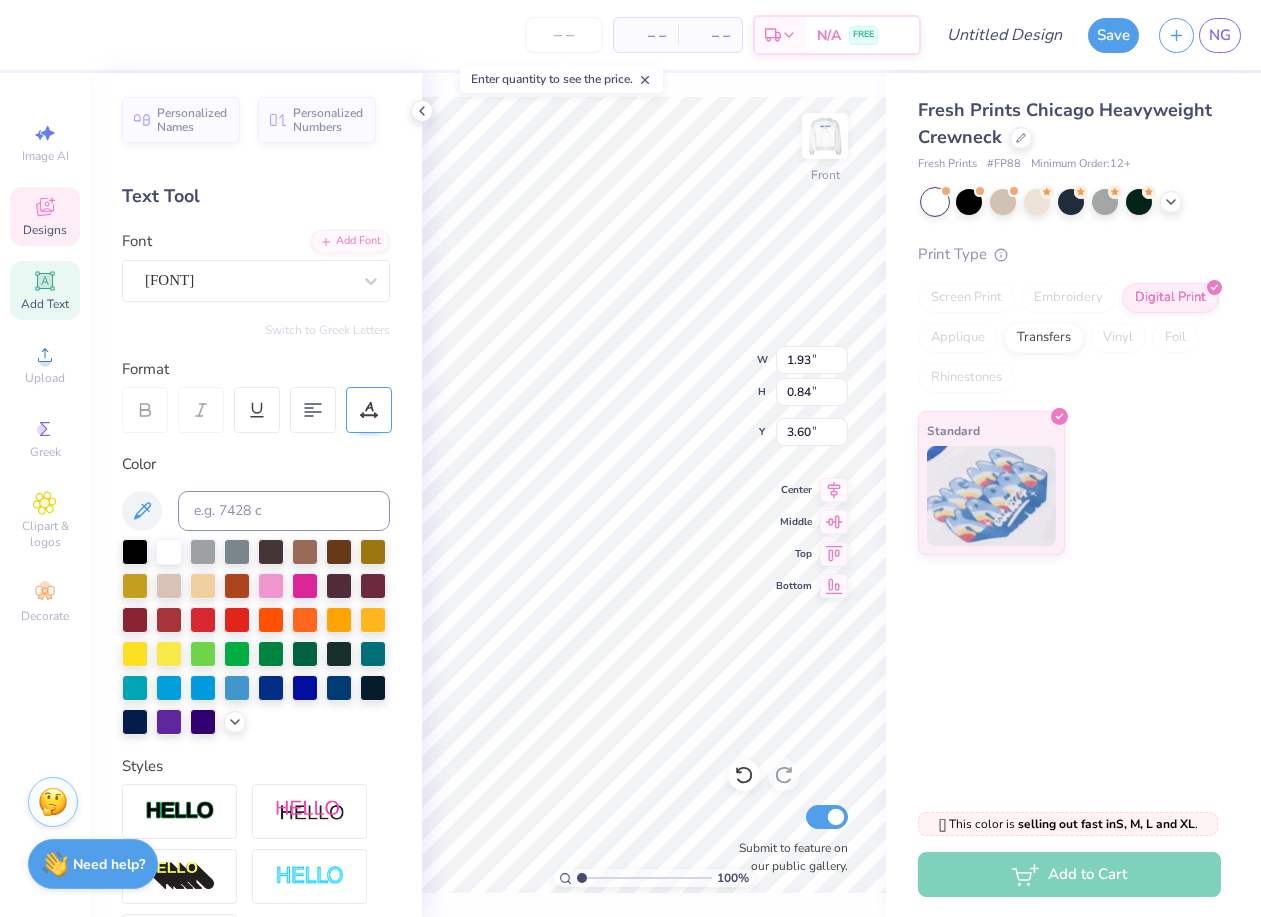 type on "3.07" 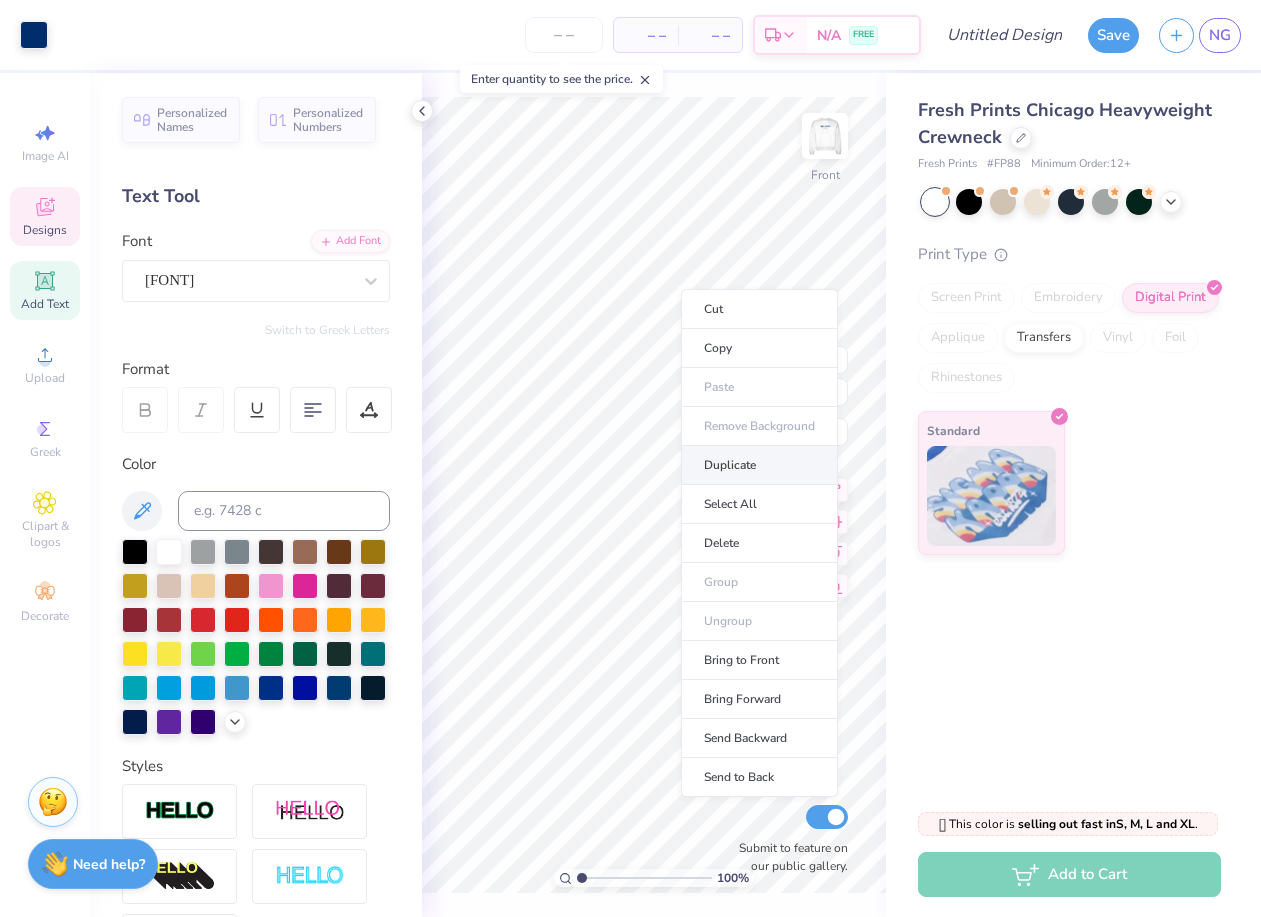 click on "Duplicate" at bounding box center [759, 465] 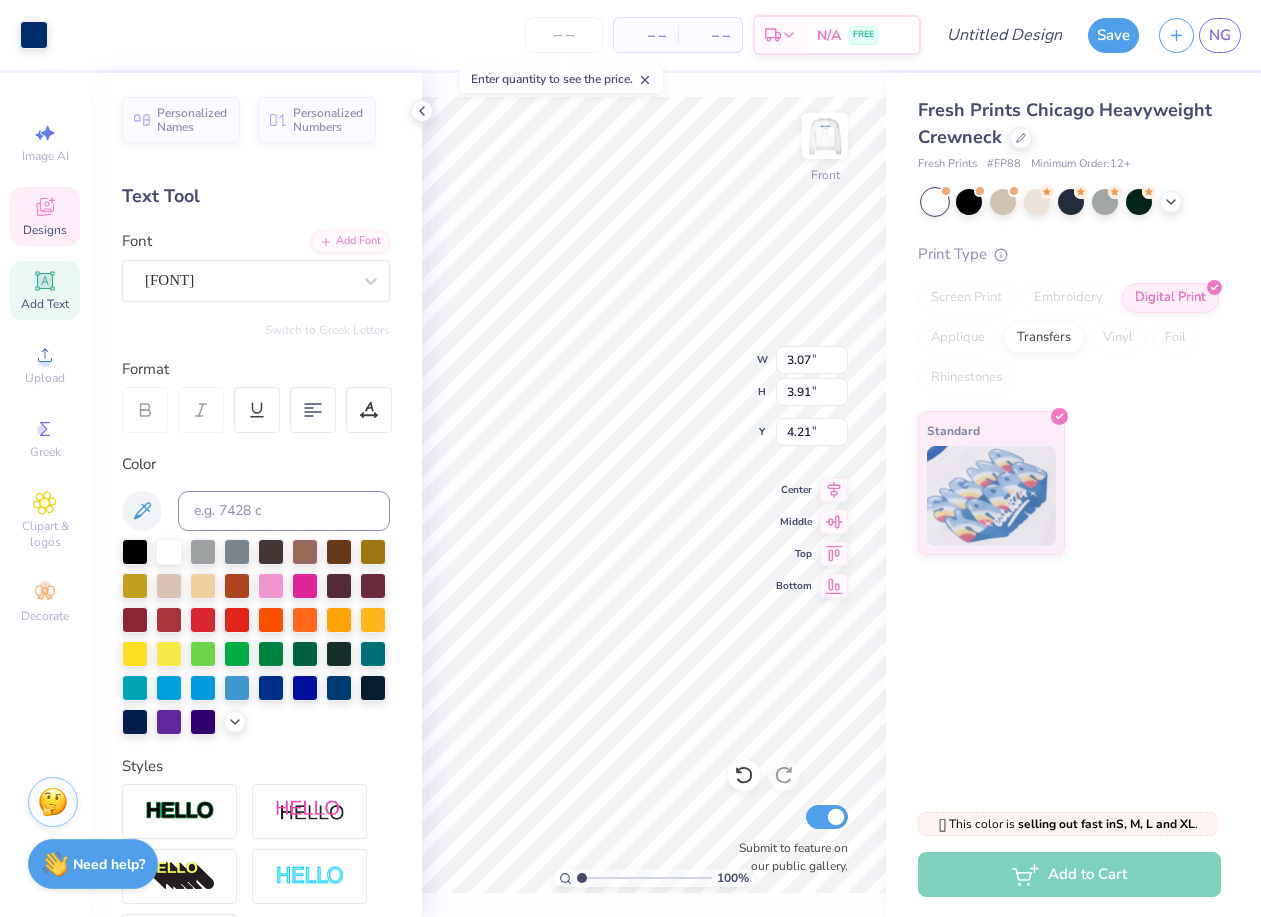 type on "2.12" 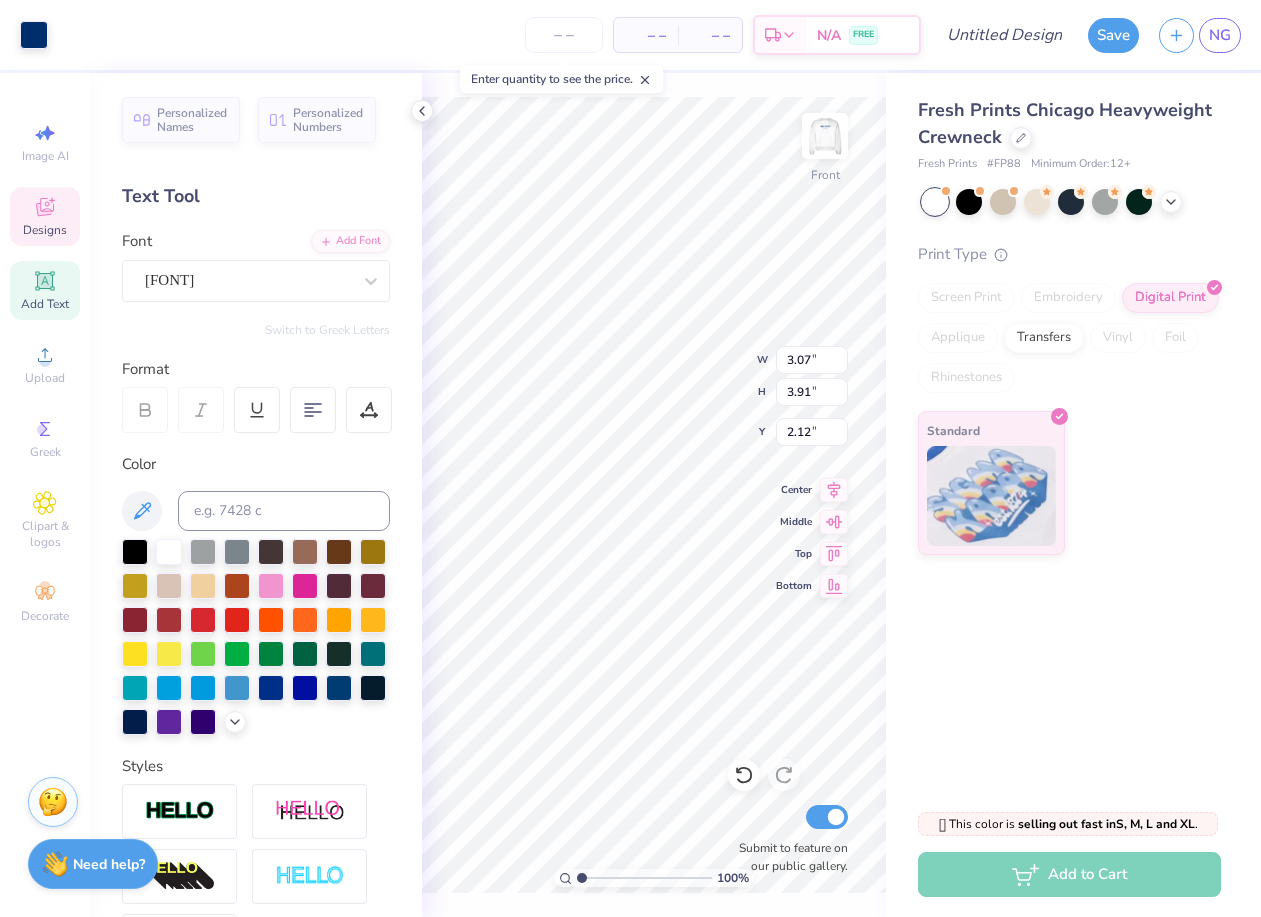 type on "3.92" 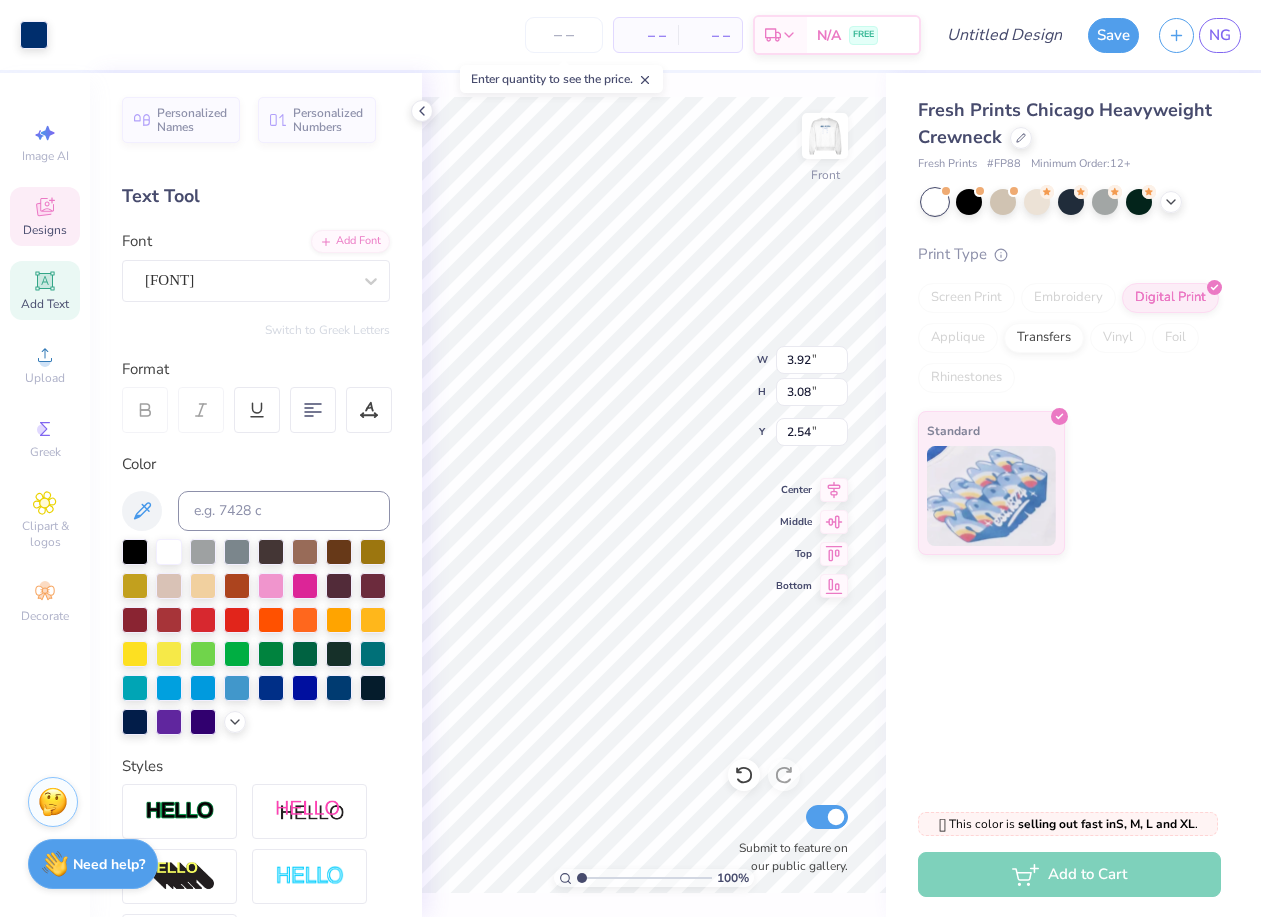 type on "3.28" 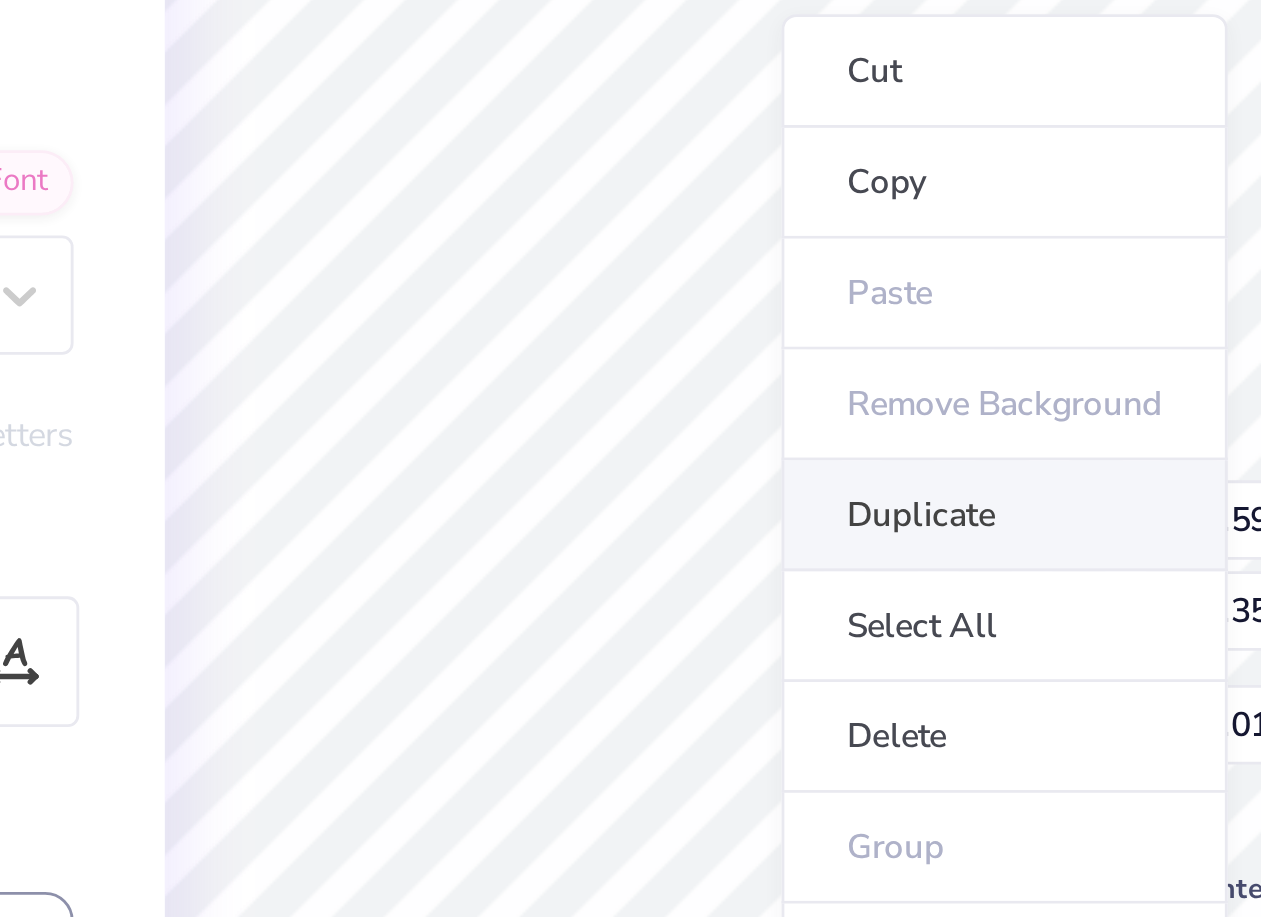 click on "Duplicate" at bounding box center [717, 358] 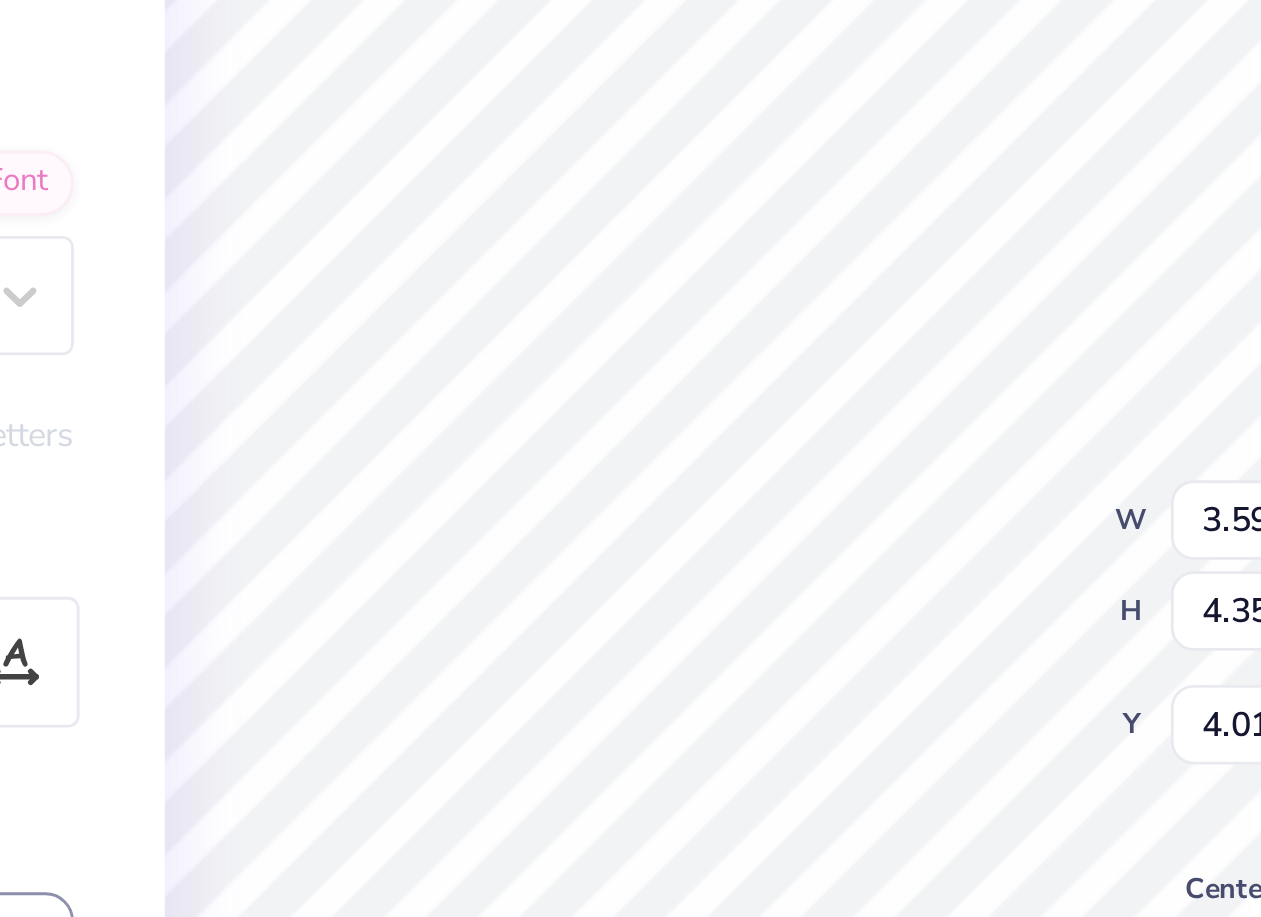 type on "4.01" 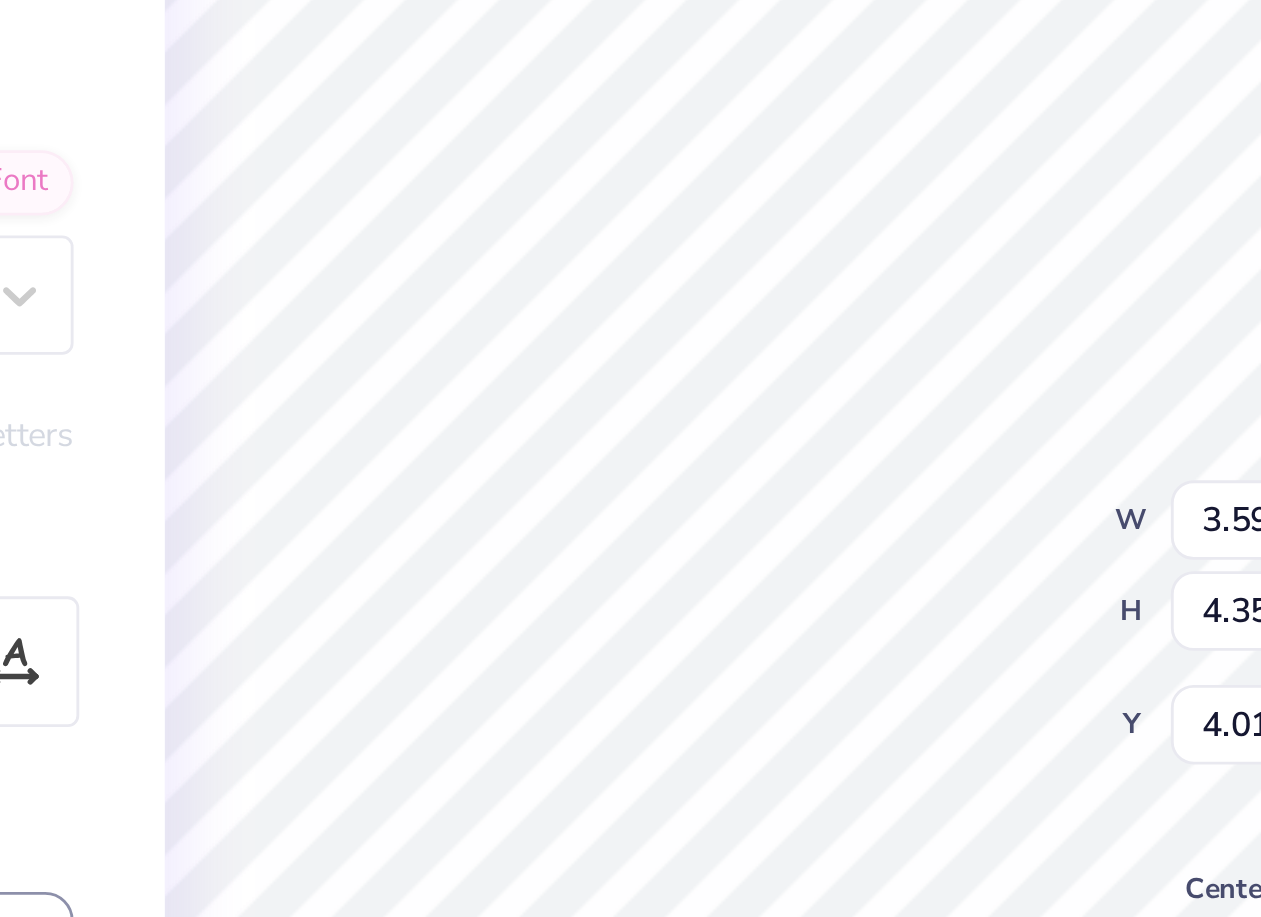 type on "4.99" 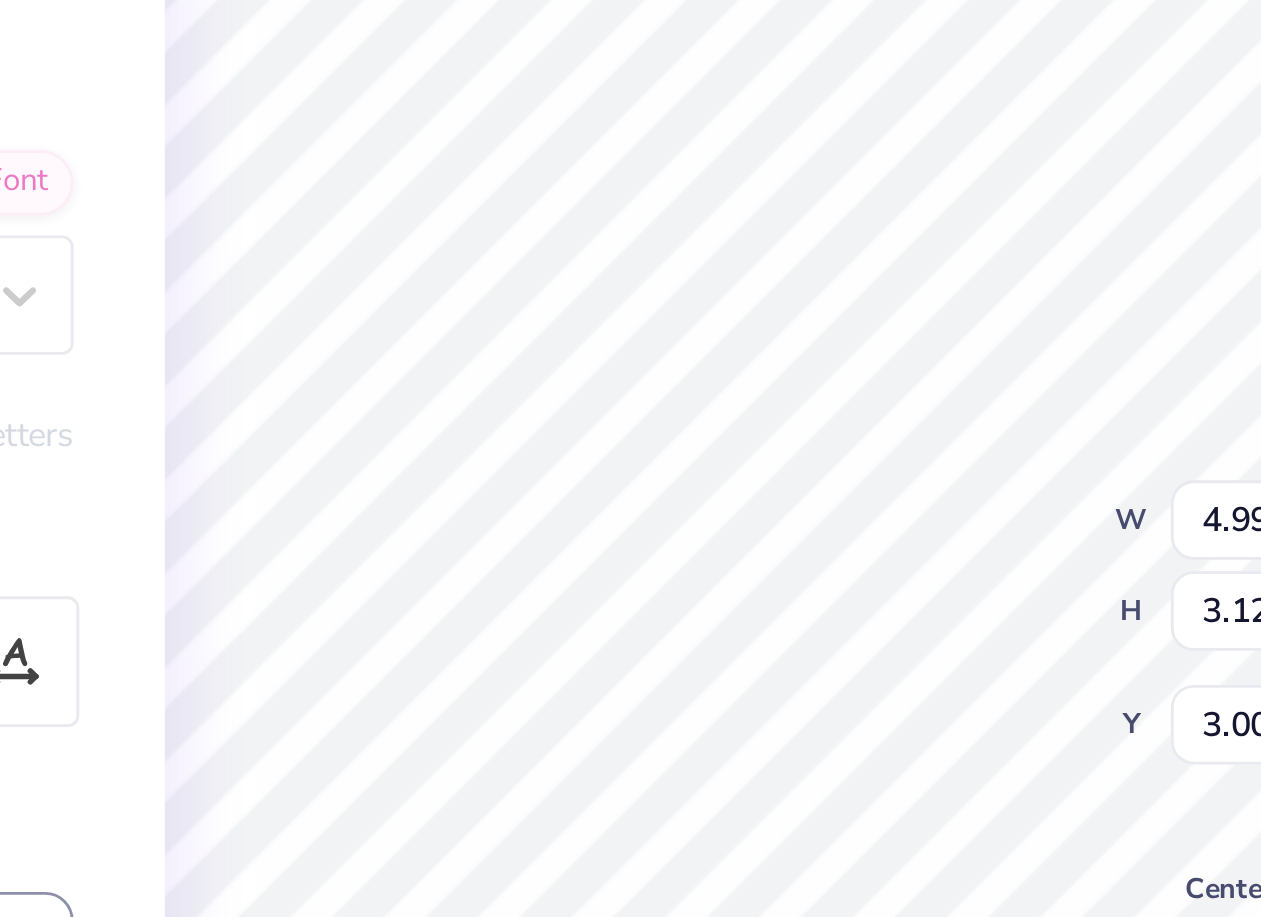 type on "3.59" 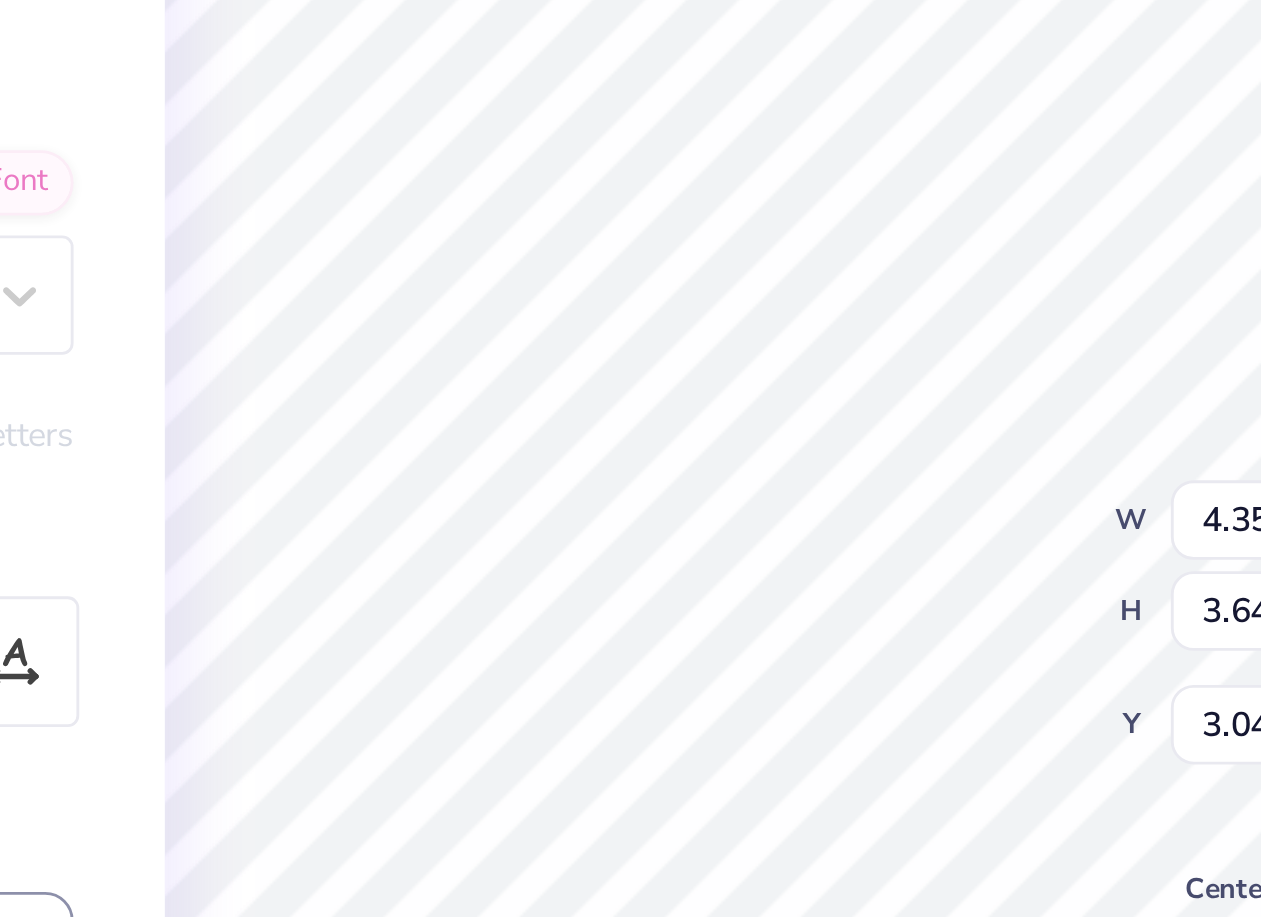 type on "4.35" 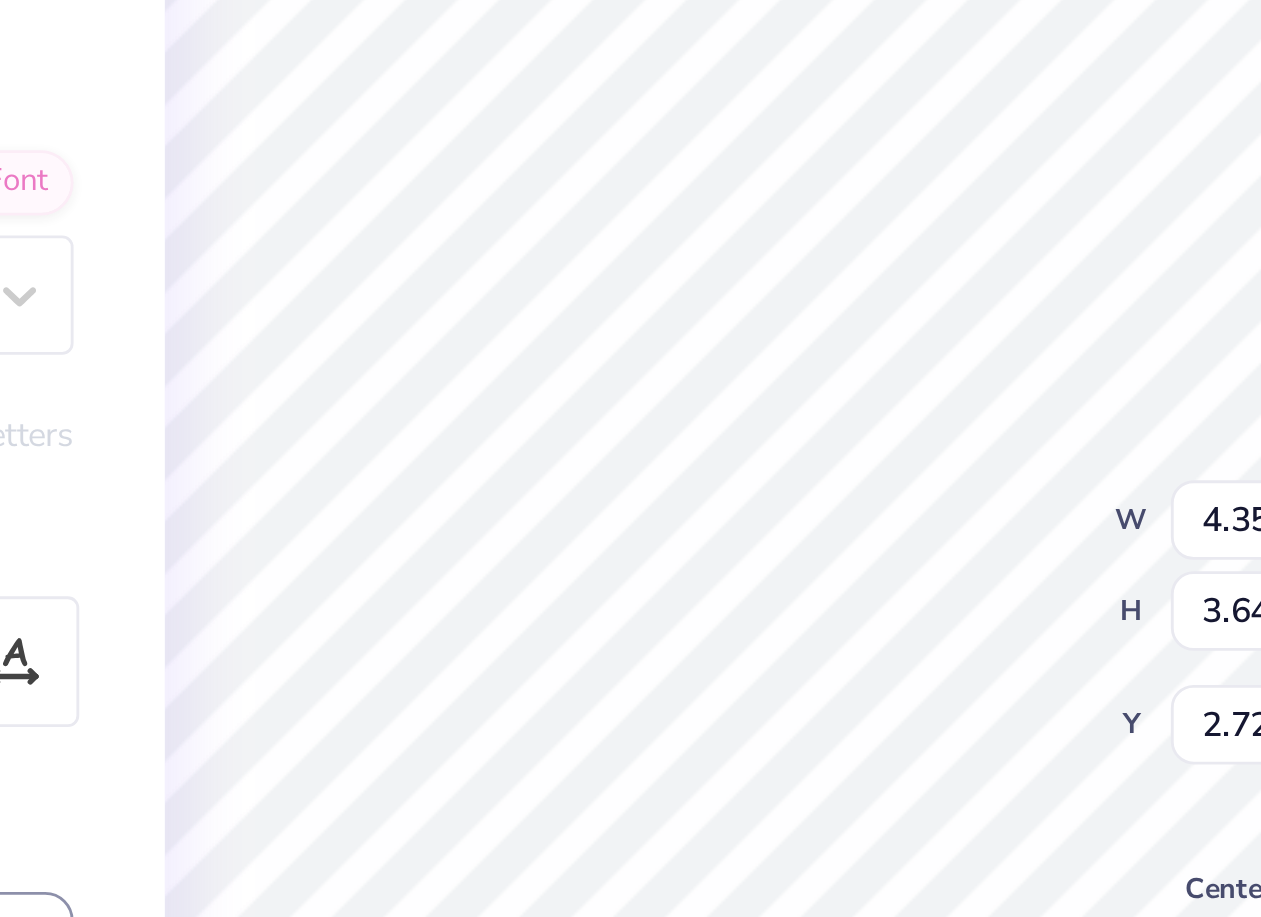 type on "4.13" 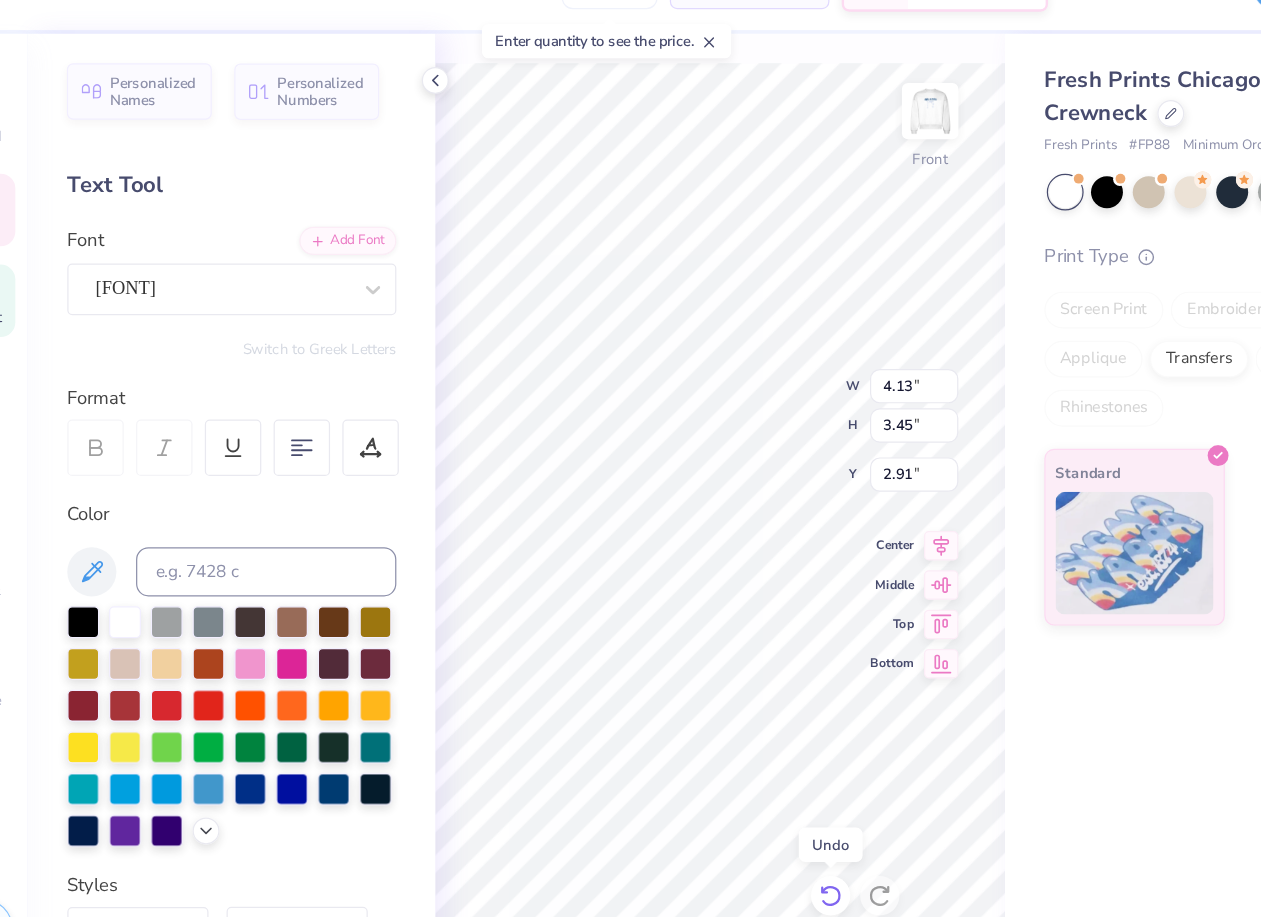 click 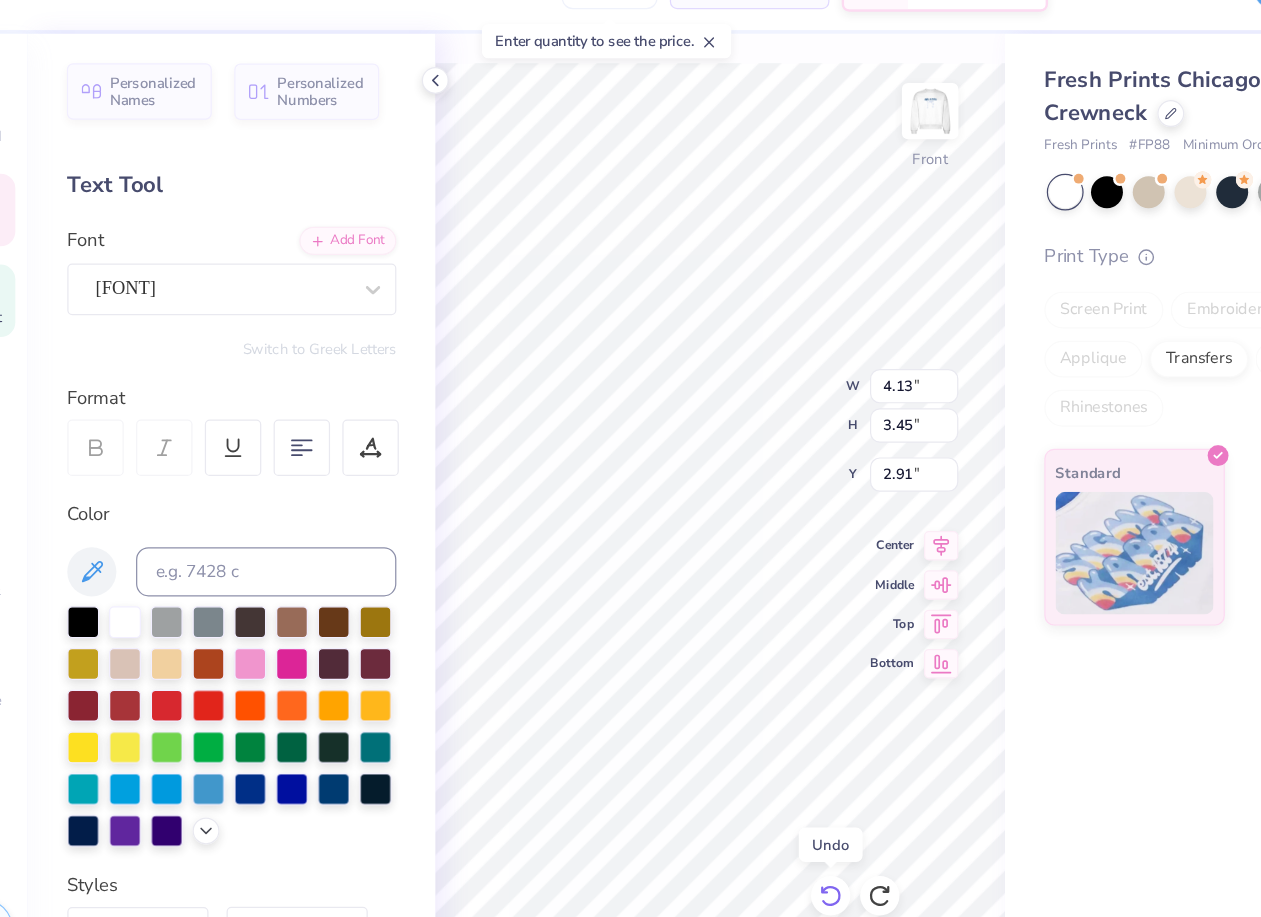 type on "4.35" 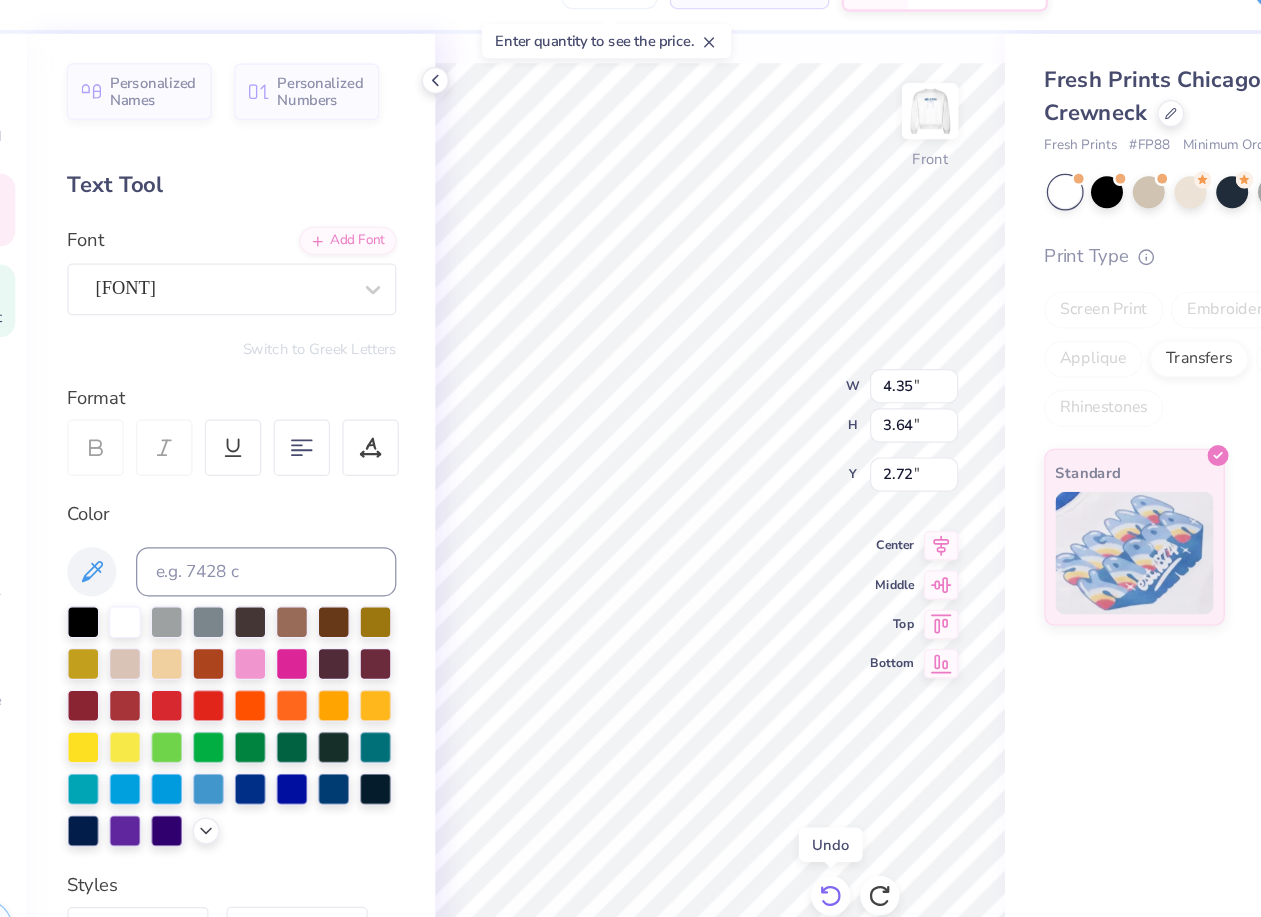 click 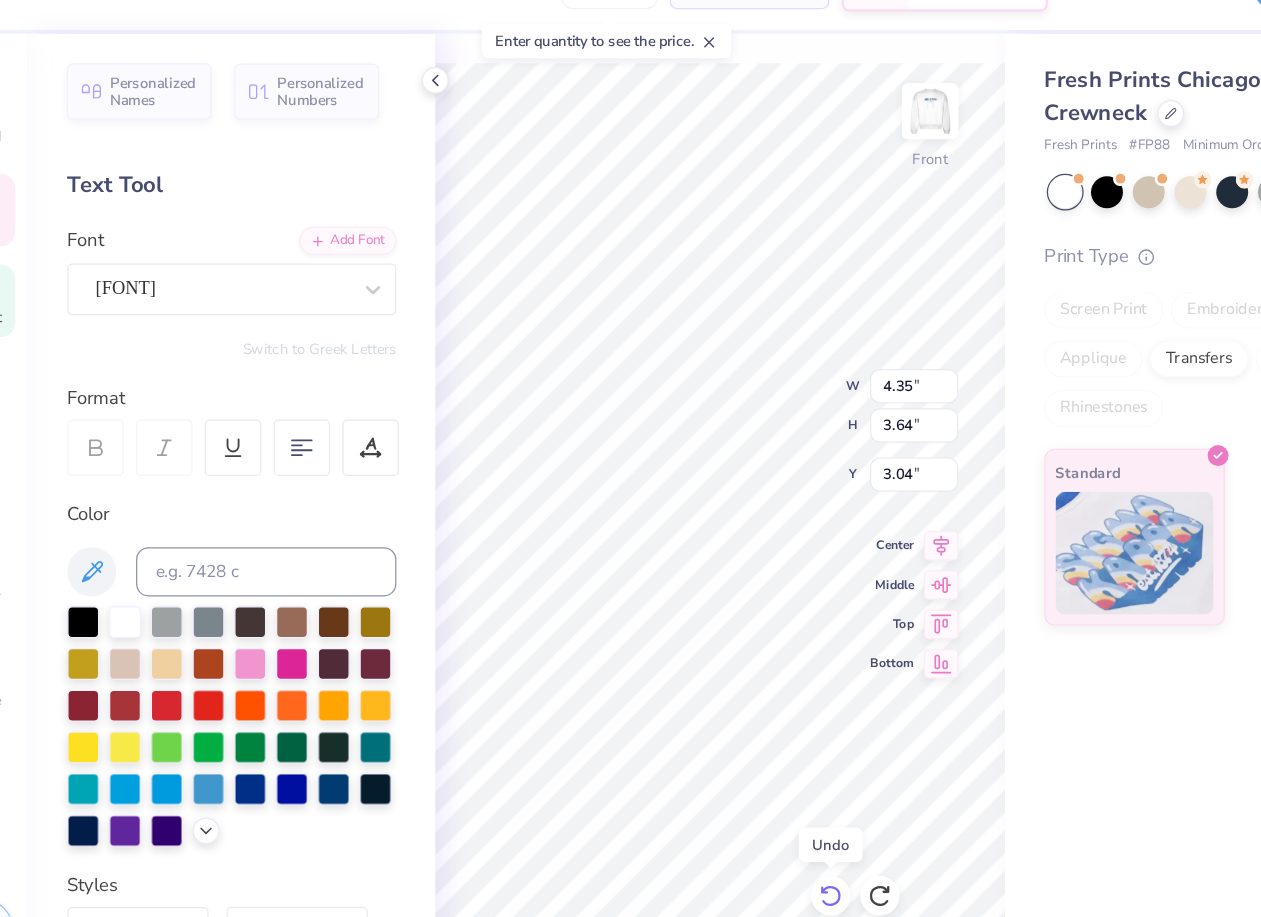click 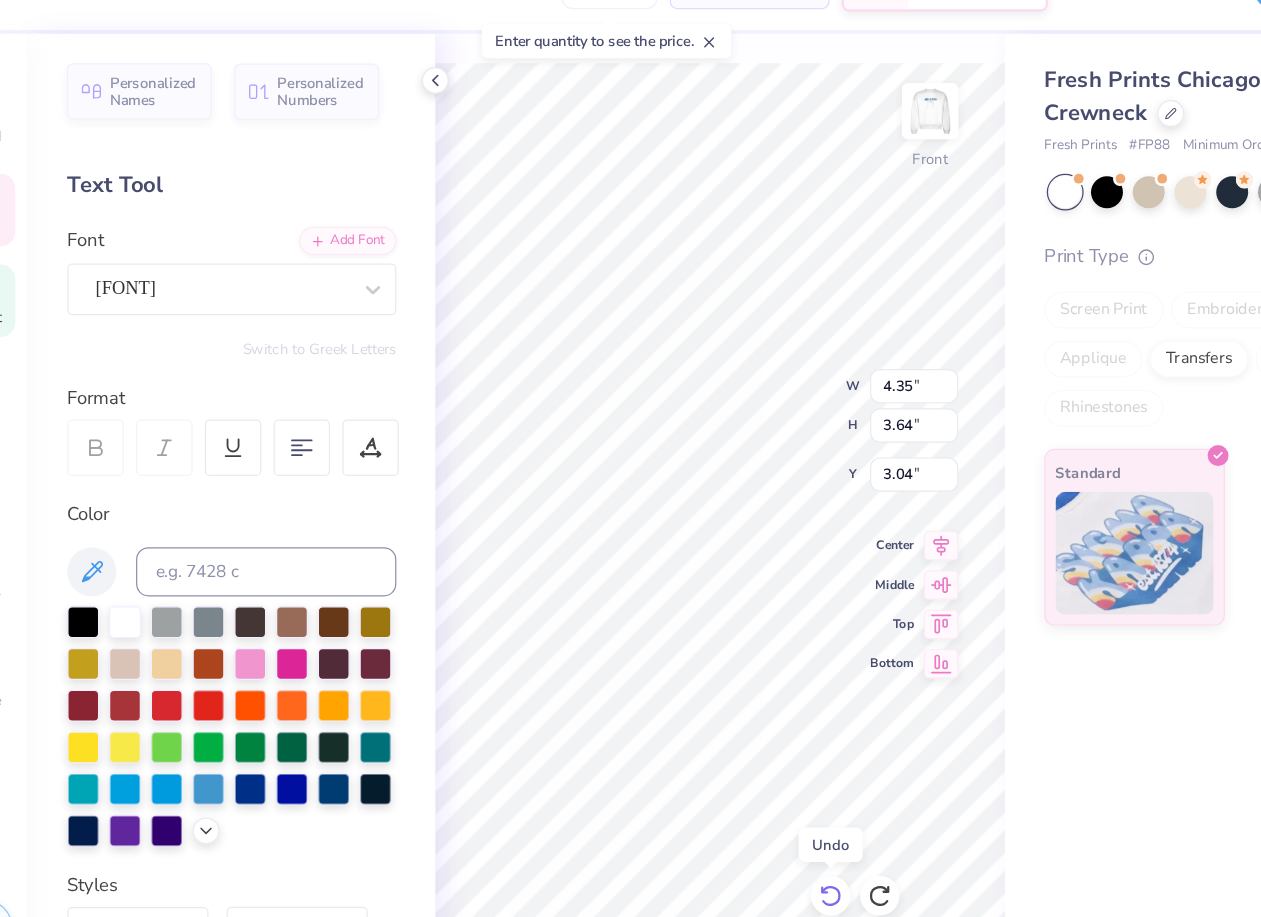 type on "3.59" 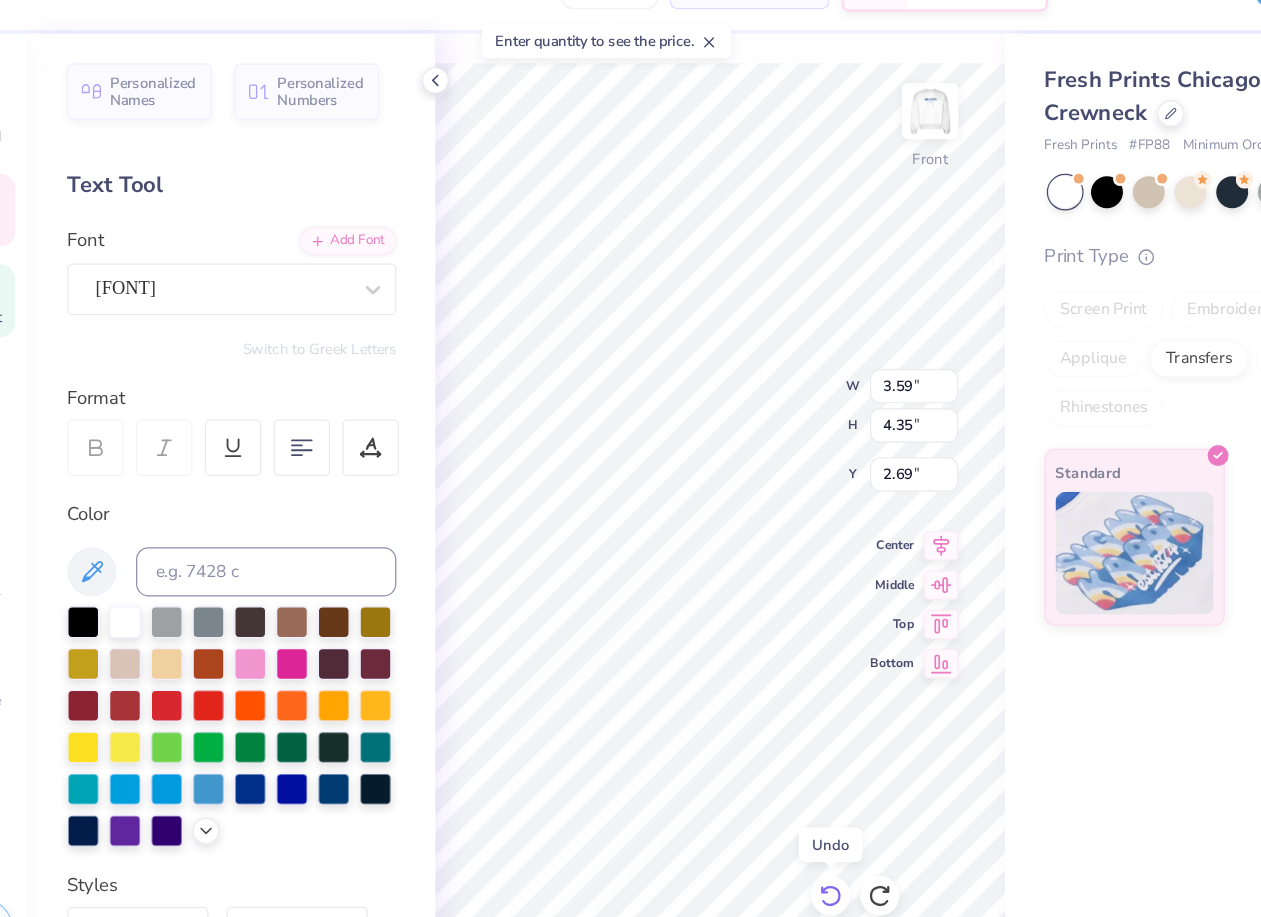 click 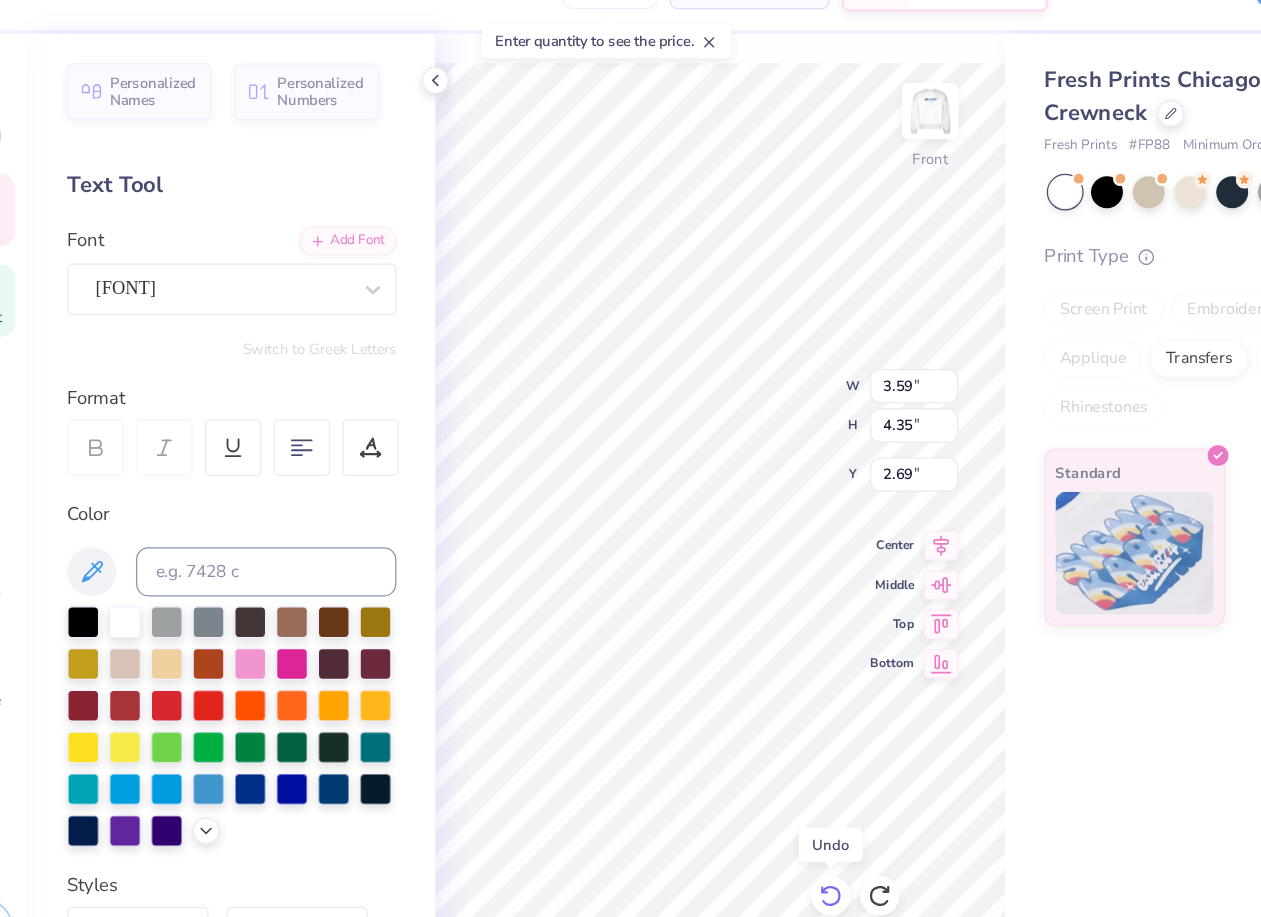 click 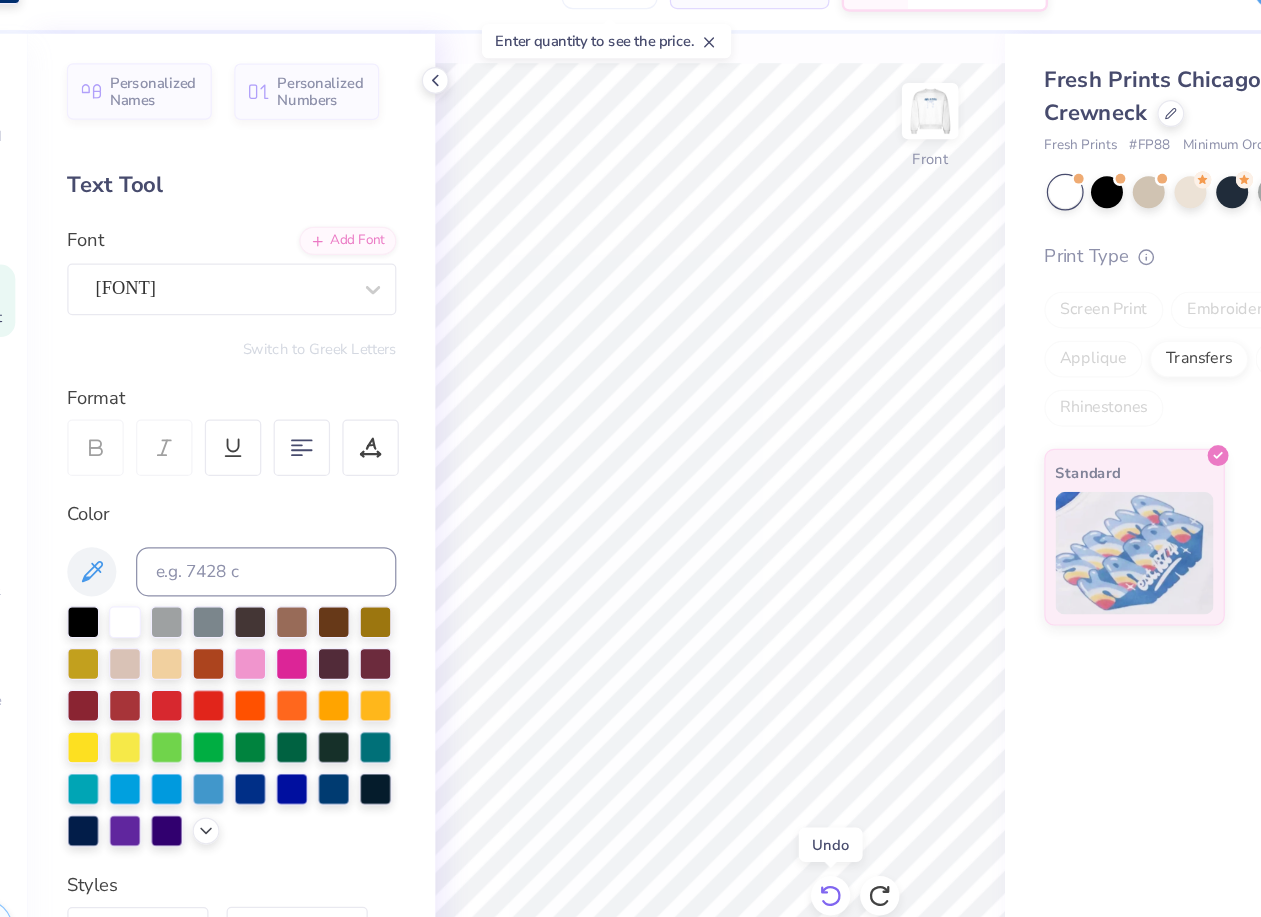 click 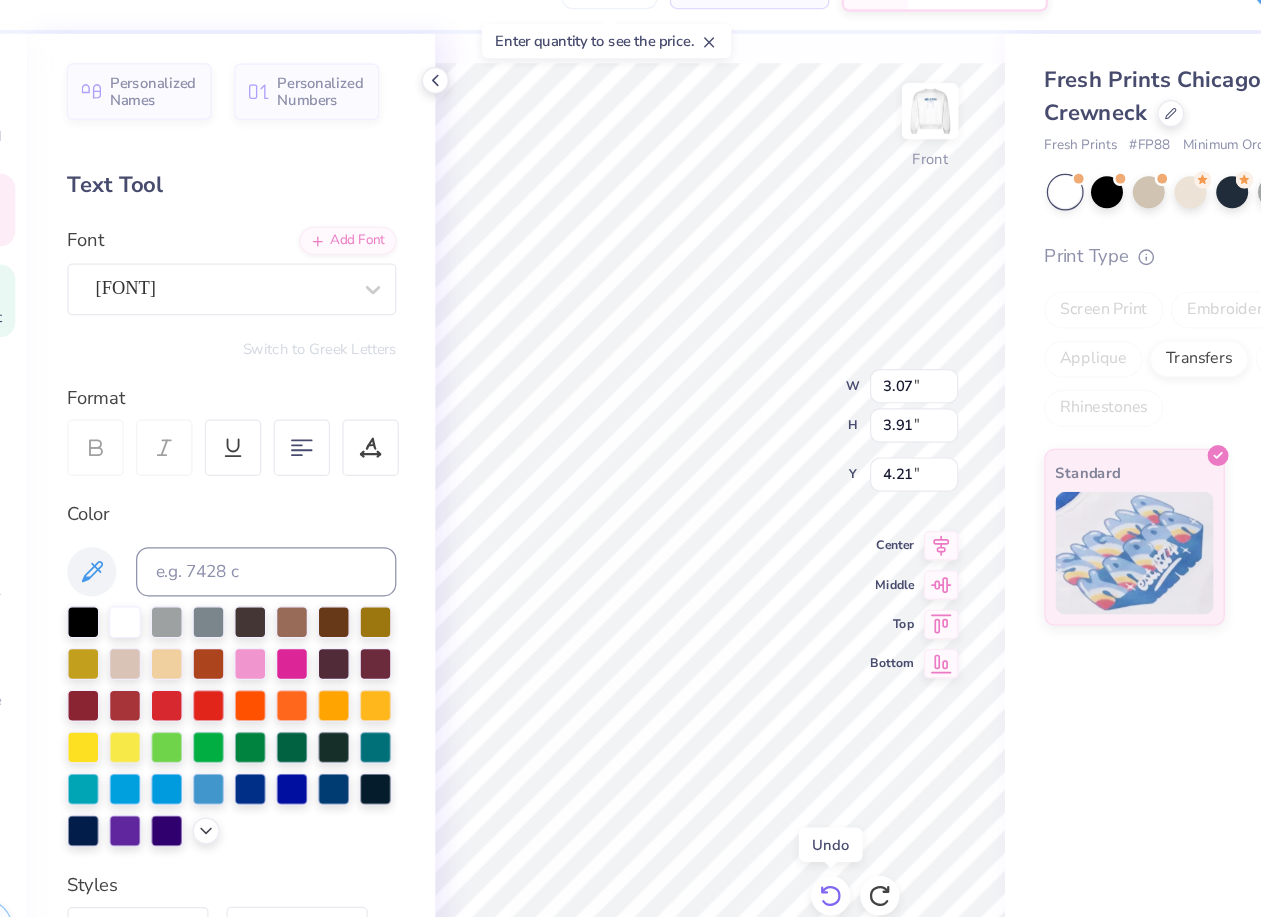 click 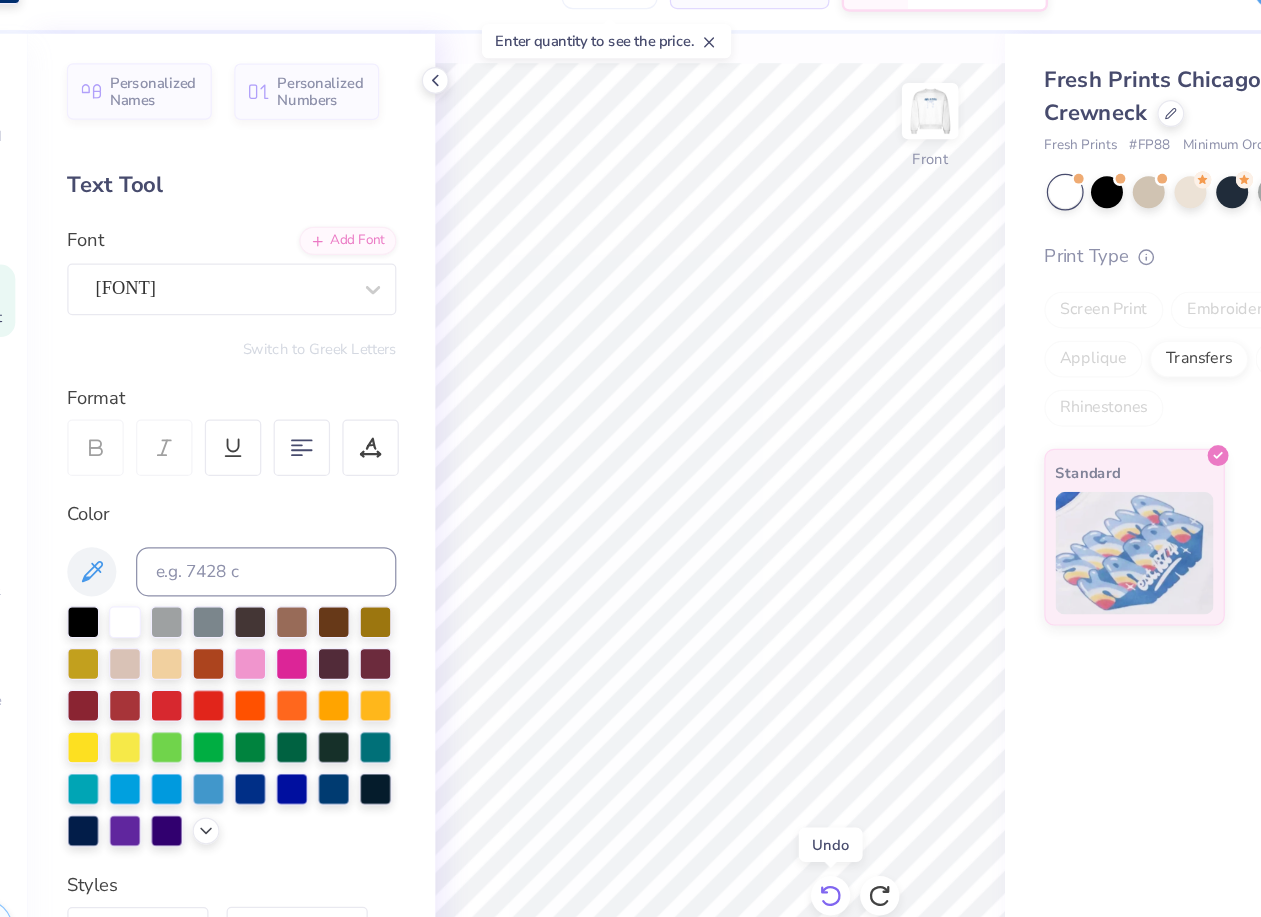 click 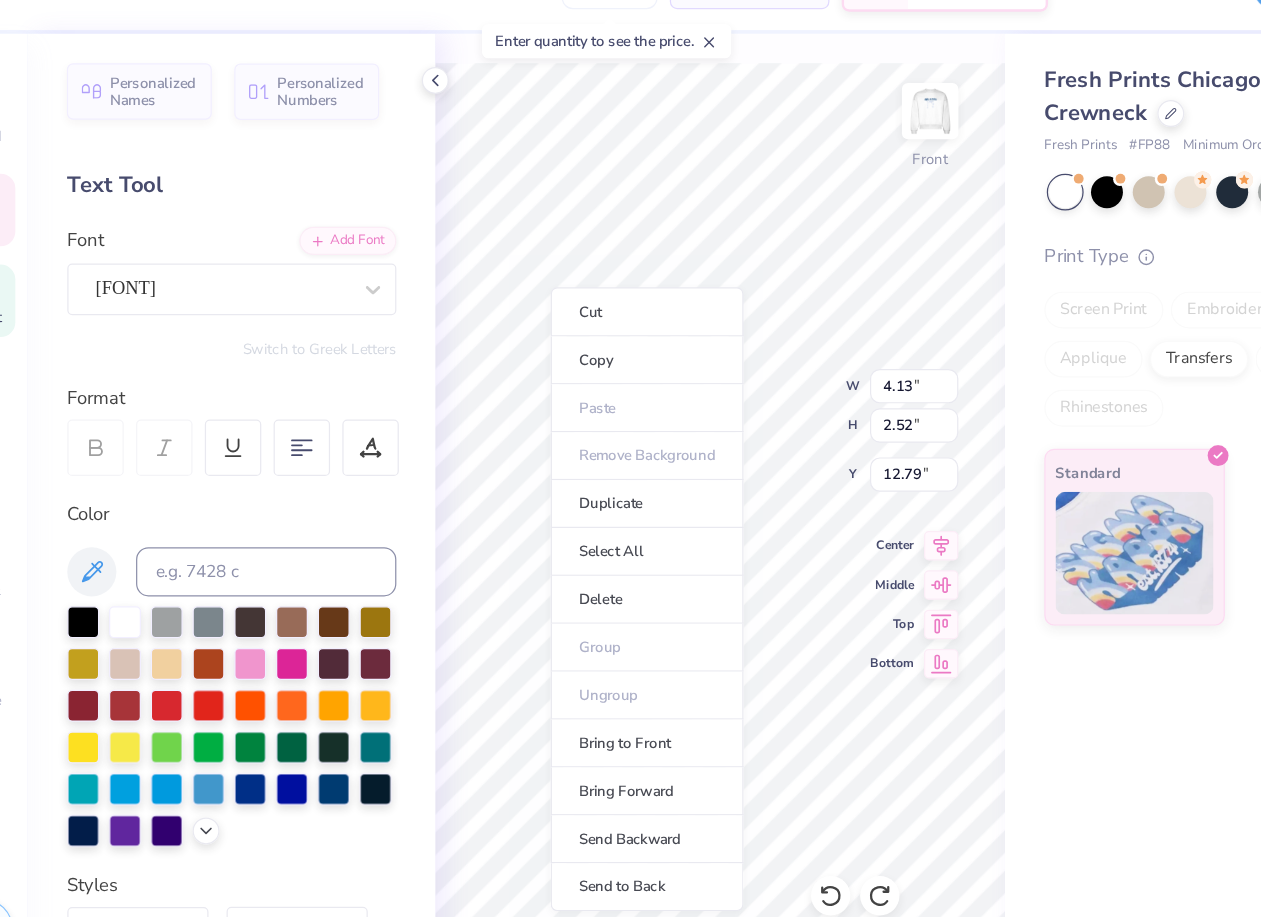 type on "4.13" 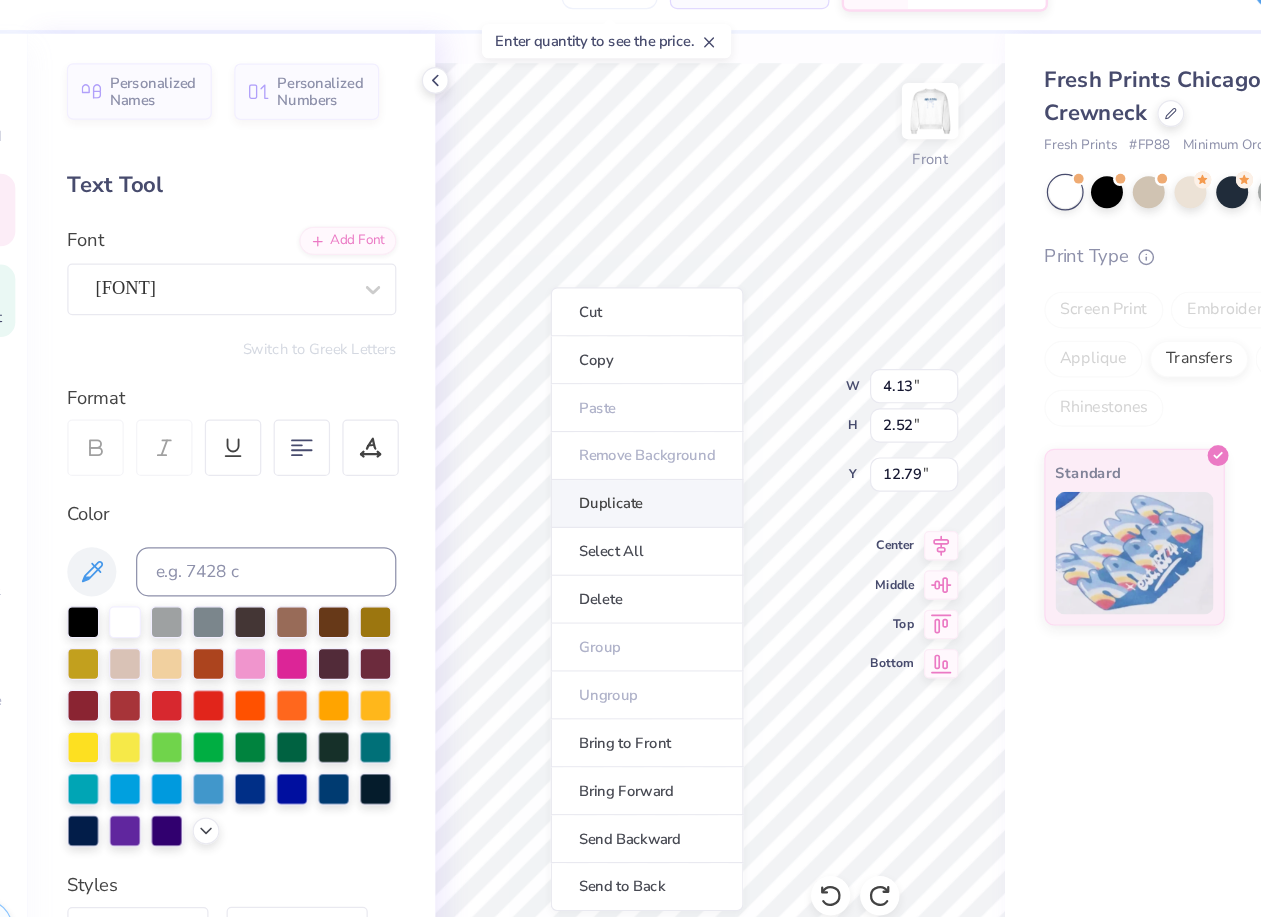click on "Duplicate" at bounding box center [594, 456] 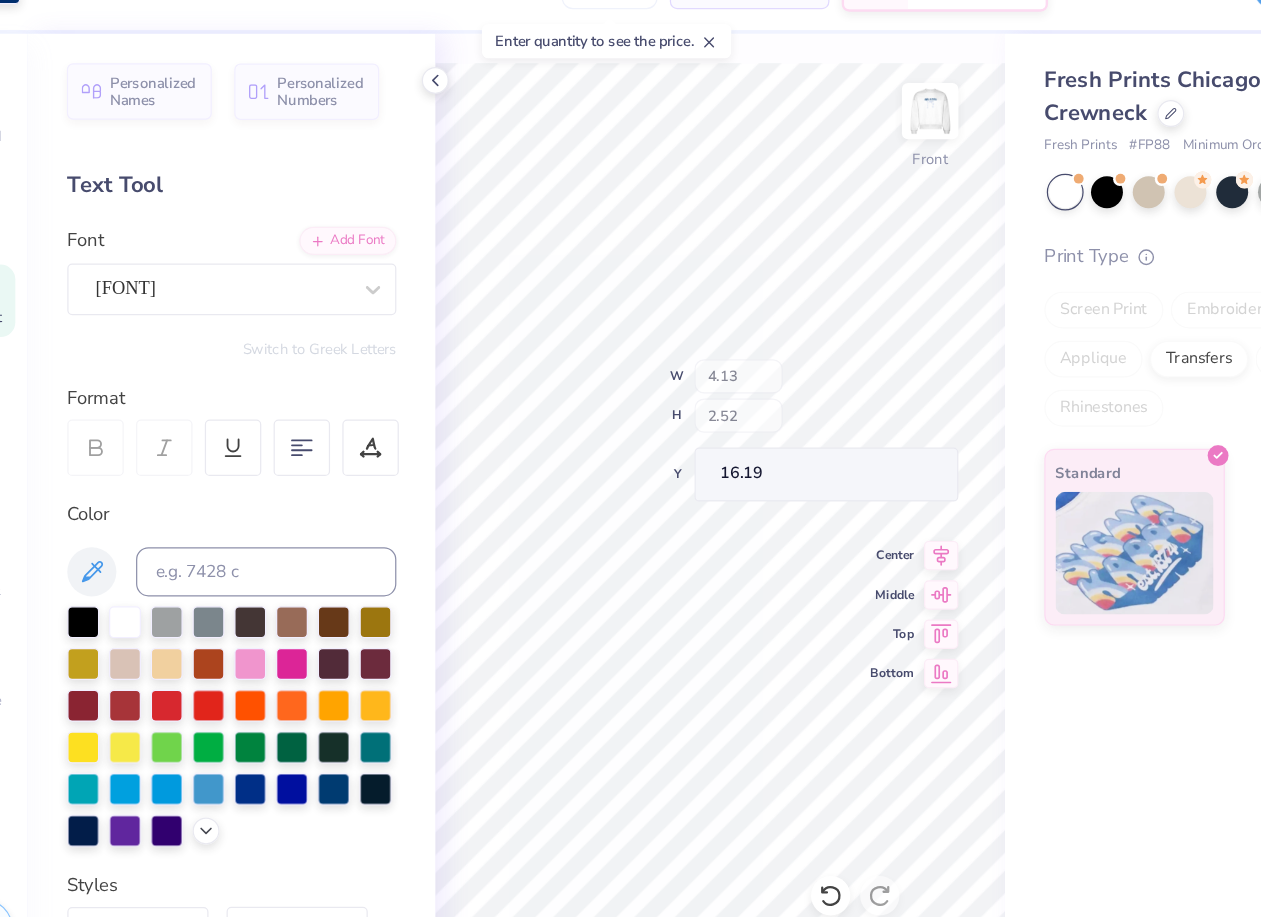 type on "16.38" 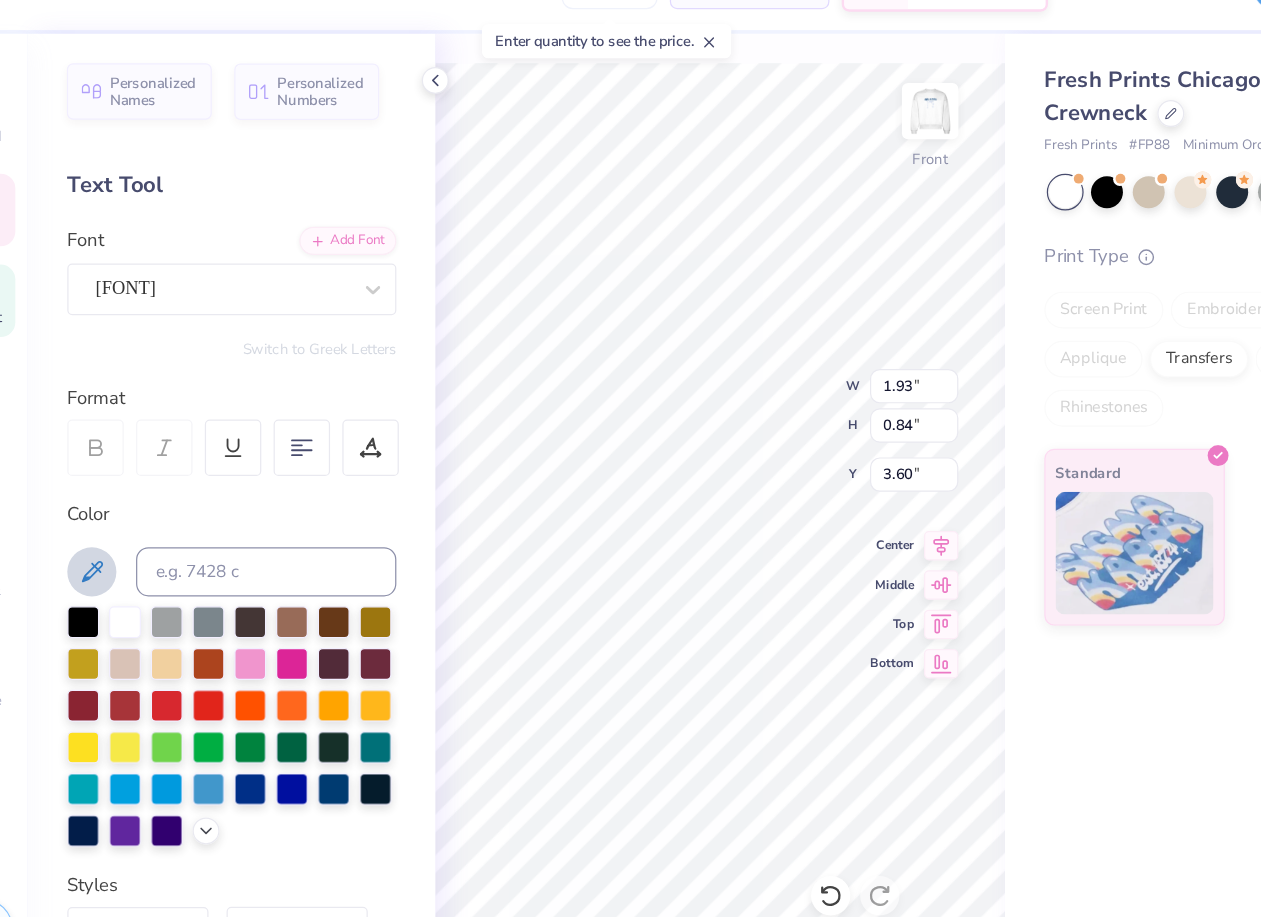 click 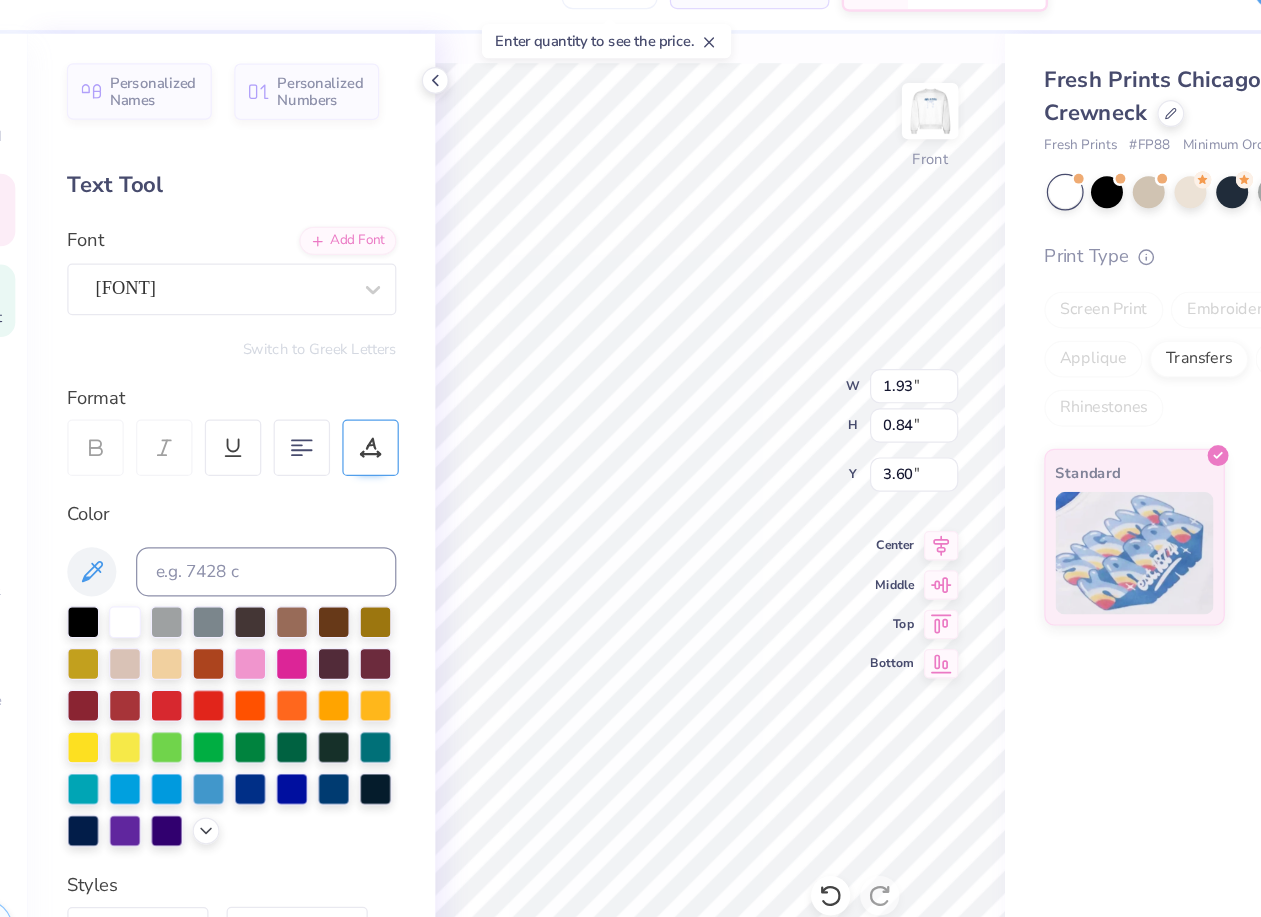 type on "2.81" 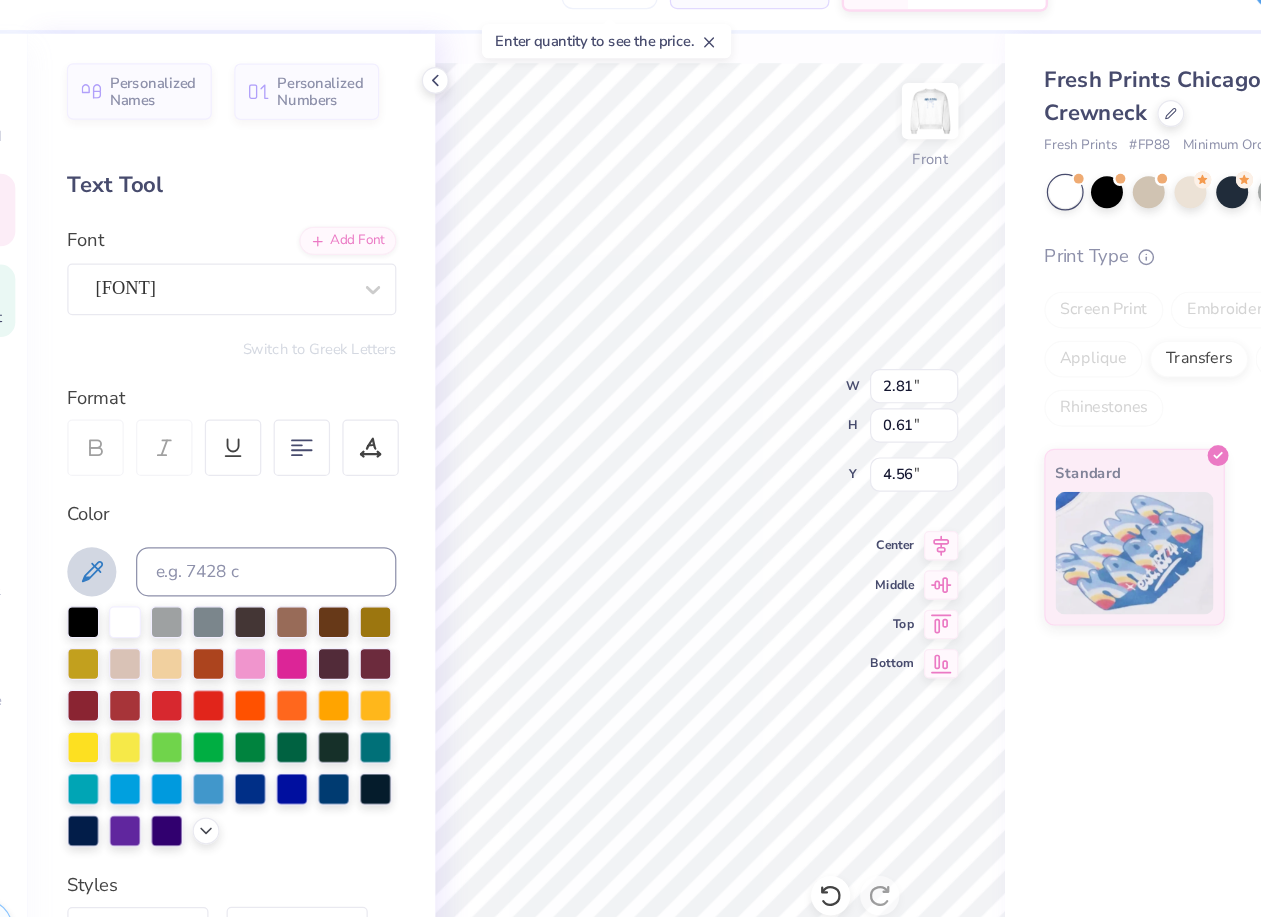 click 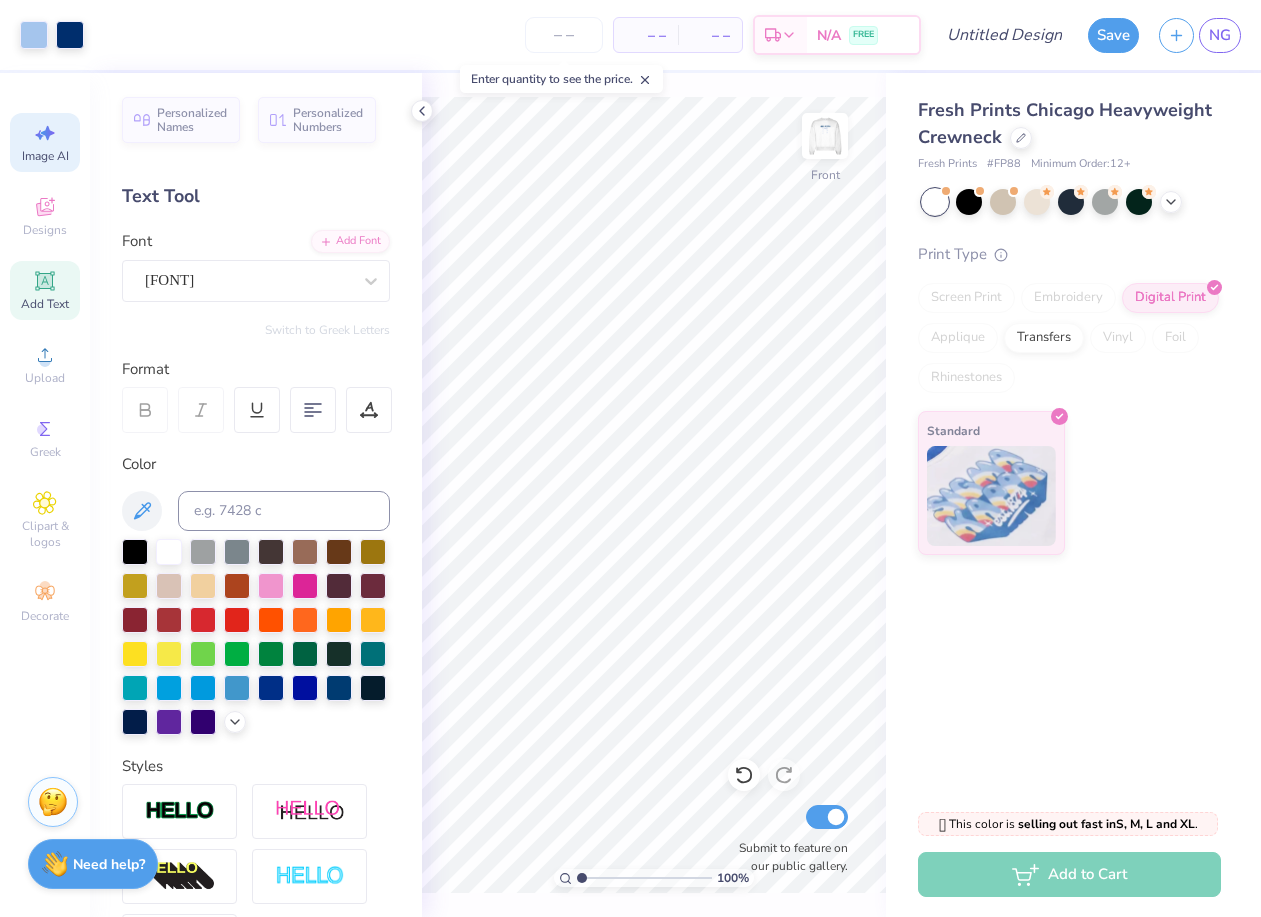 click 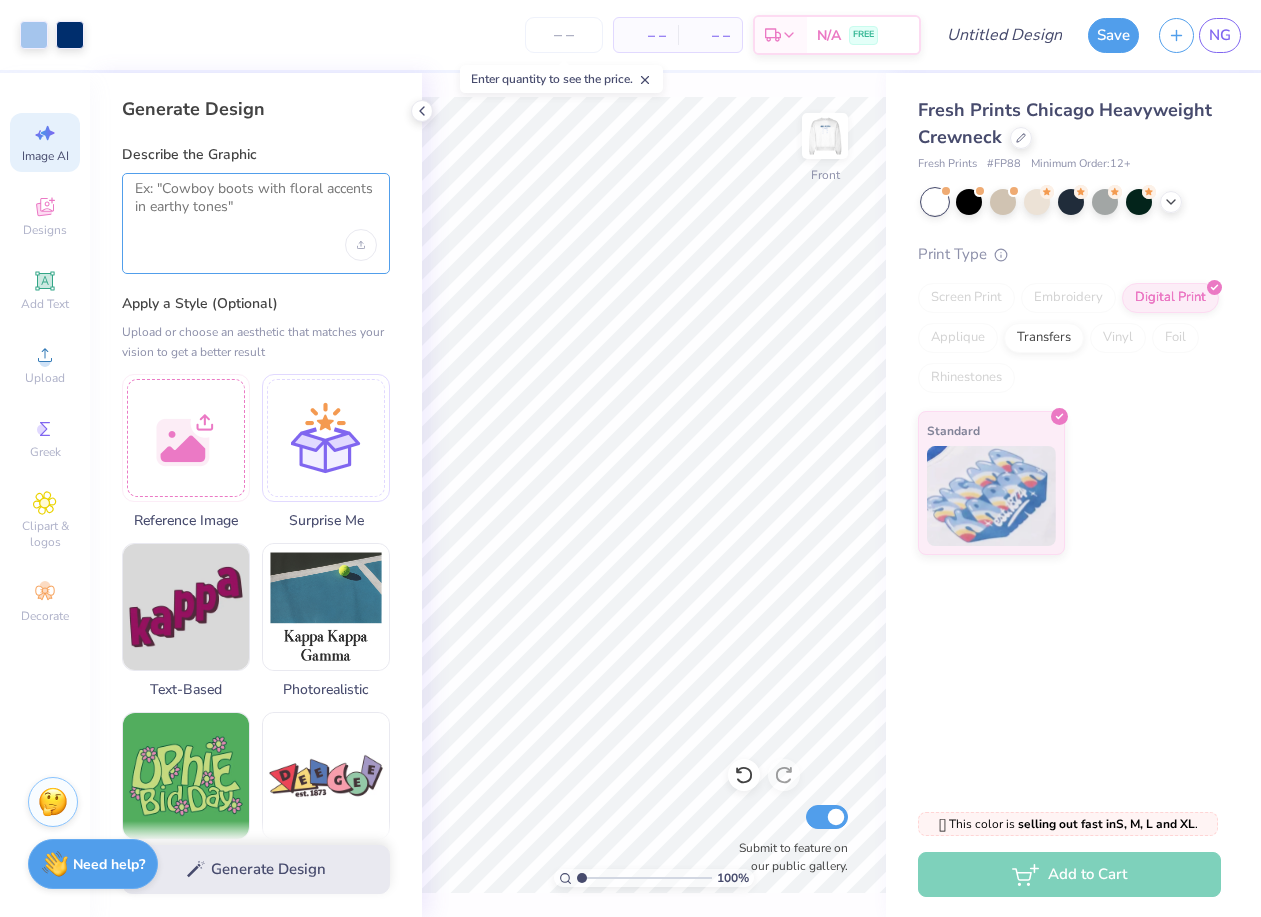 click at bounding box center (256, 205) 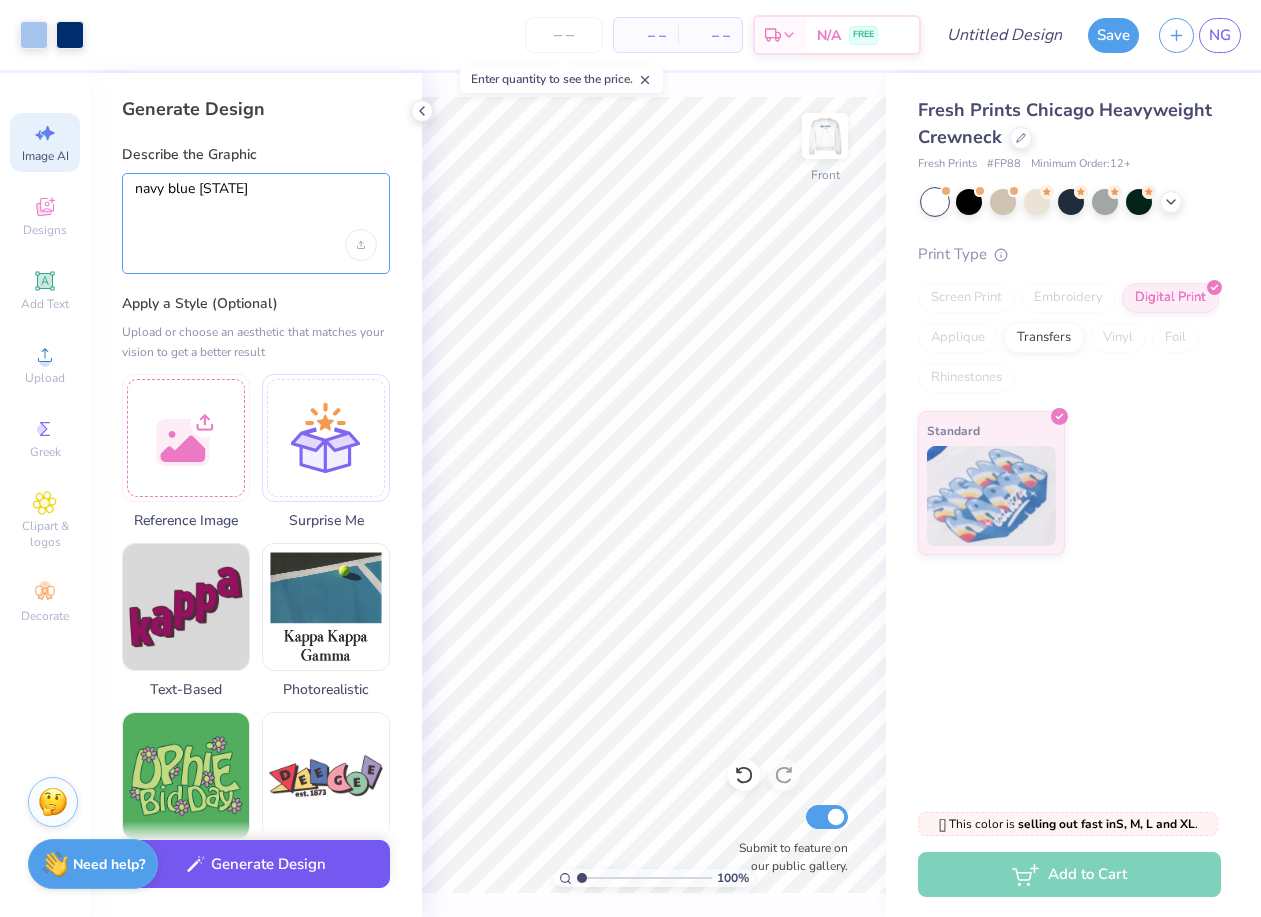 type on "navy blue texas" 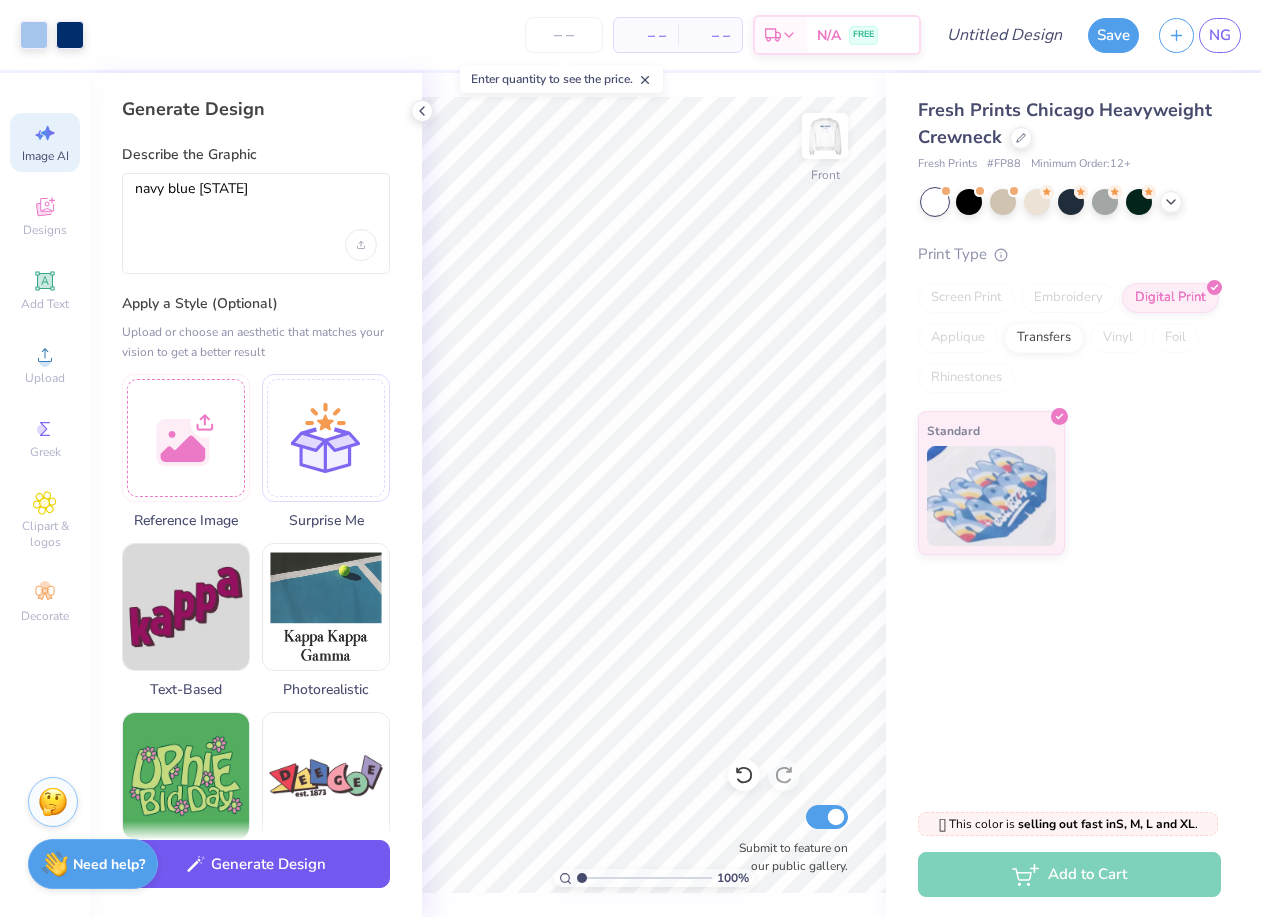 click on "Generate Design" at bounding box center [256, 864] 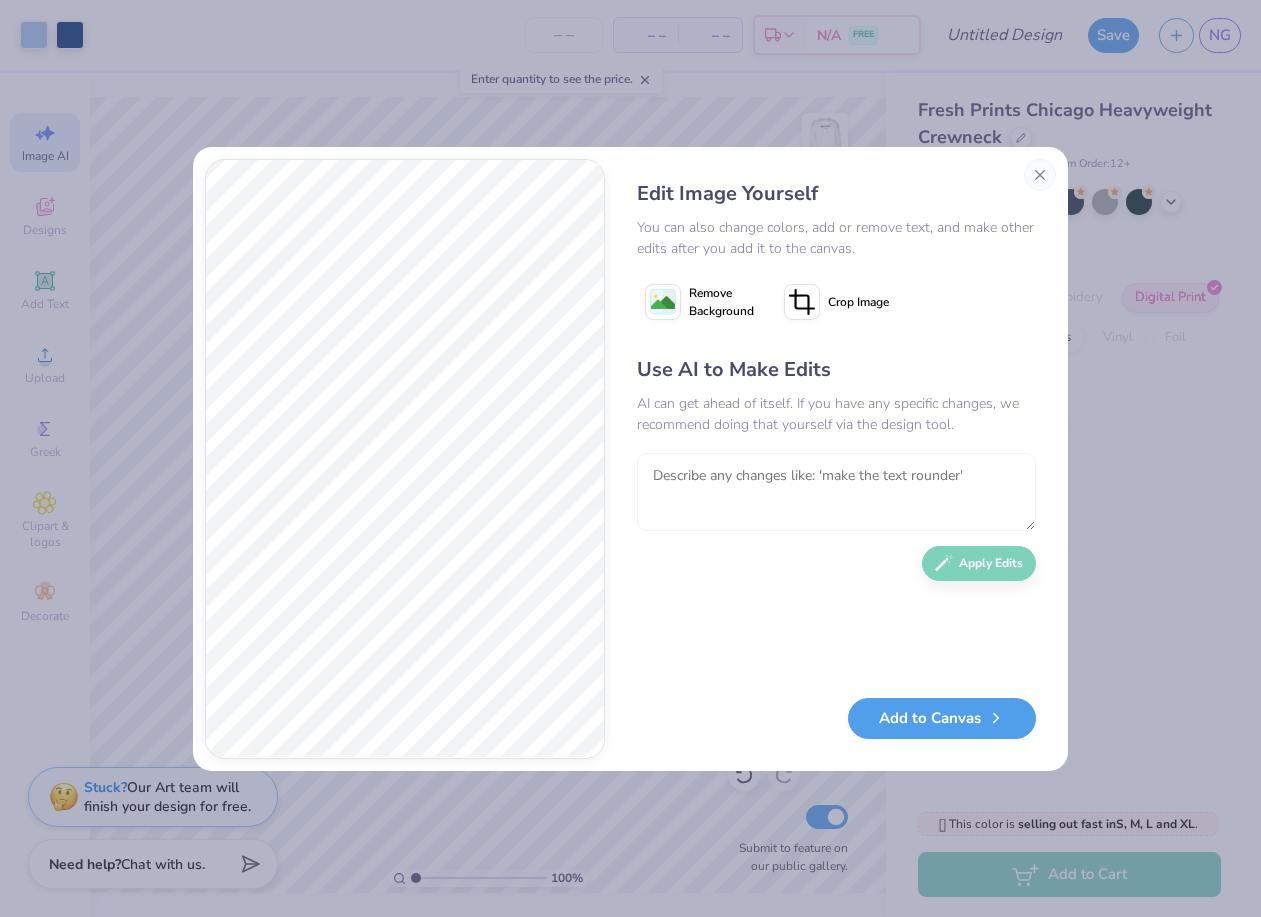 click at bounding box center (836, 492) 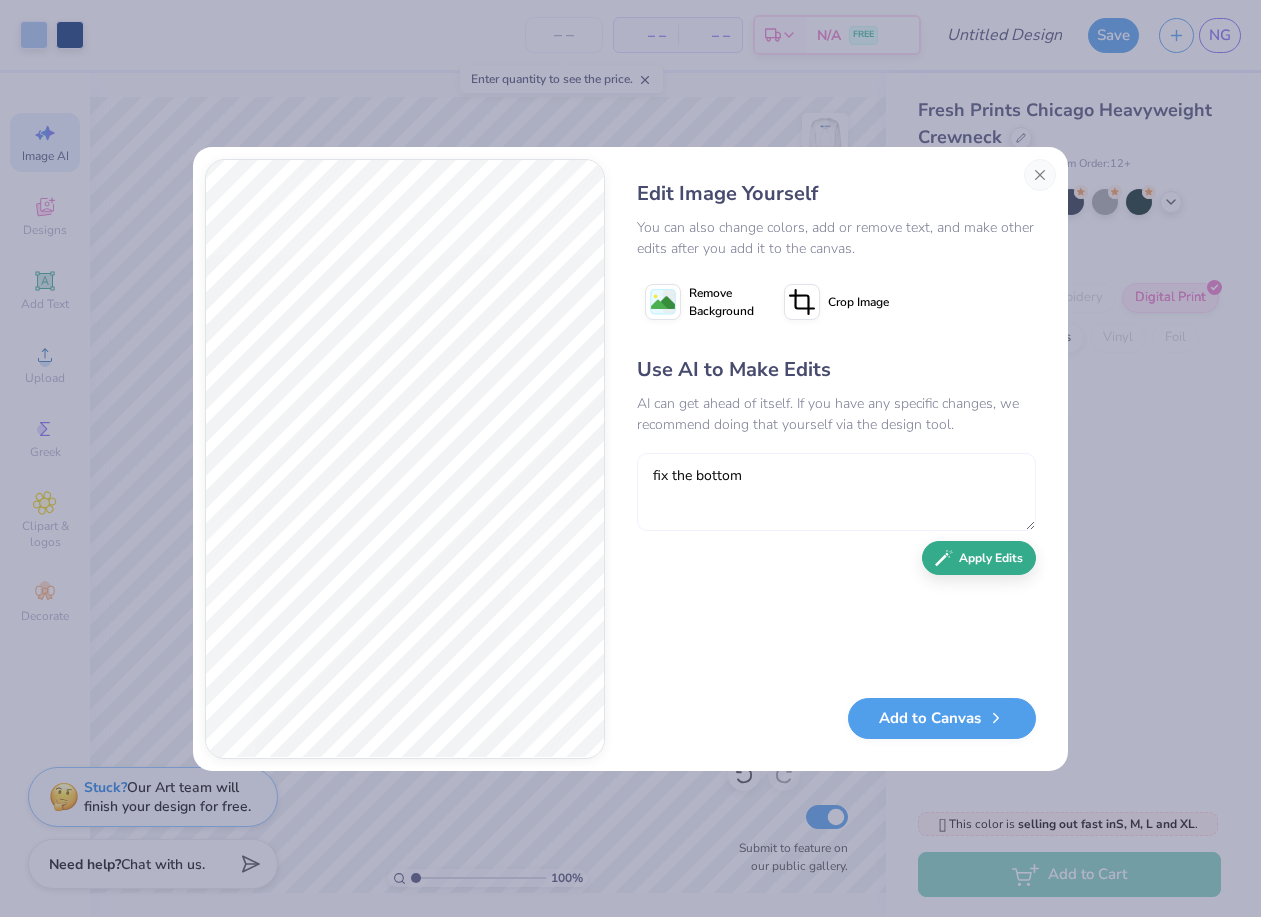 type on "fix the bottom" 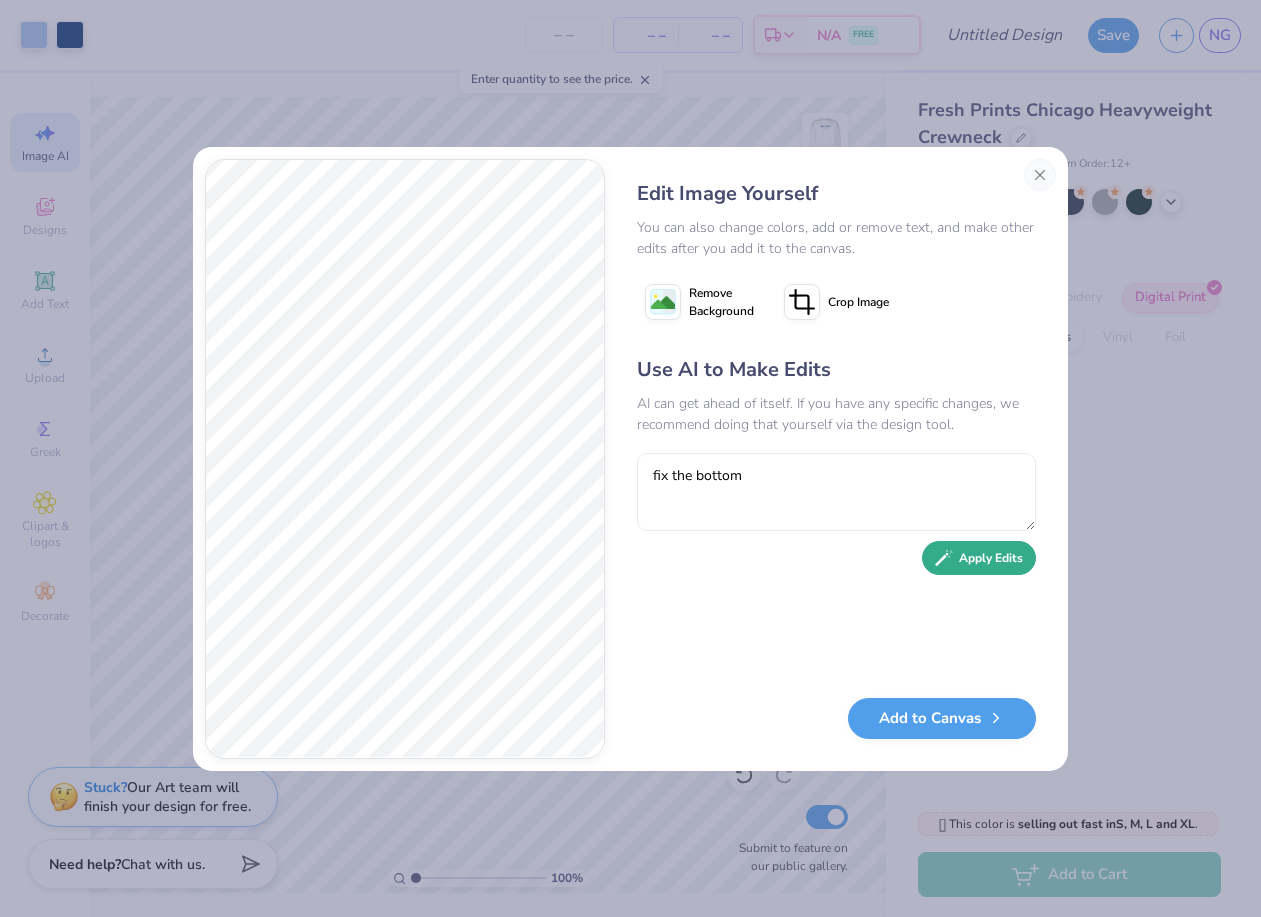 click on "Apply Edits" at bounding box center (979, 558) 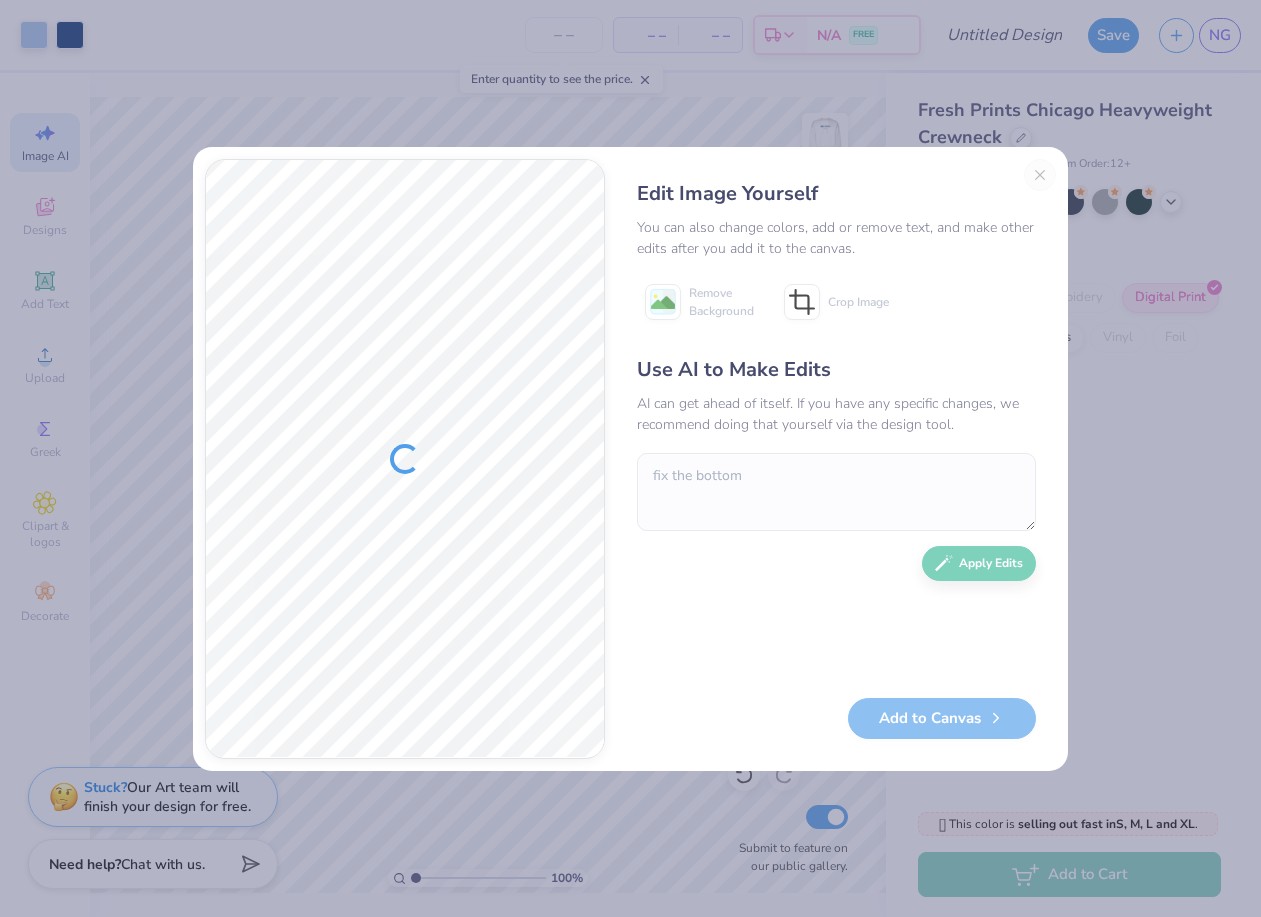 scroll, scrollTop: 0, scrollLeft: 0, axis: both 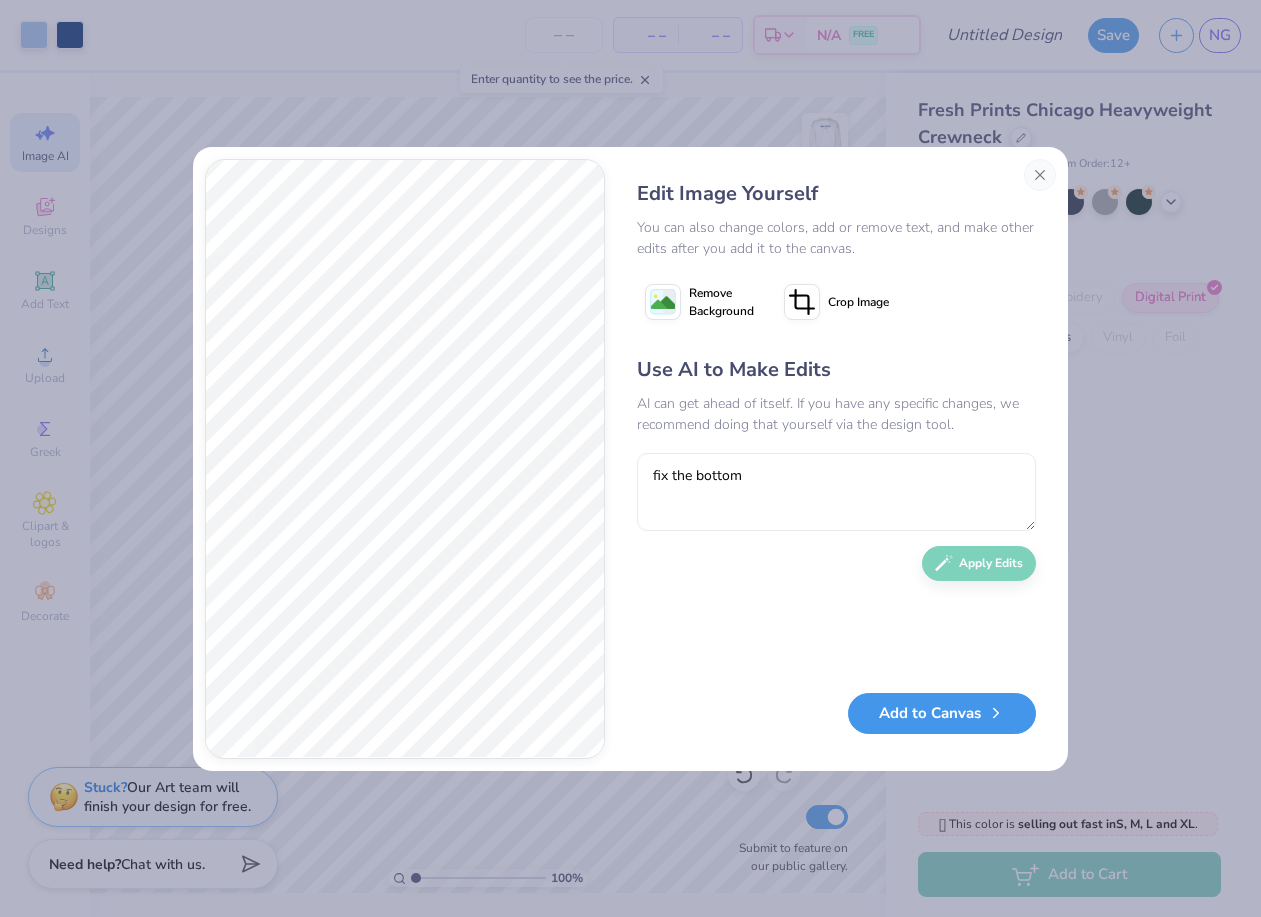click on "Add to Canvas" at bounding box center (942, 713) 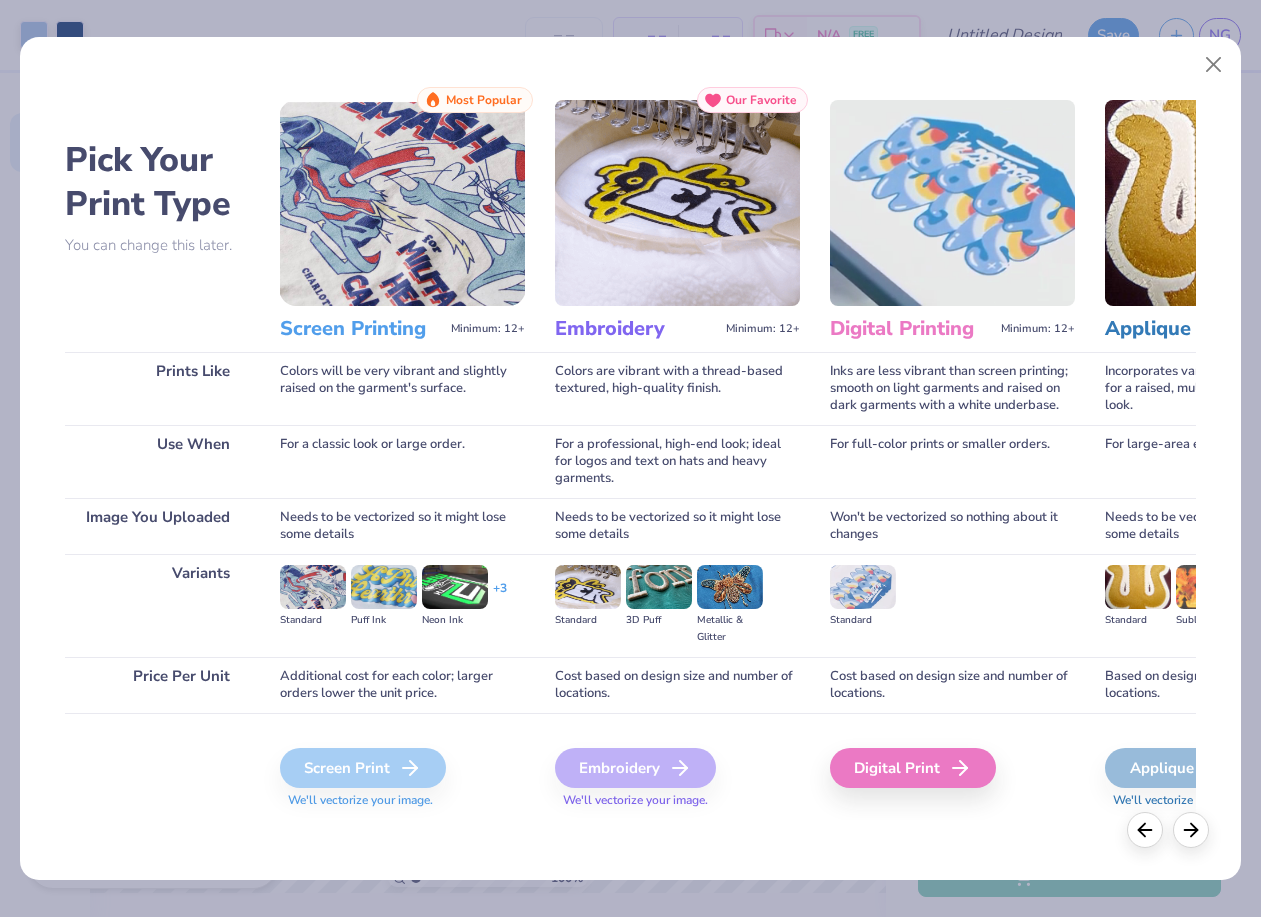 click on "Screen Print" at bounding box center [363, 768] 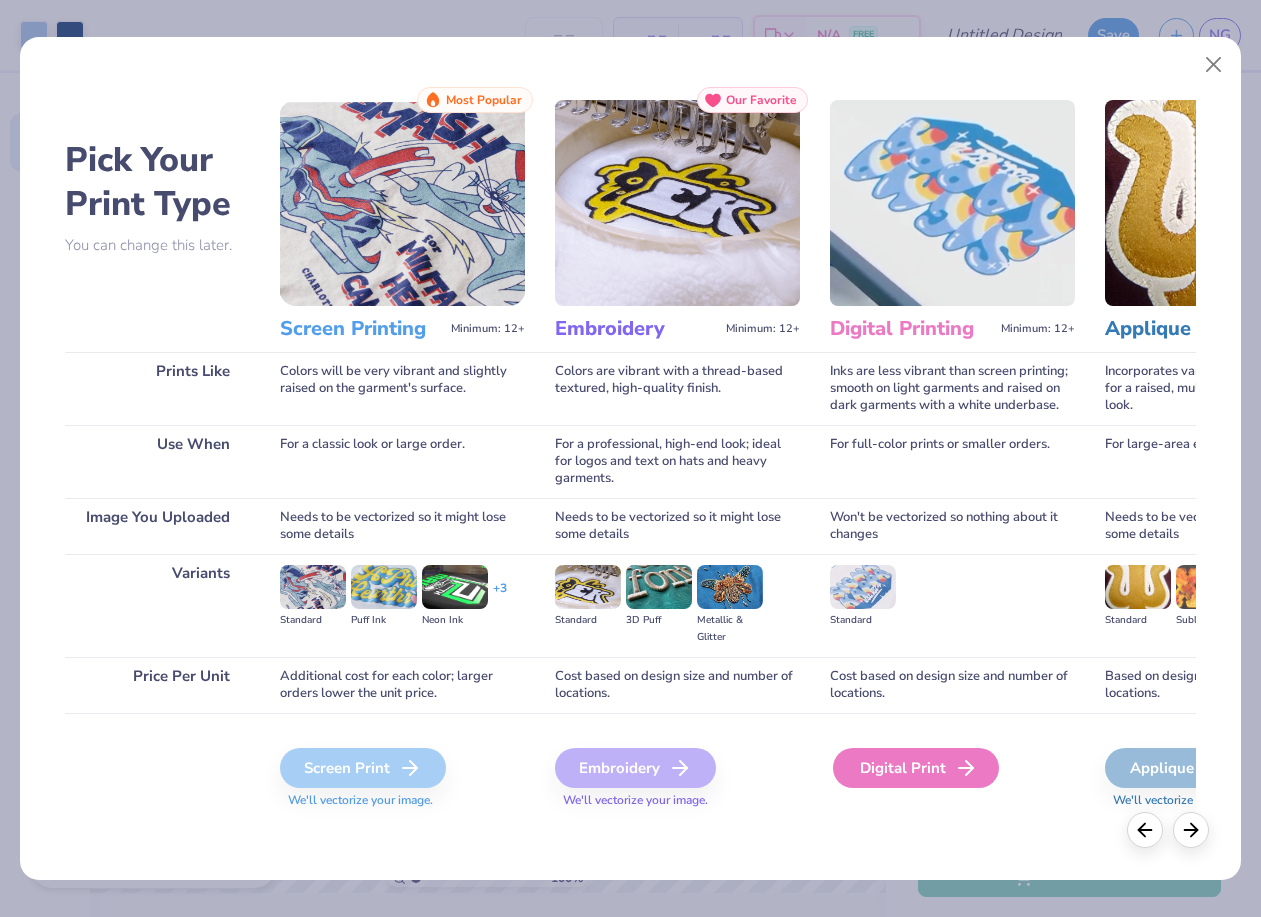 click on "Digital Print" at bounding box center [916, 768] 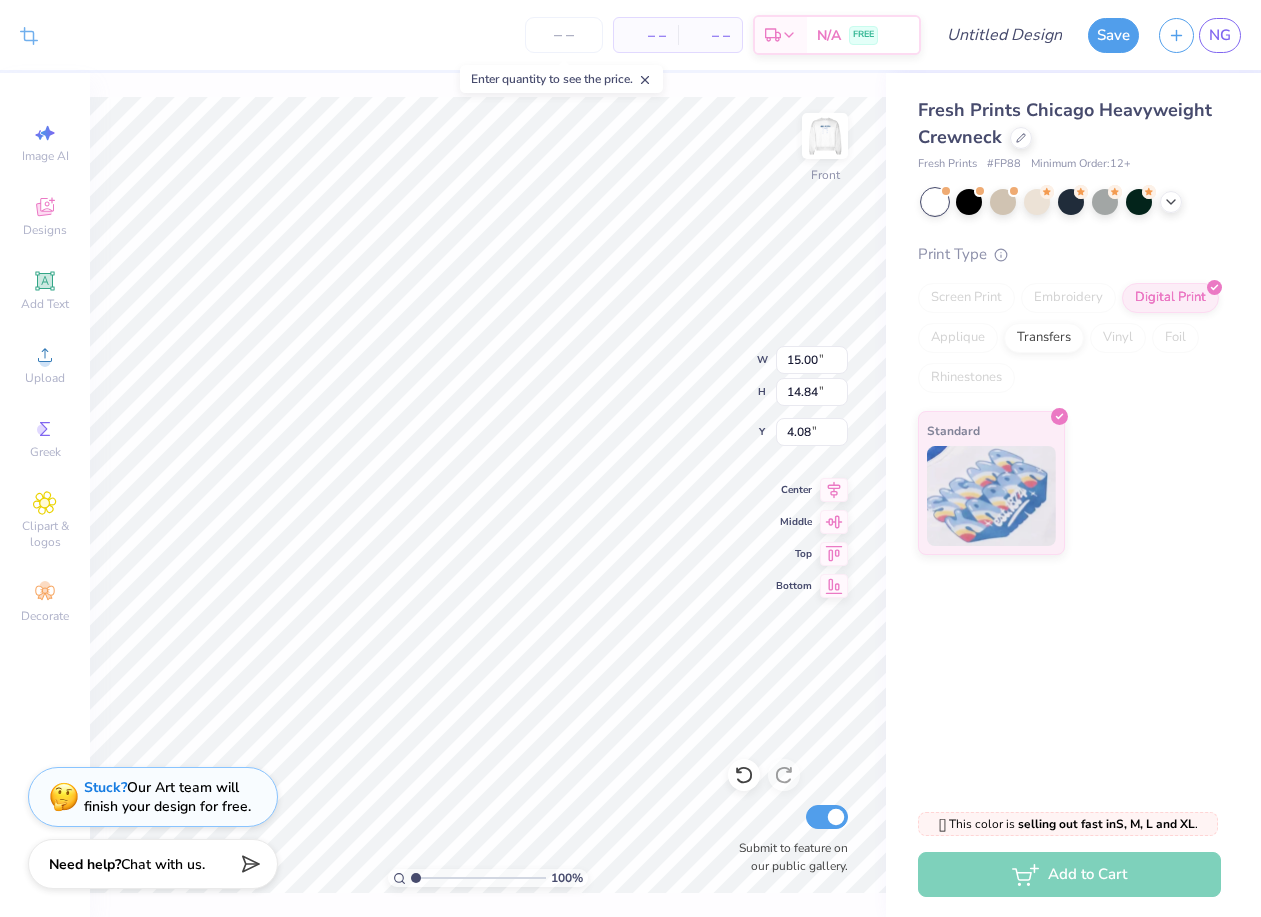 type on "5.91" 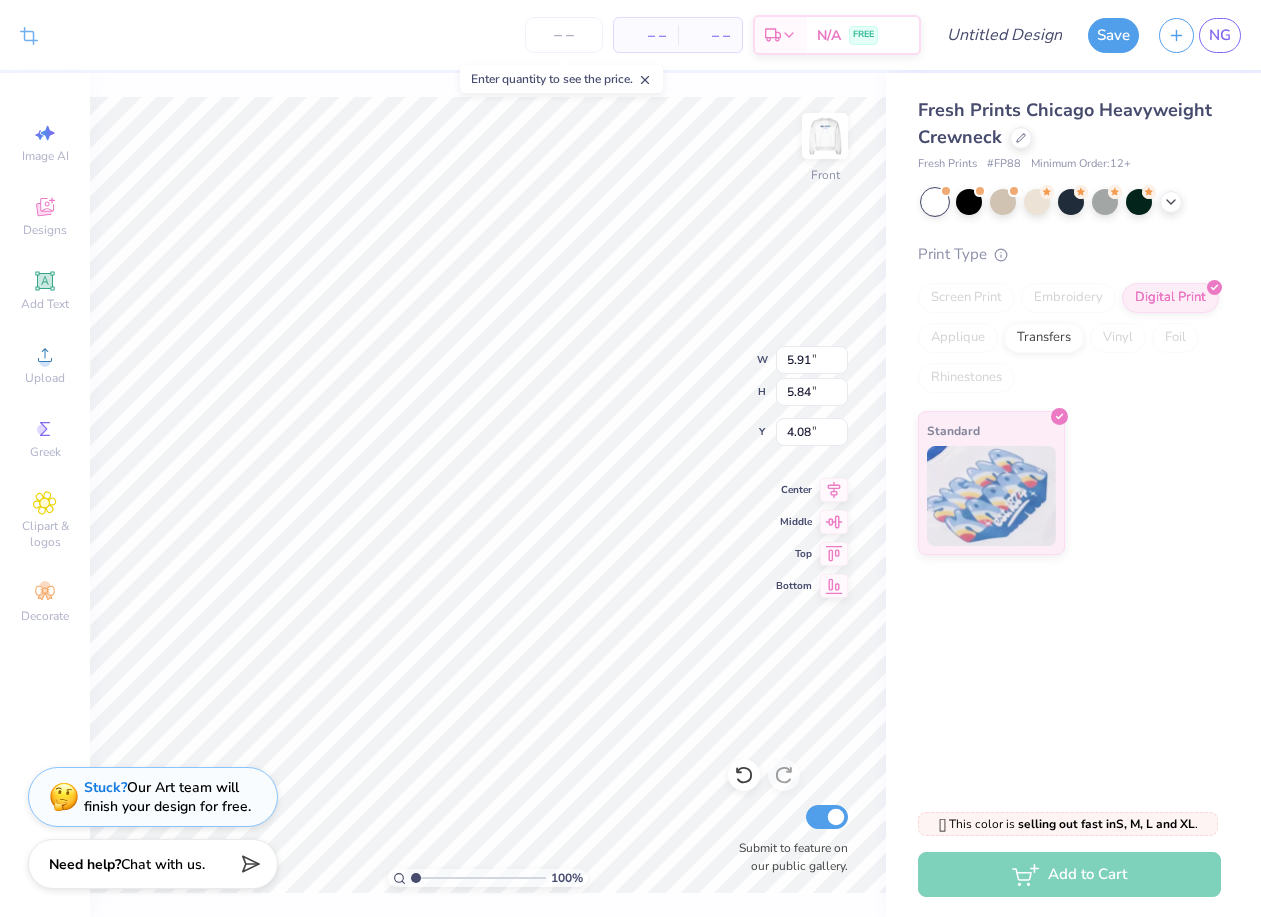 type on "3.92" 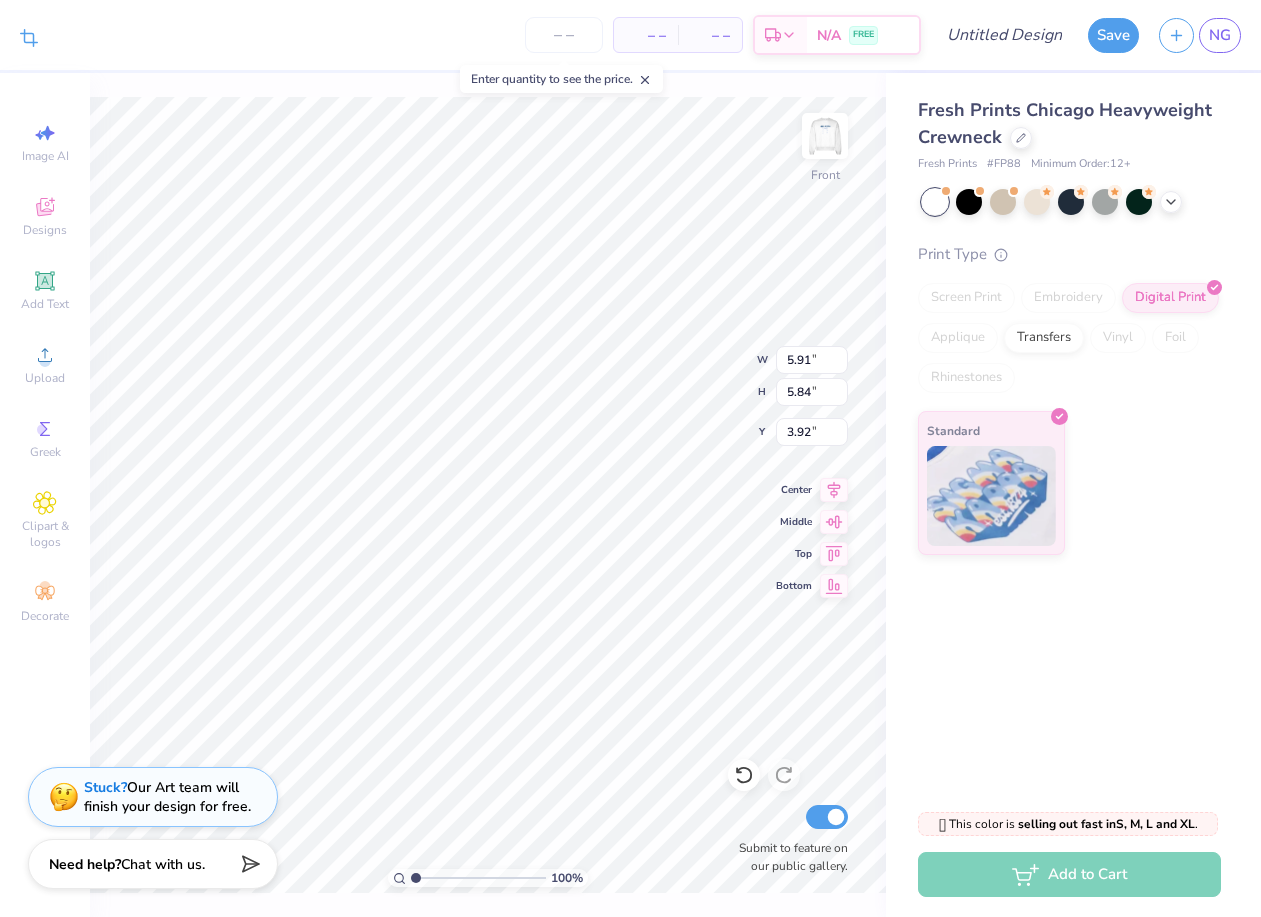 click 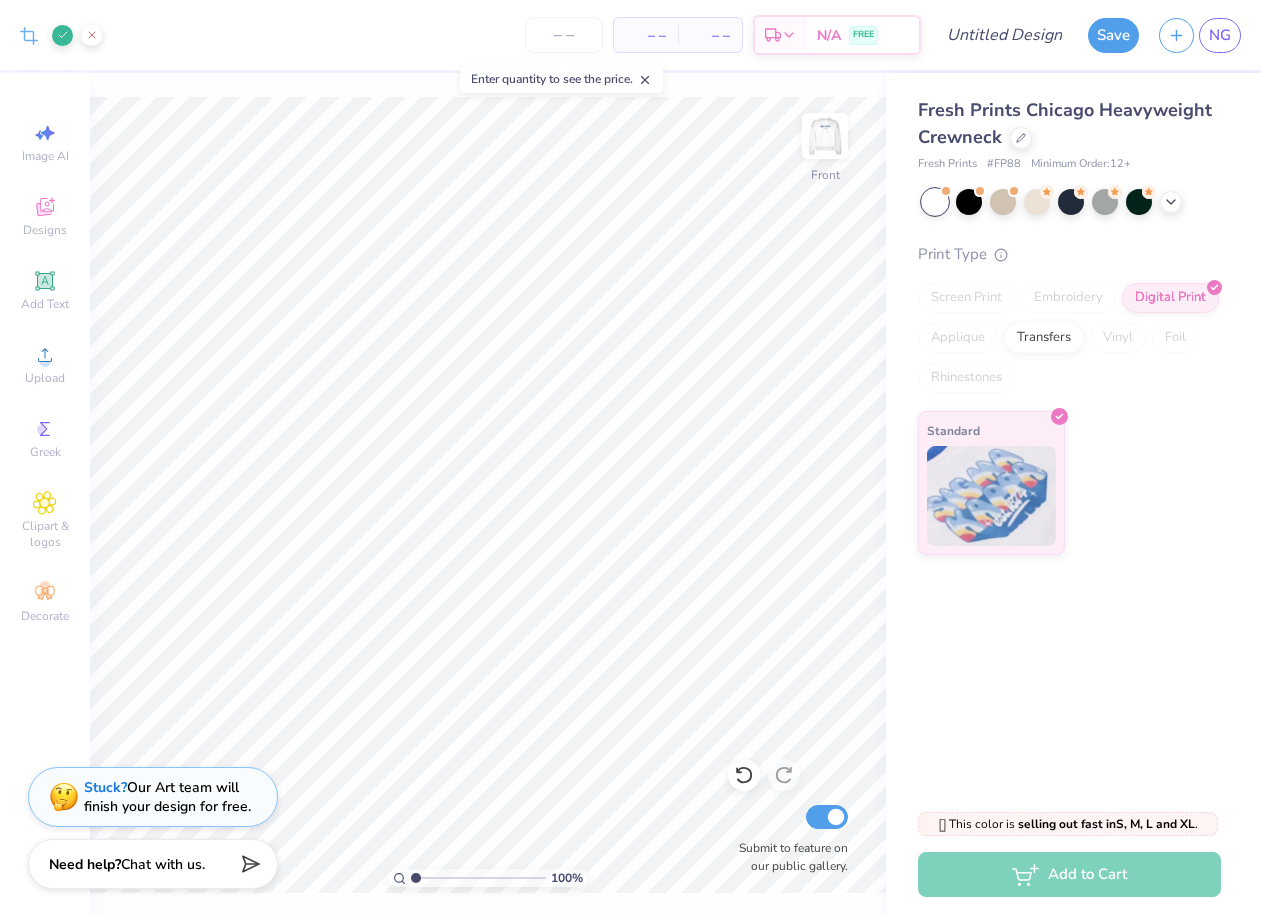 click at bounding box center (91, 35) 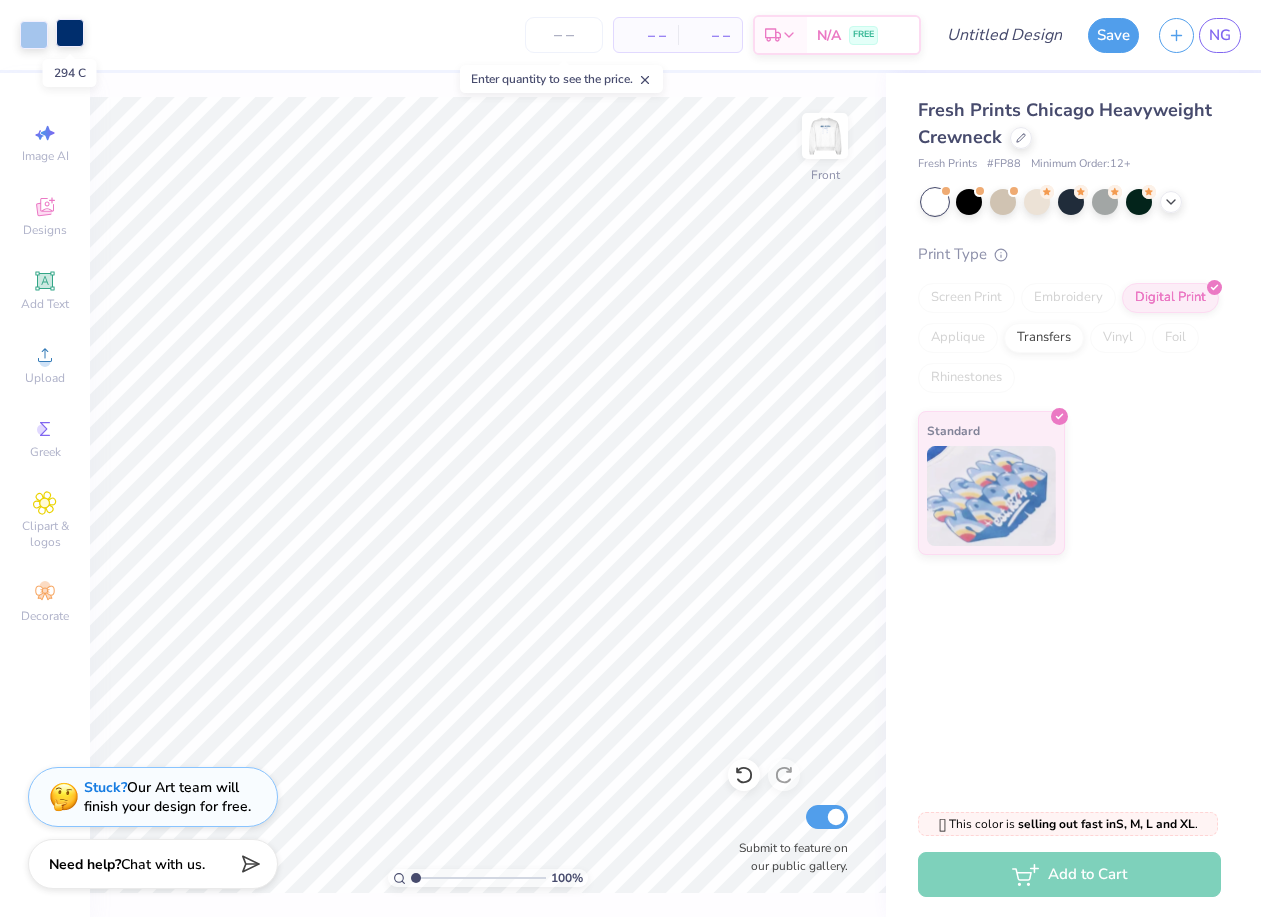 click at bounding box center [70, 33] 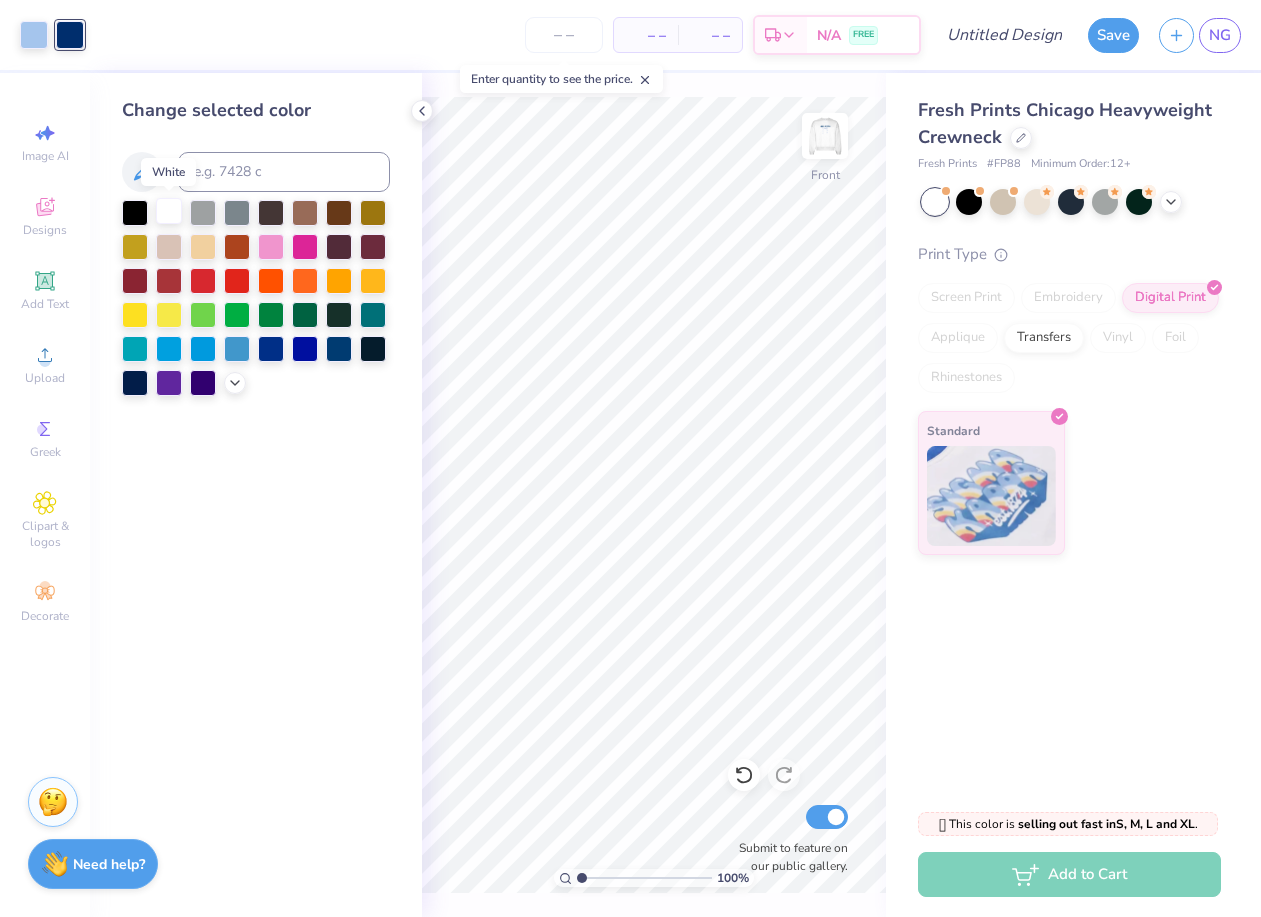 click at bounding box center [169, 211] 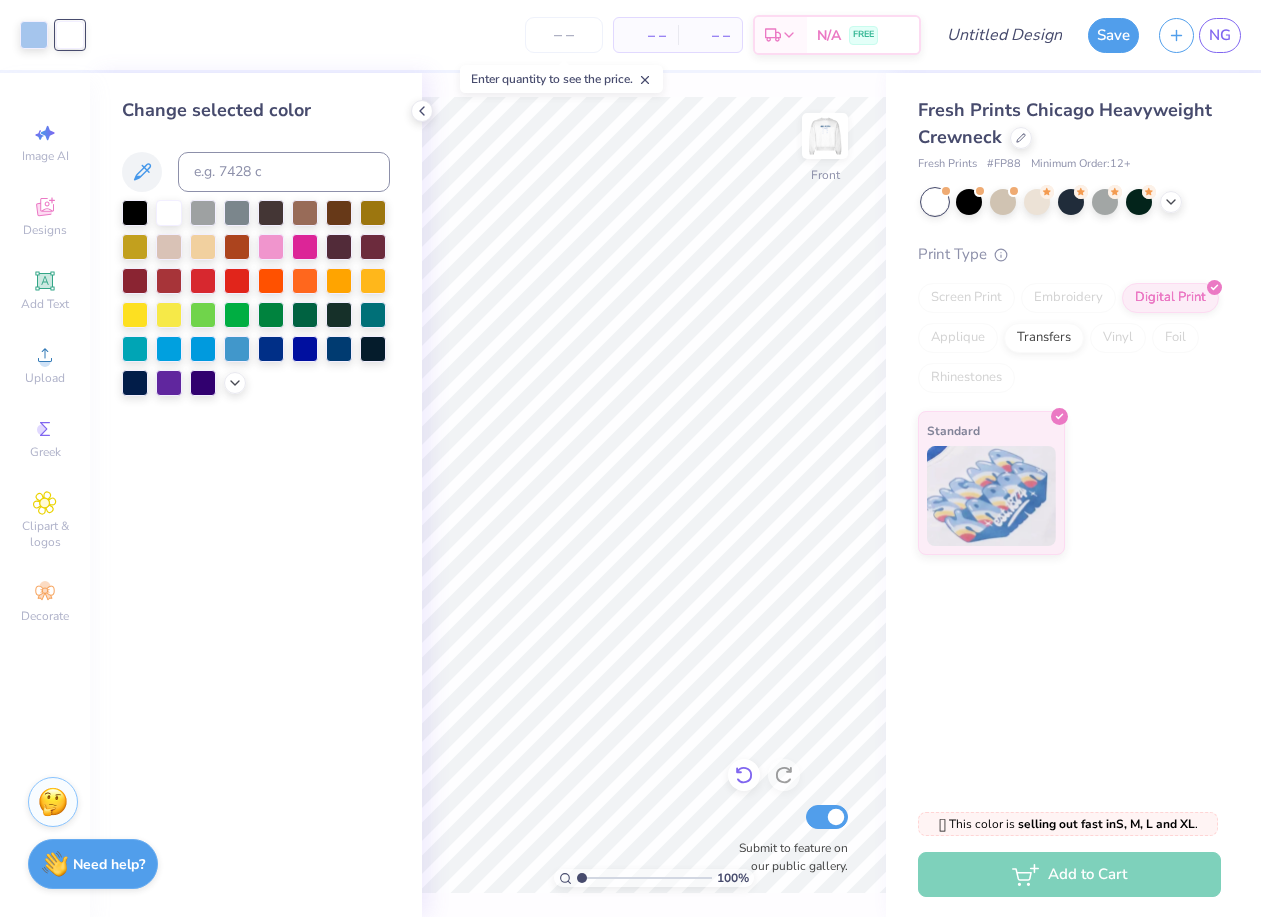 click 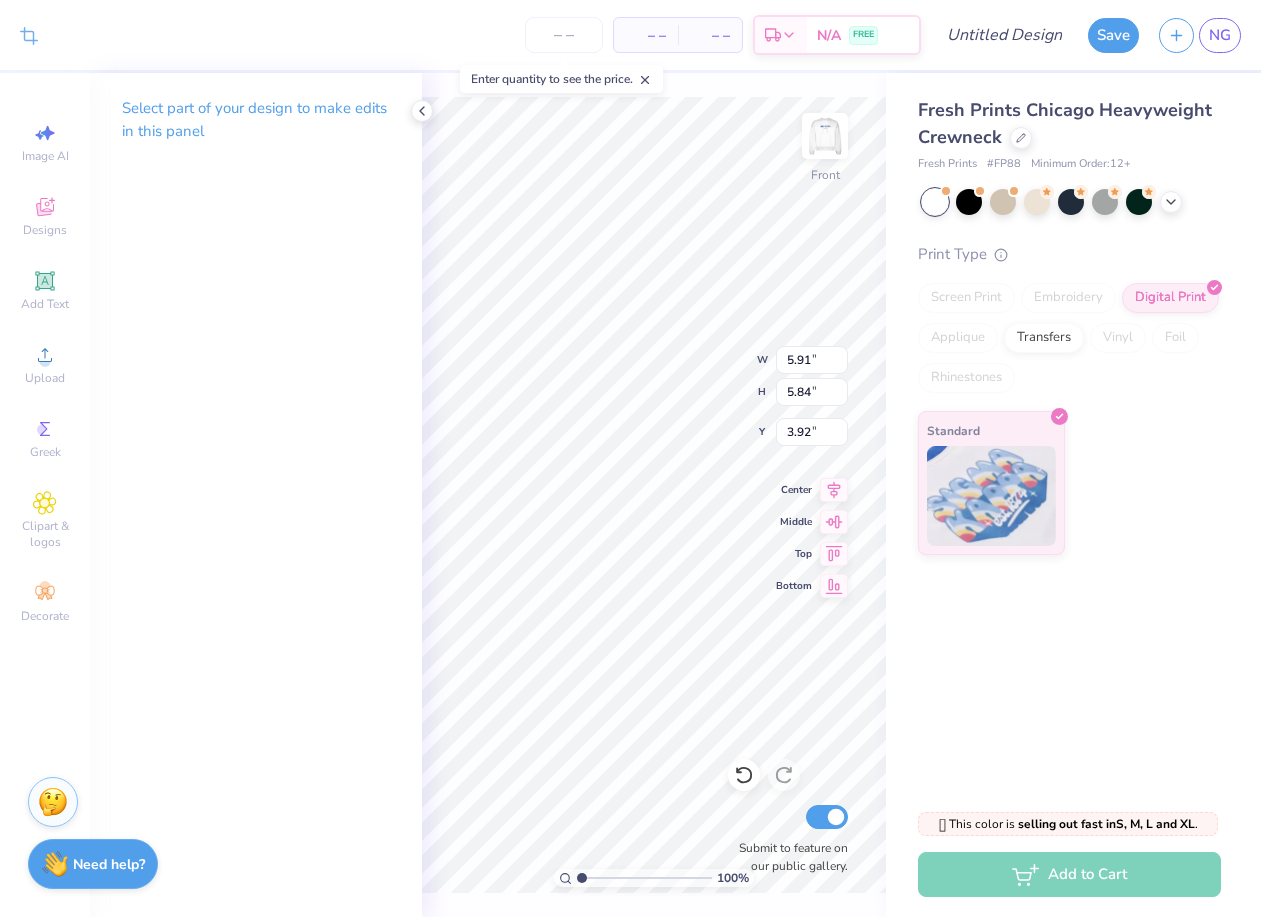 type on "5.66" 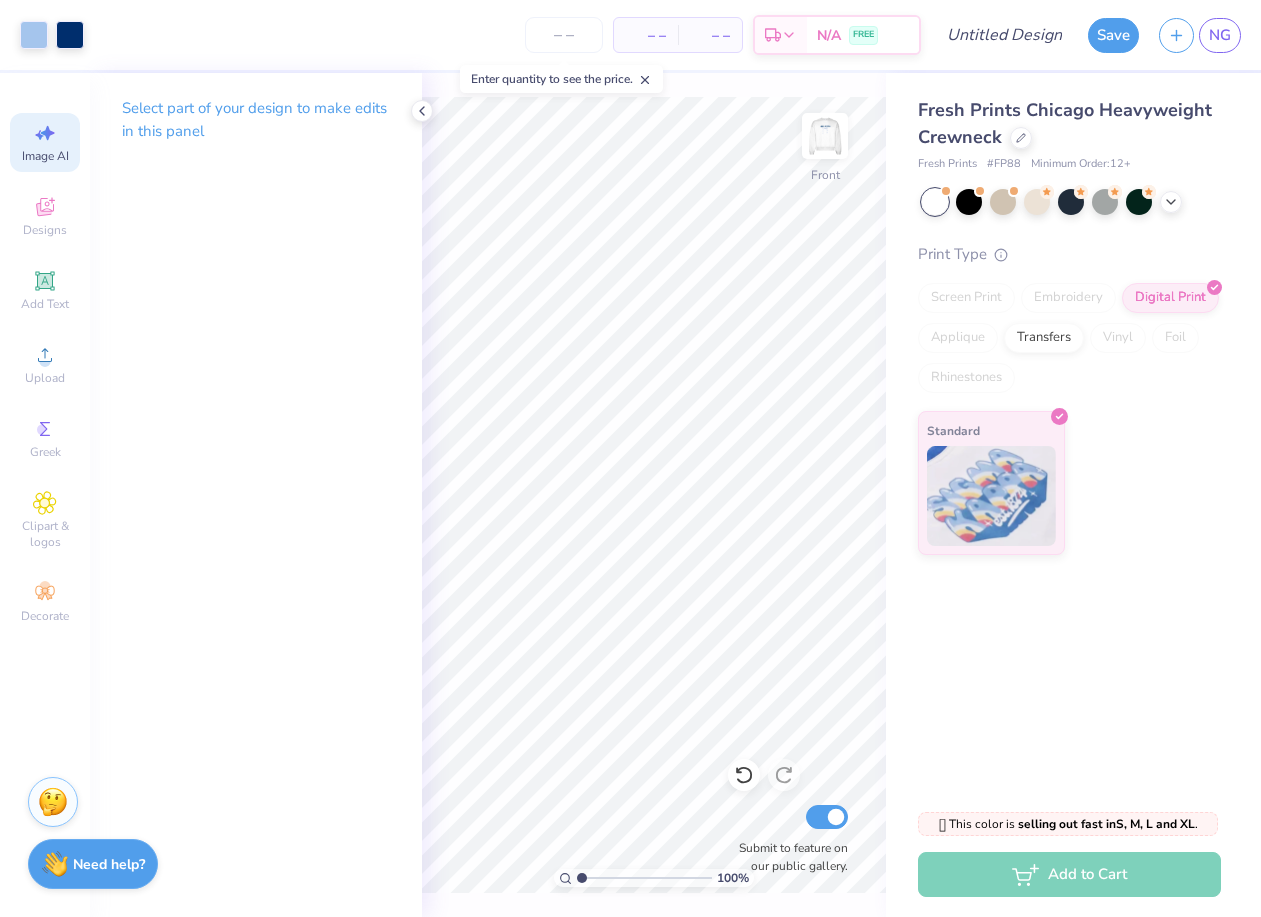 click on "Image AI" at bounding box center [45, 156] 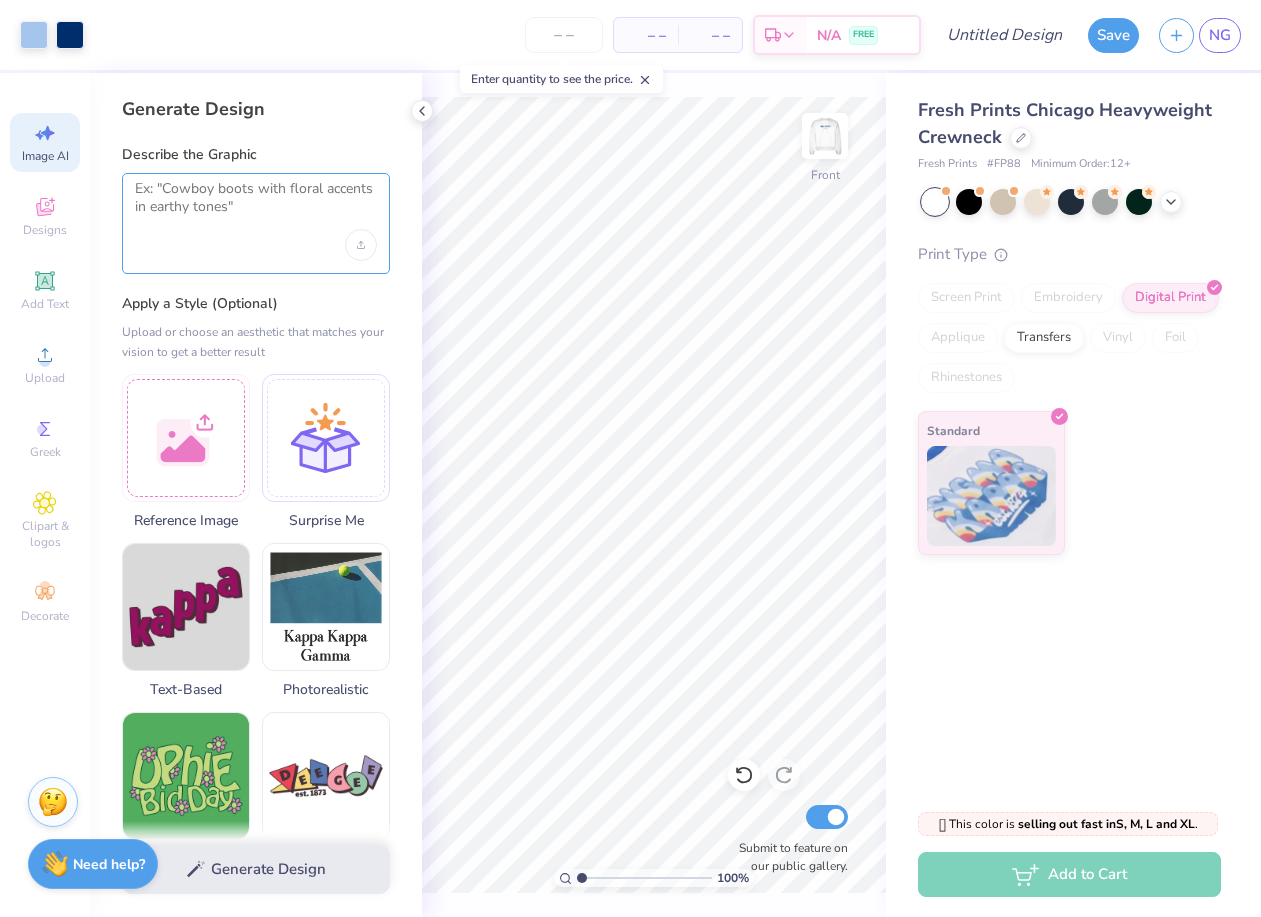 click at bounding box center [256, 205] 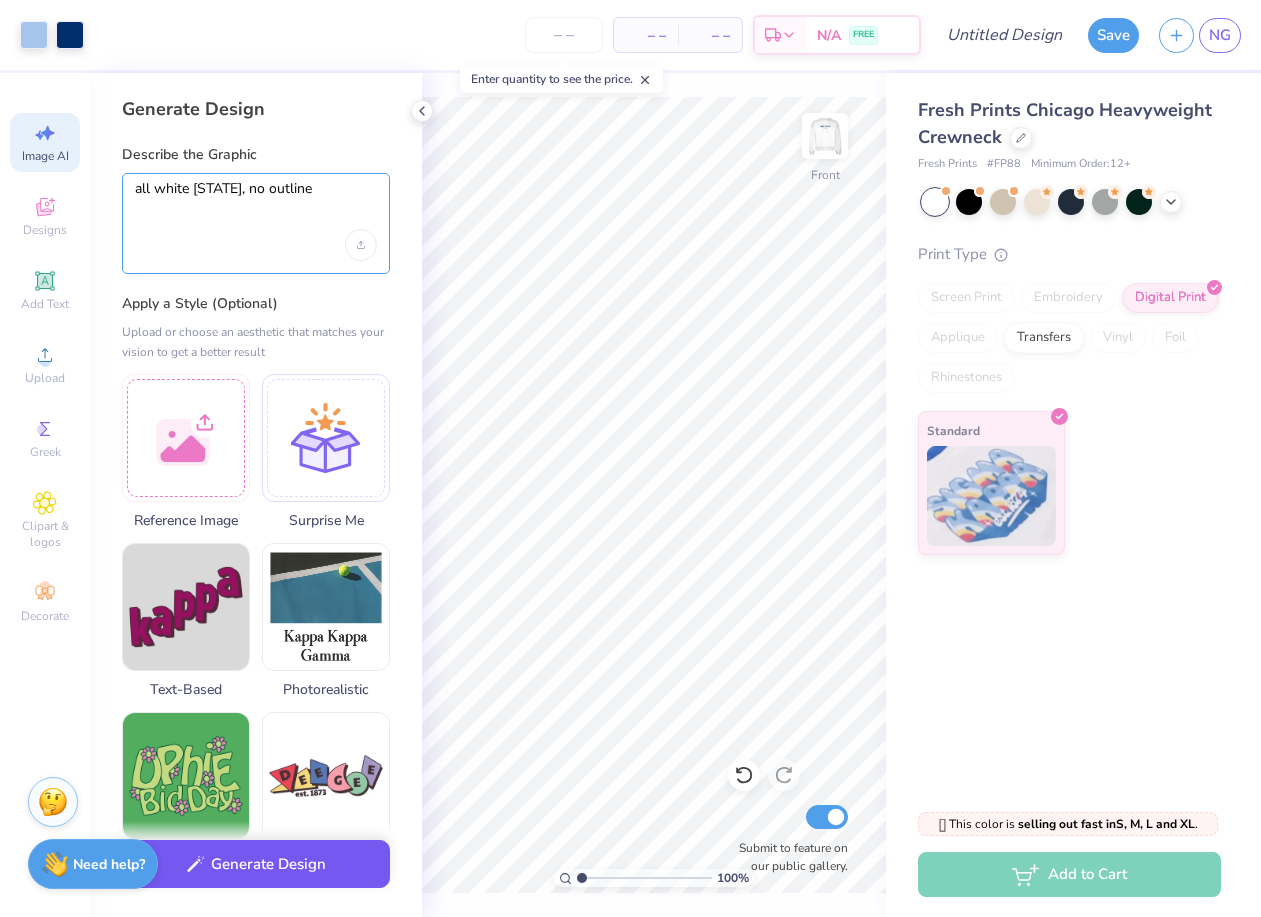 type on "all white texas, no outline" 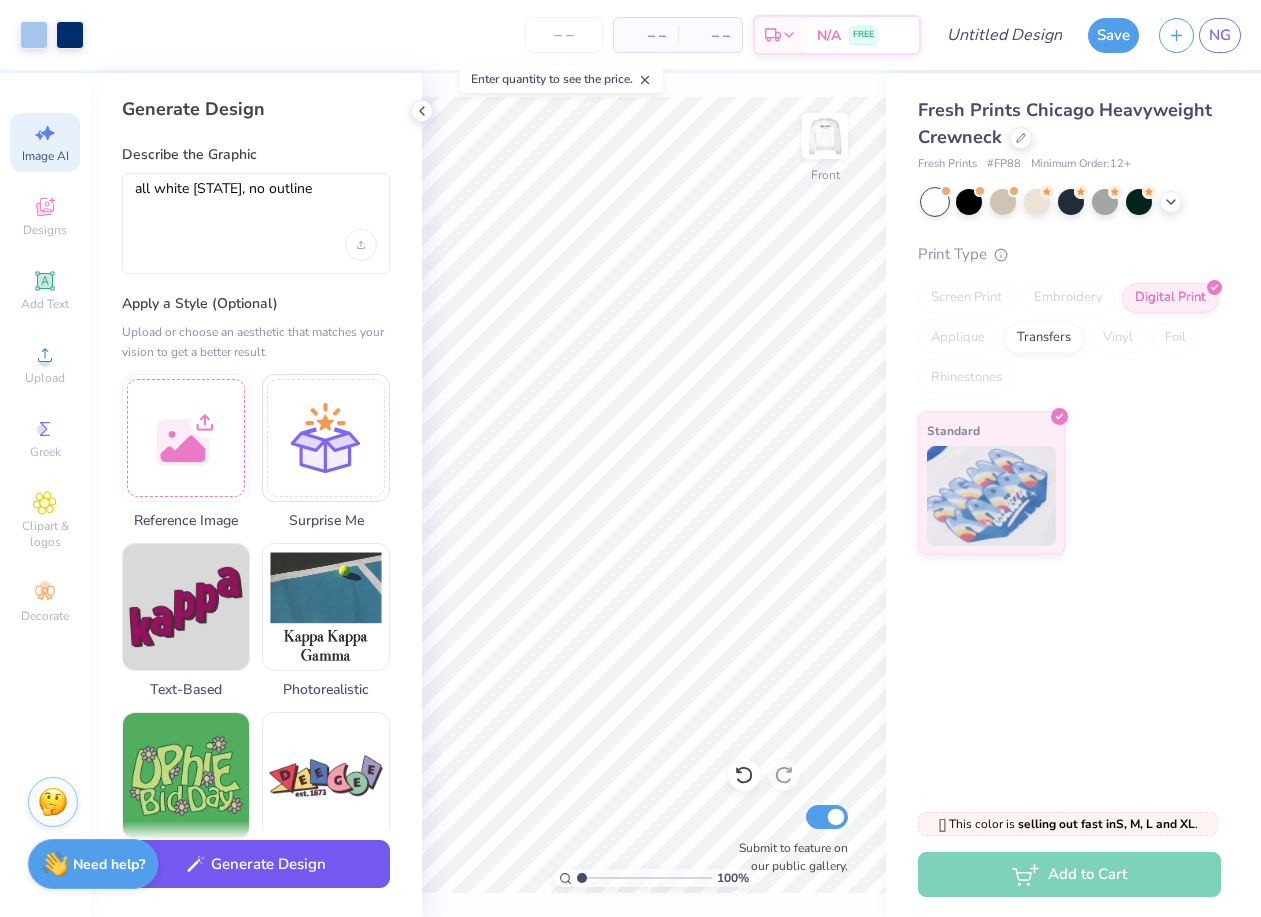 click on "Generate Design" at bounding box center (256, 864) 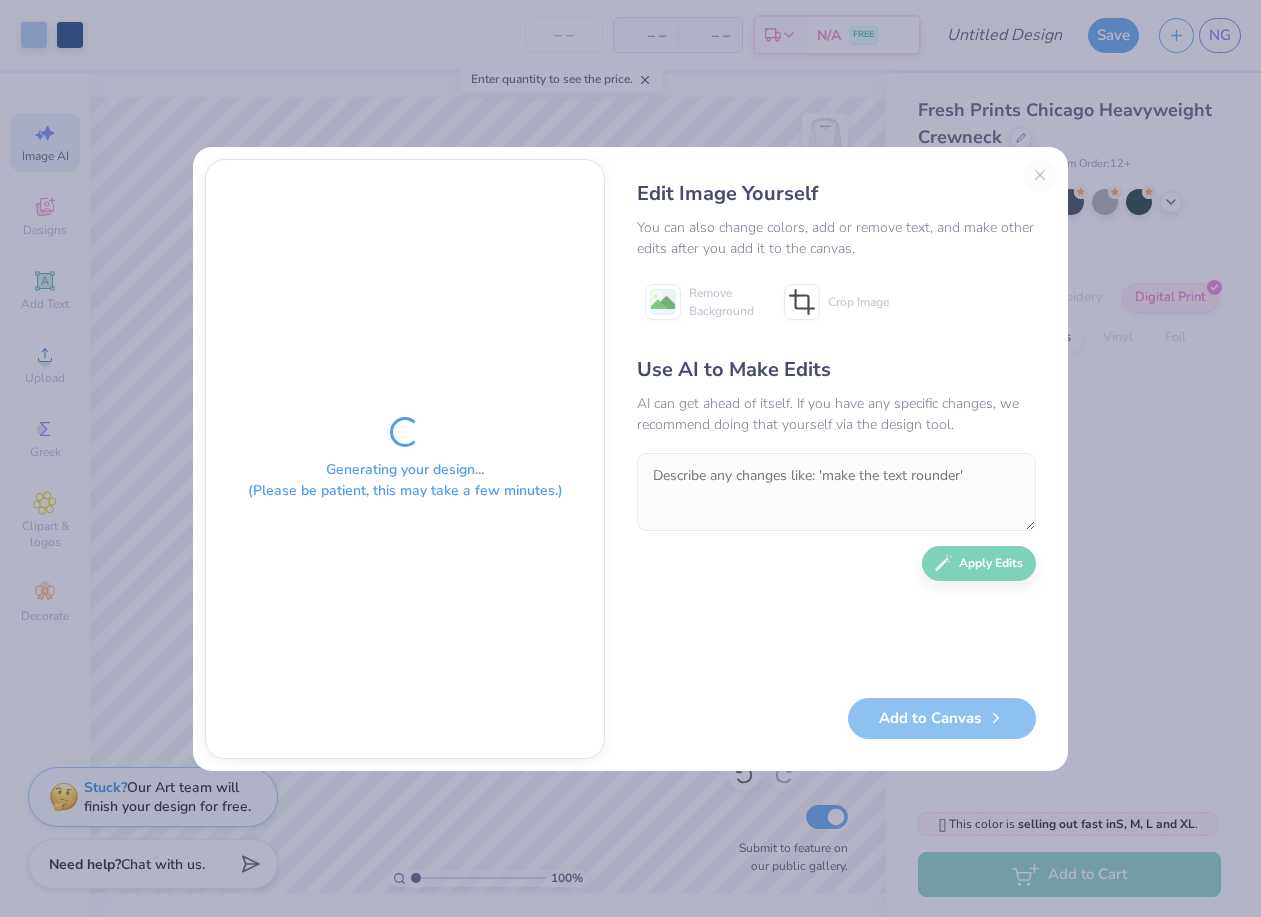scroll, scrollTop: 0, scrollLeft: 0, axis: both 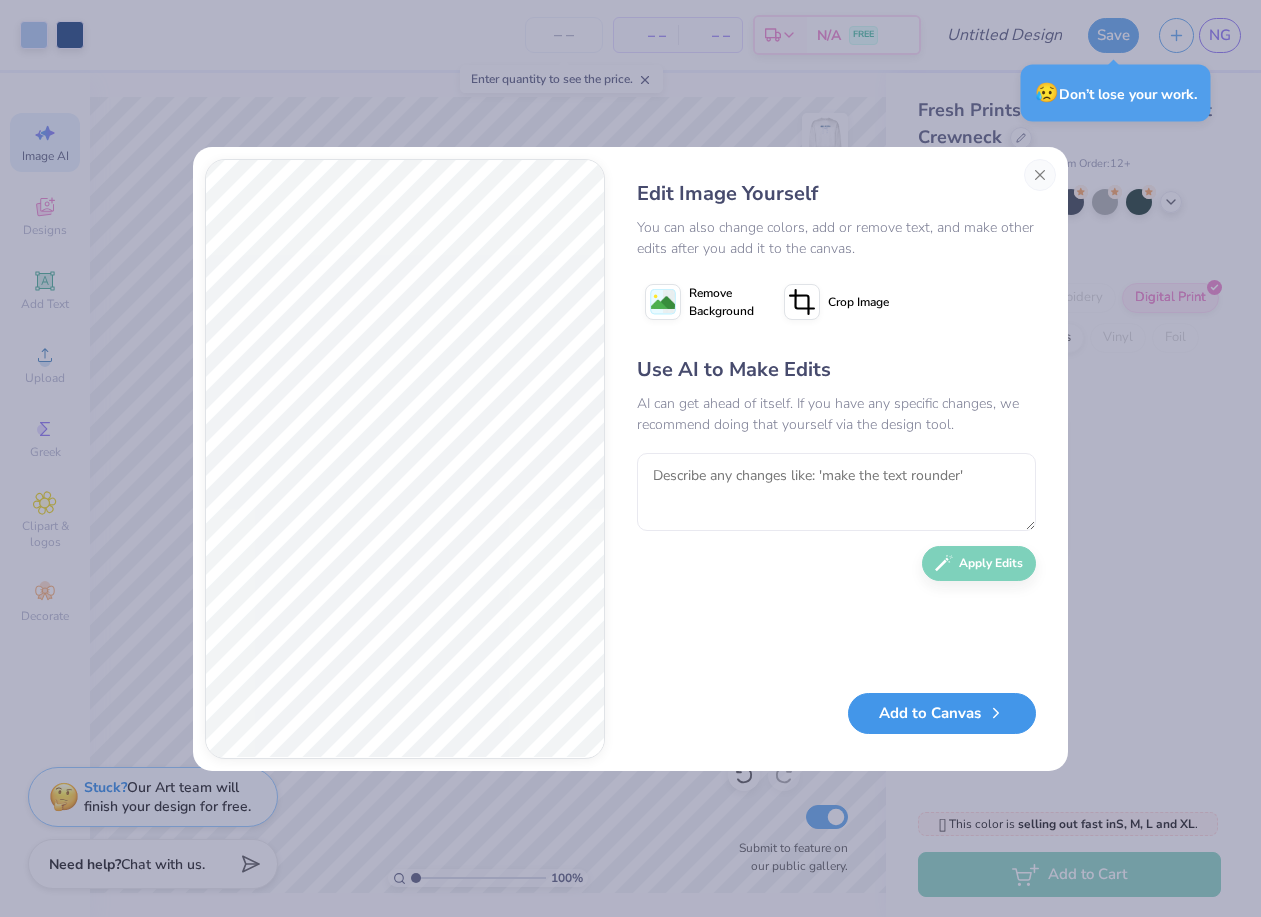 click on "Add to Canvas" at bounding box center (942, 713) 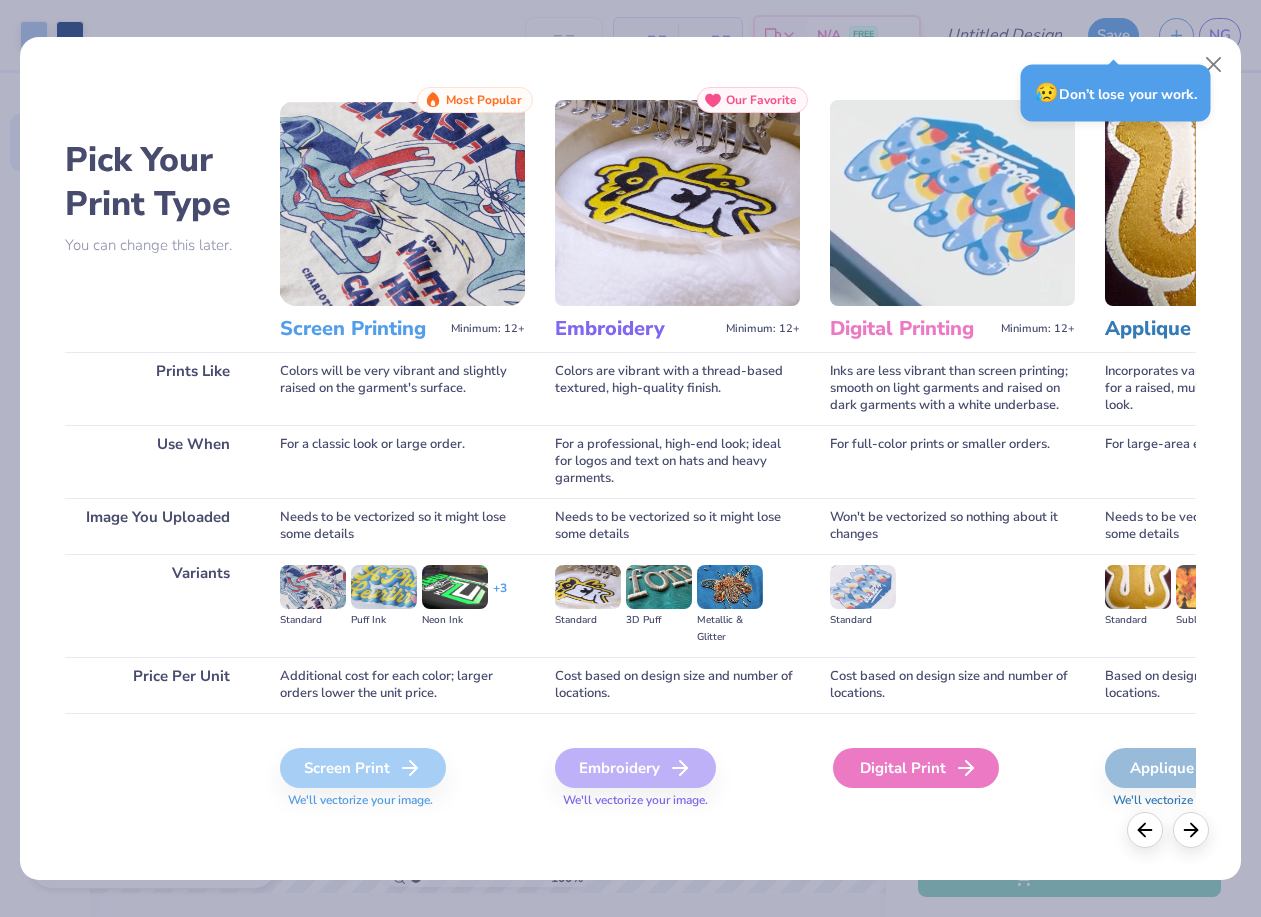click on "Digital Print" at bounding box center (916, 768) 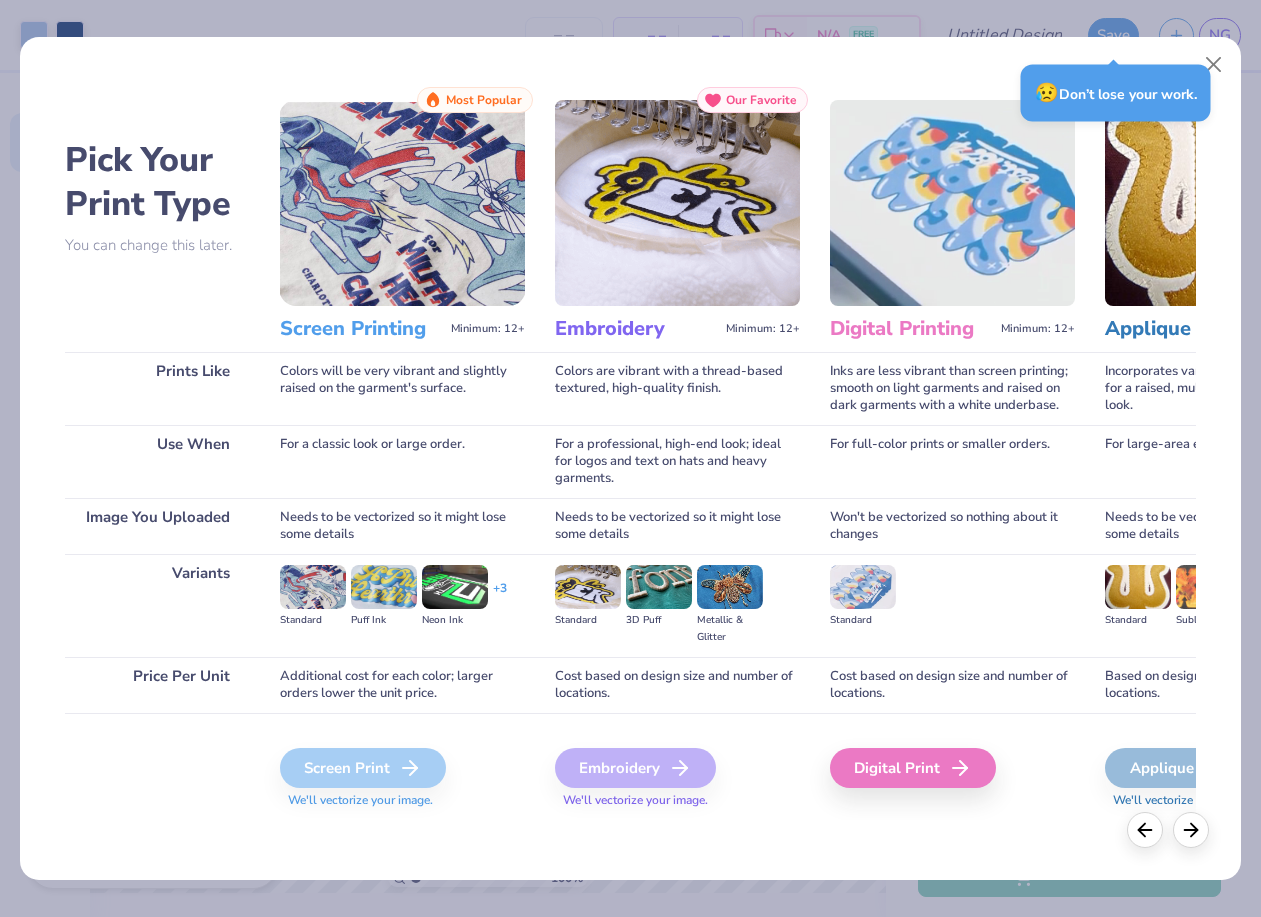 click on "Digital Print" at bounding box center [952, 766] 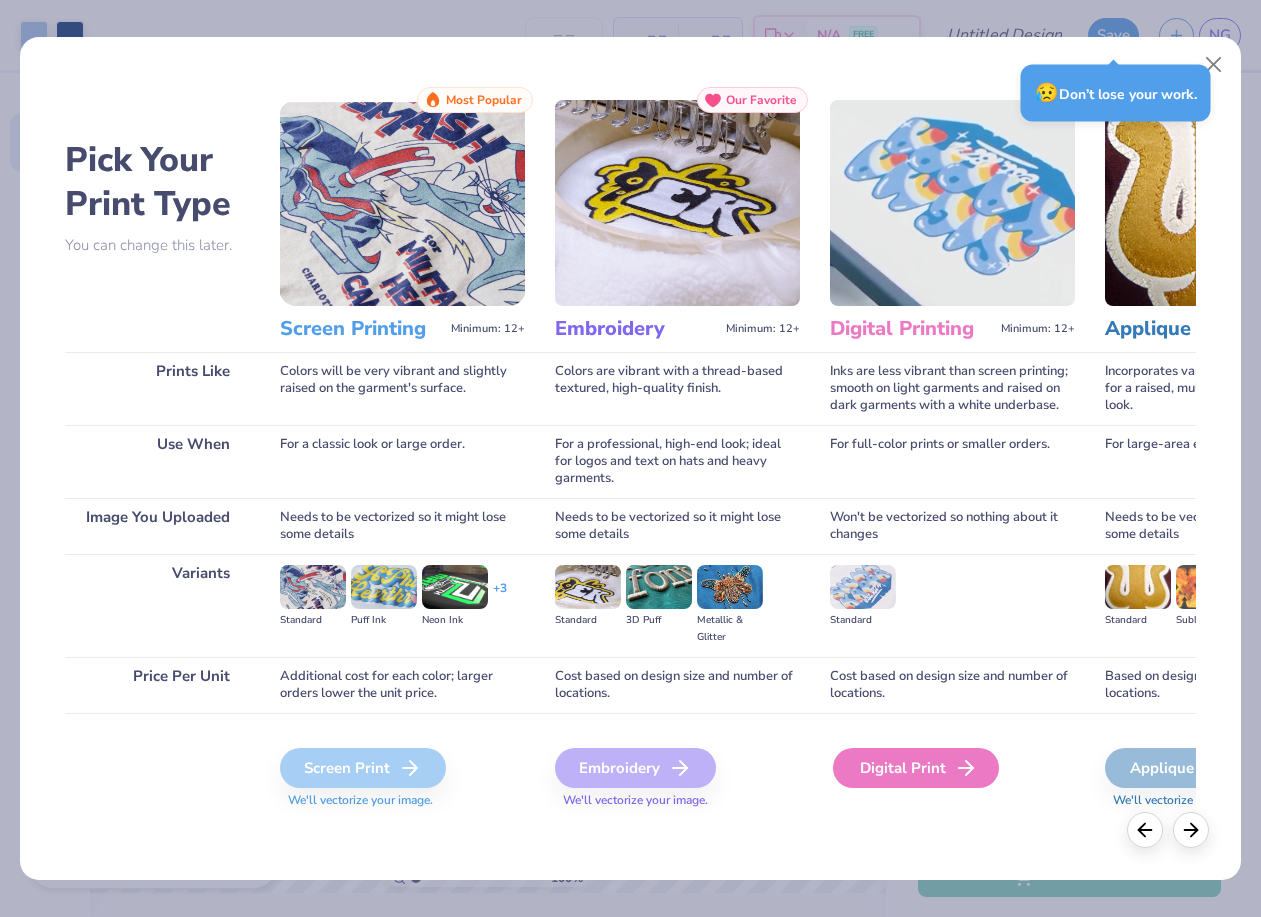 click on "Digital Print" at bounding box center (916, 768) 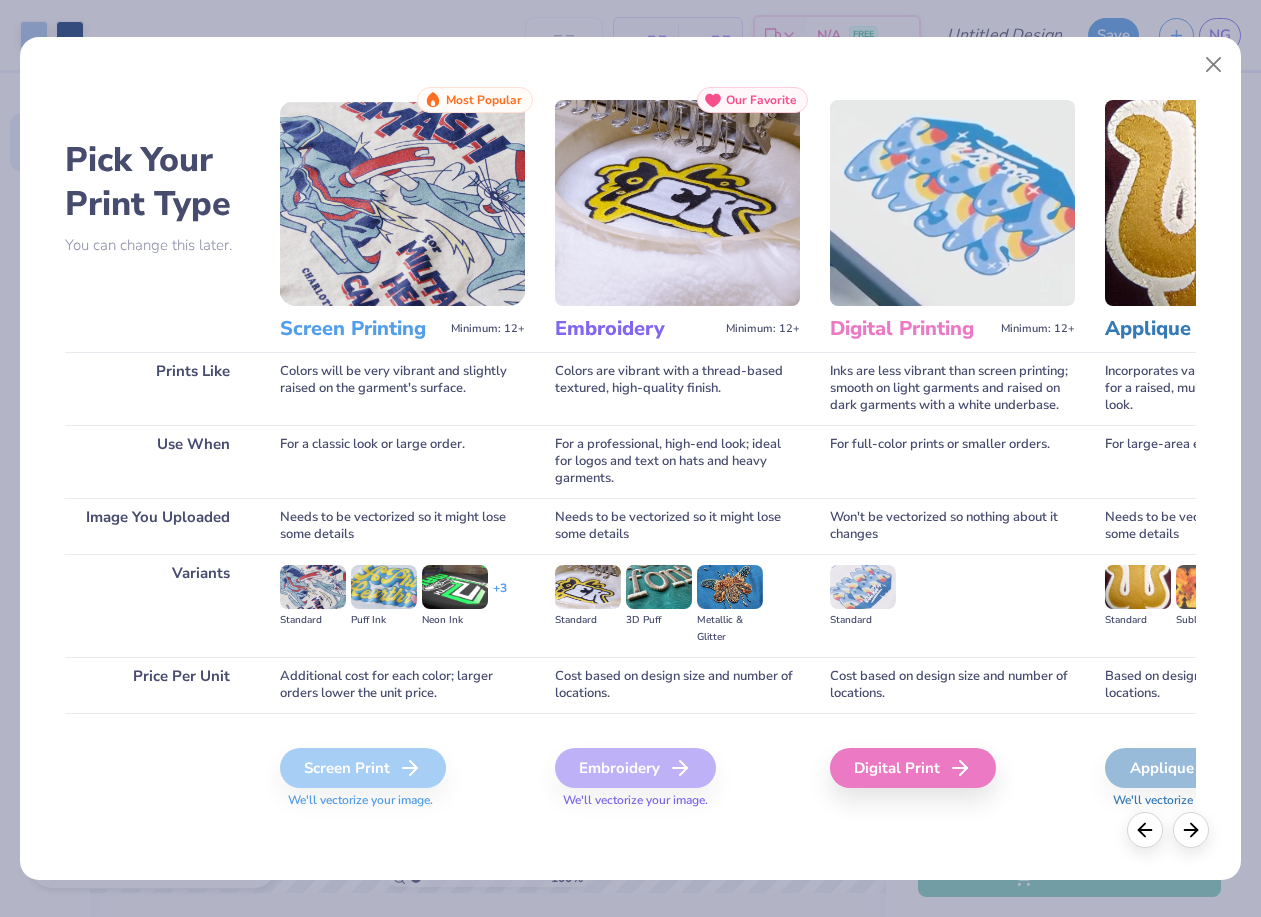 click on "Digital Print" at bounding box center (952, 766) 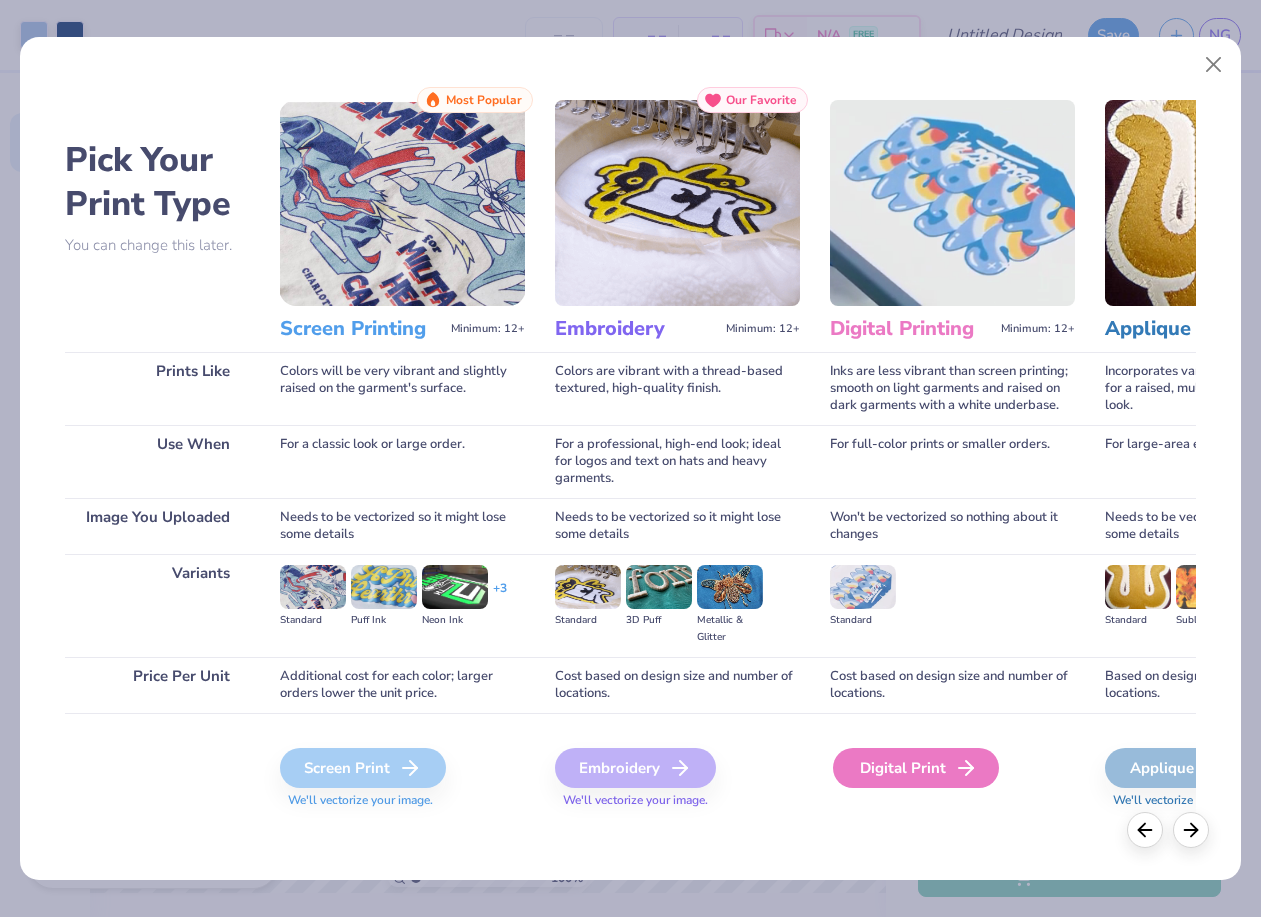 click on "Digital Print" at bounding box center [916, 768] 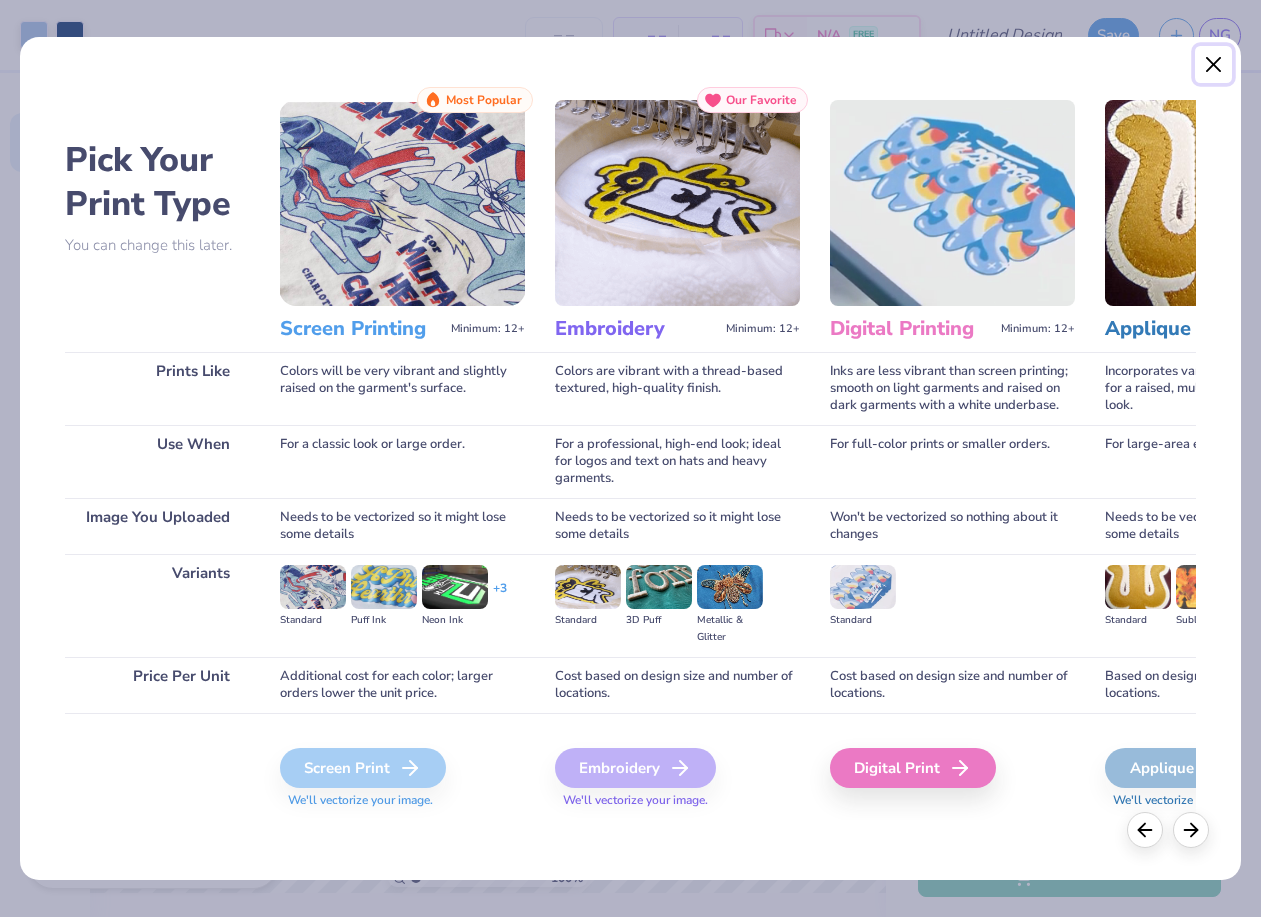 click at bounding box center (1214, 65) 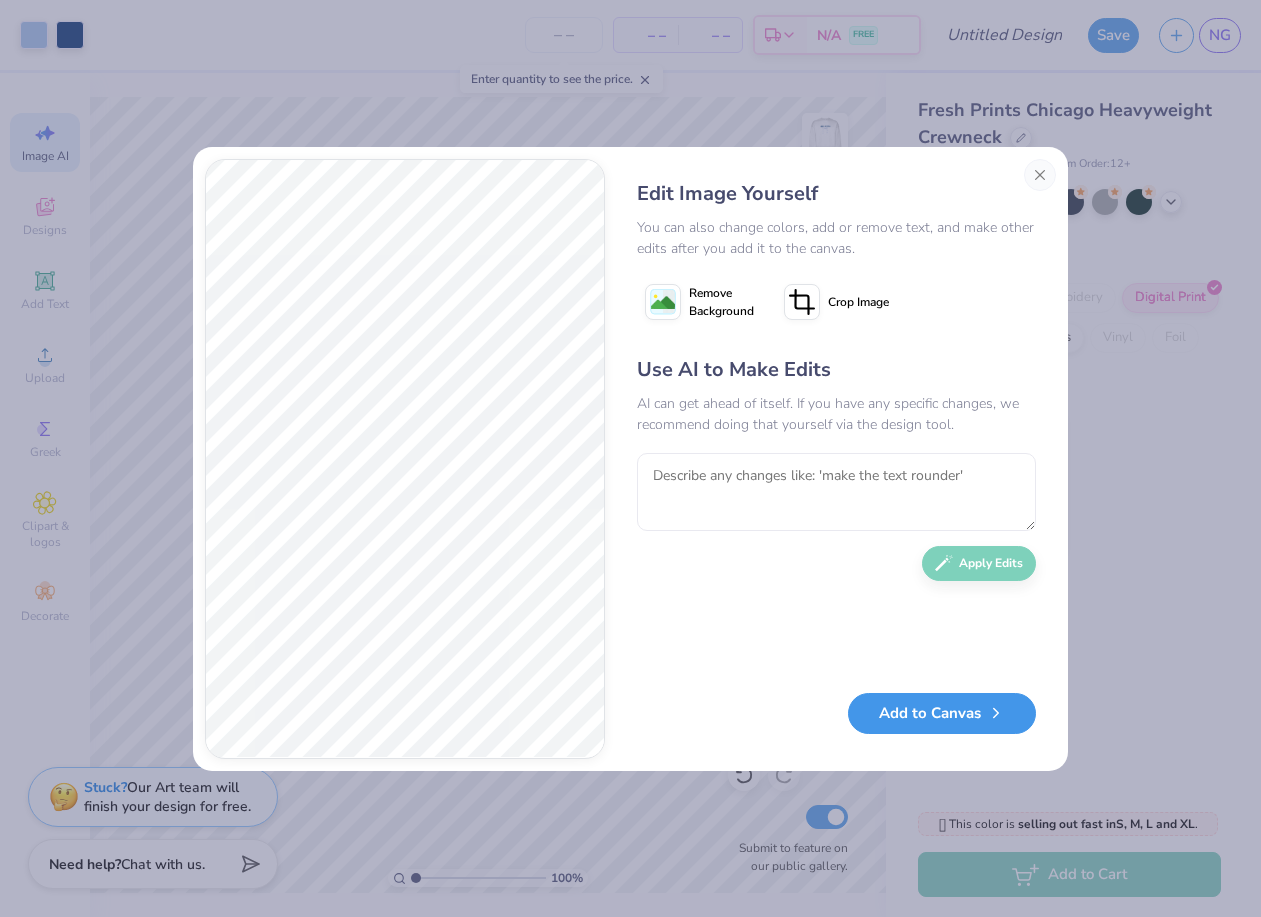 click on "Add to Canvas" at bounding box center (942, 713) 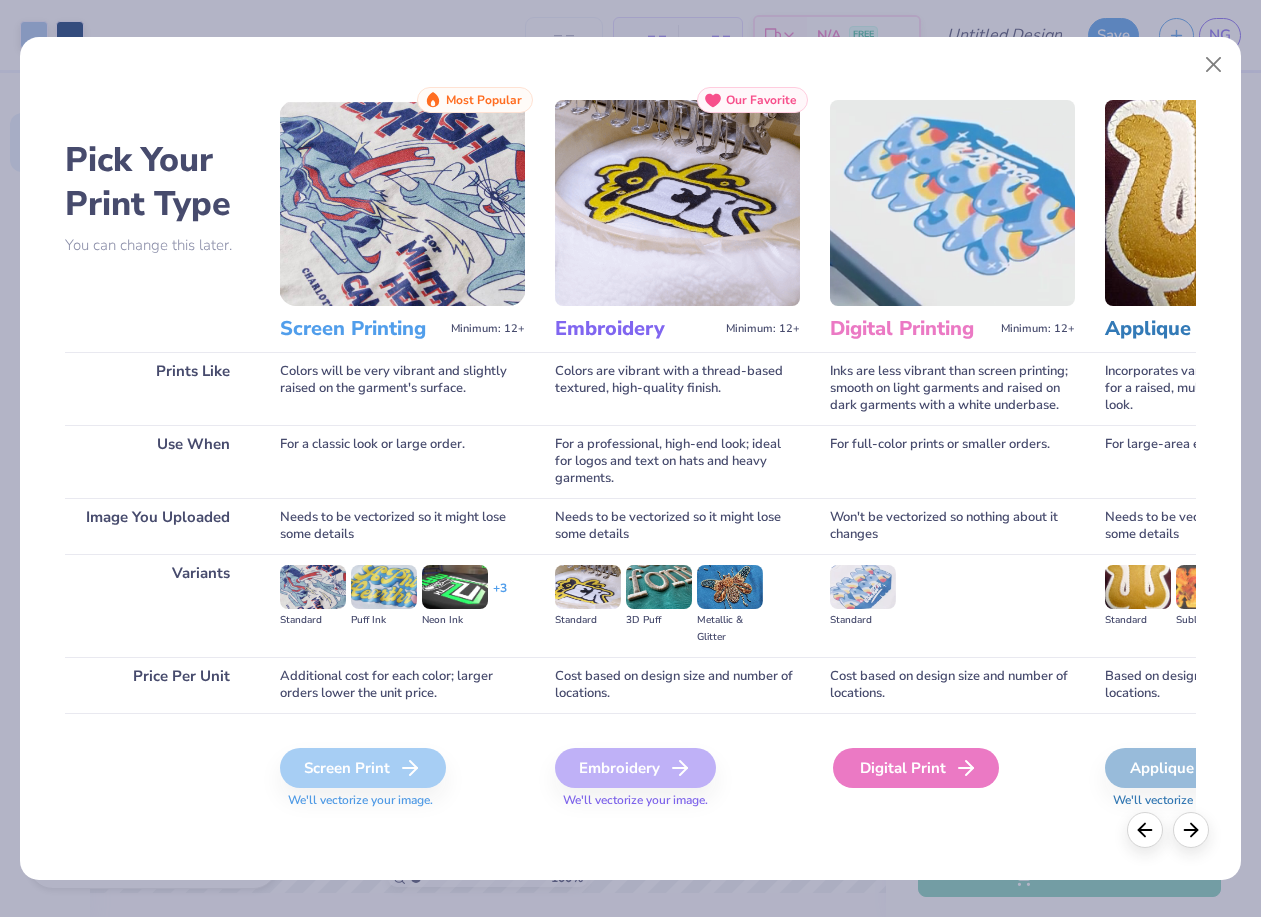 click on "Digital Print" at bounding box center (916, 768) 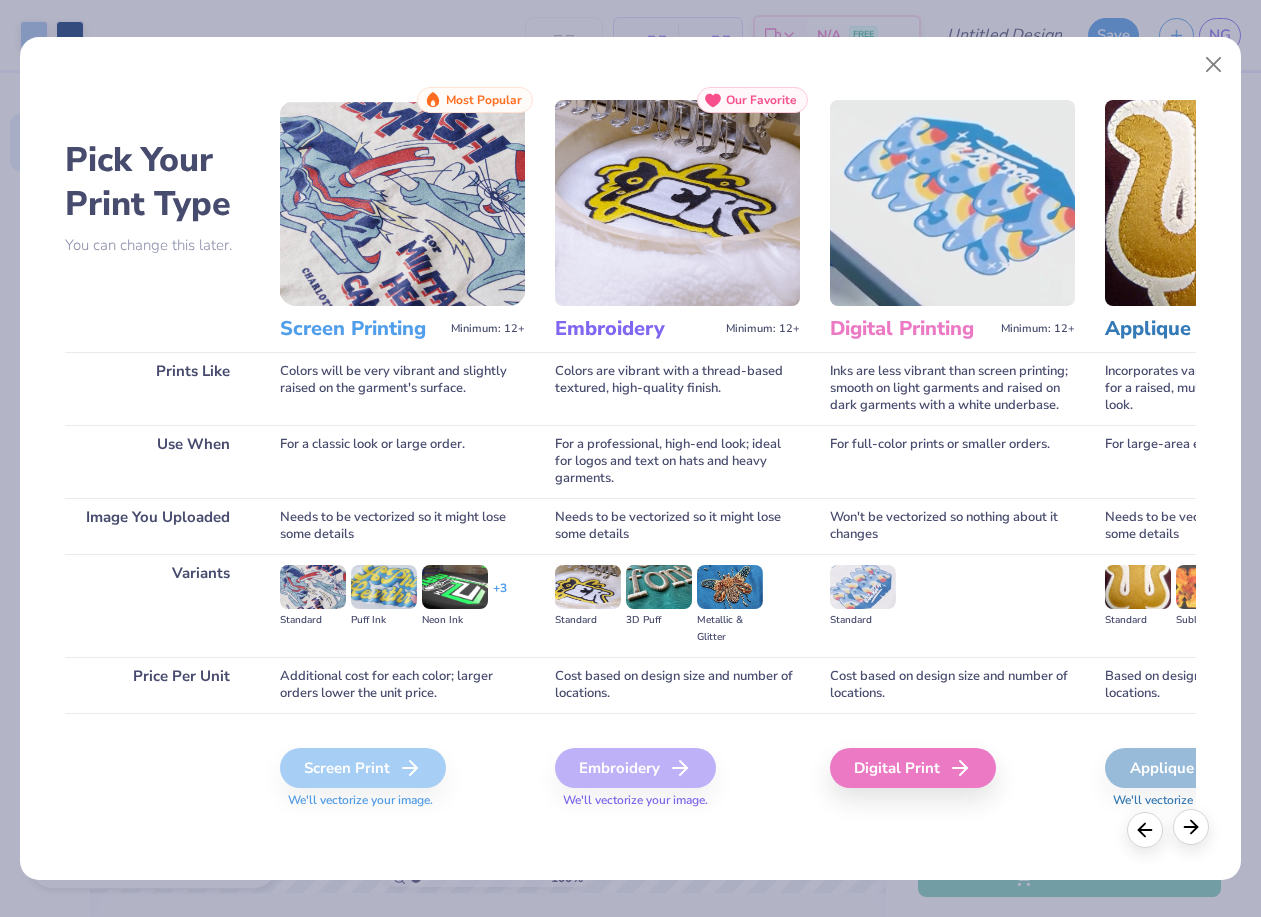 click 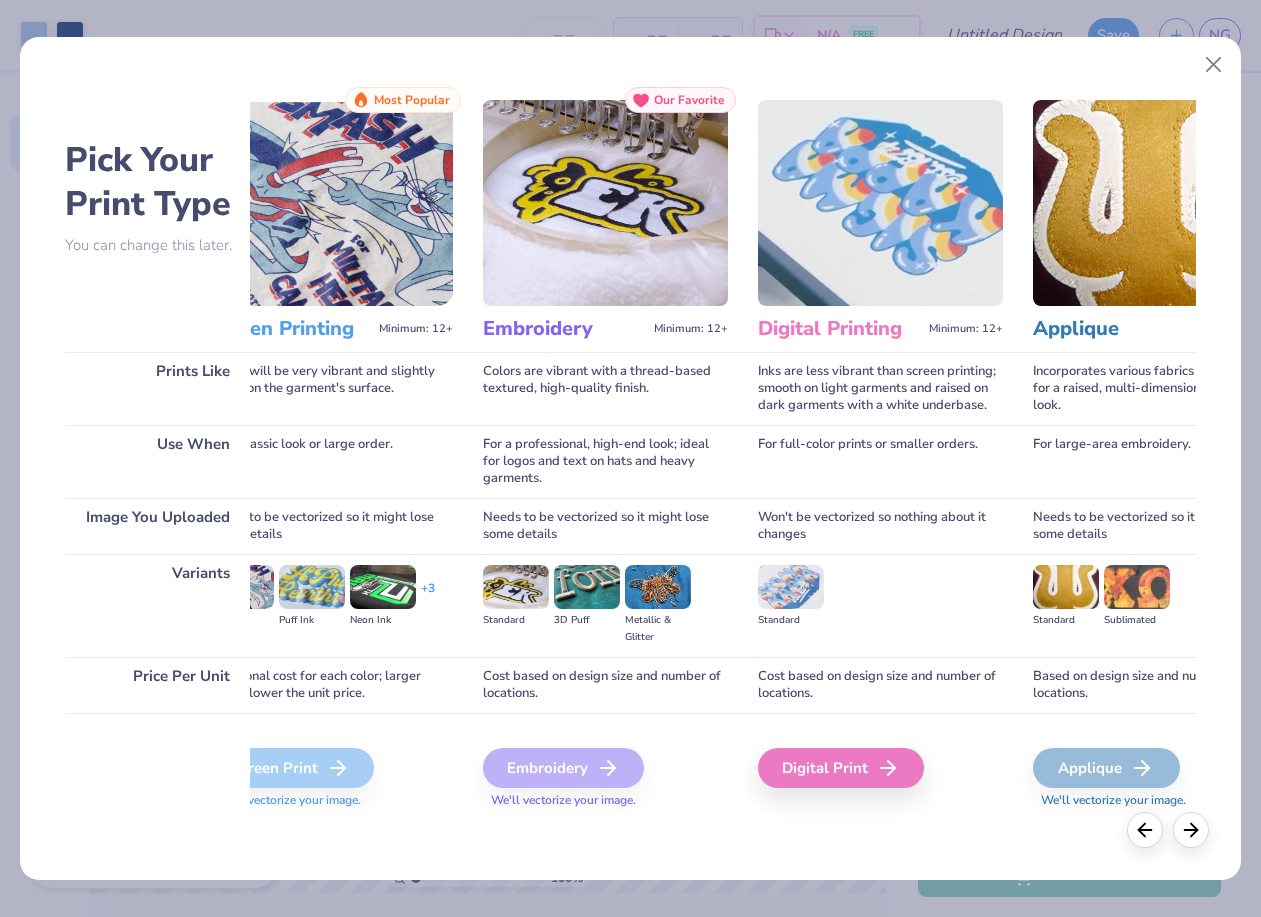 scroll, scrollTop: 0, scrollLeft: 0, axis: both 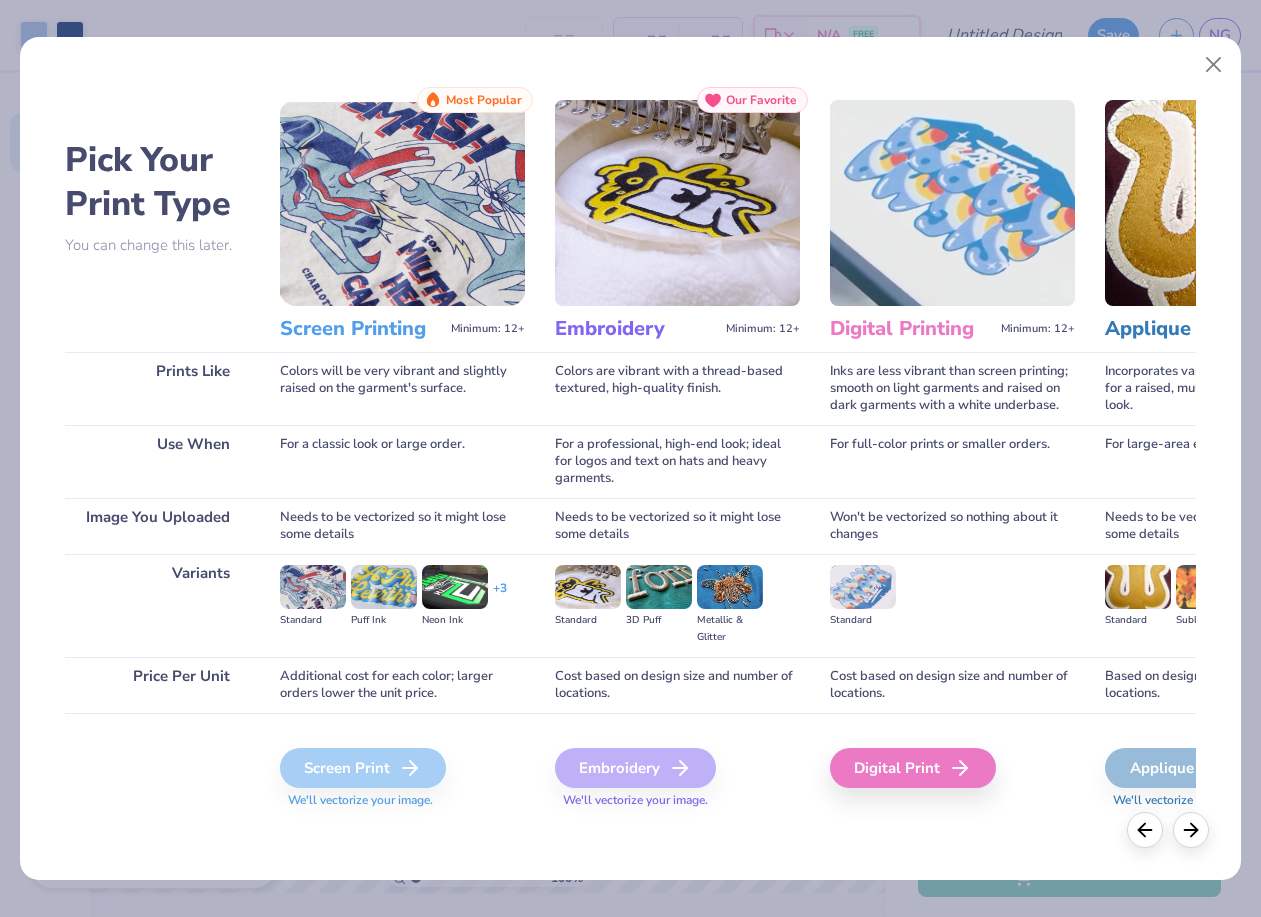 click on "Screen Print We'll vectorize your image." at bounding box center [402, 778] 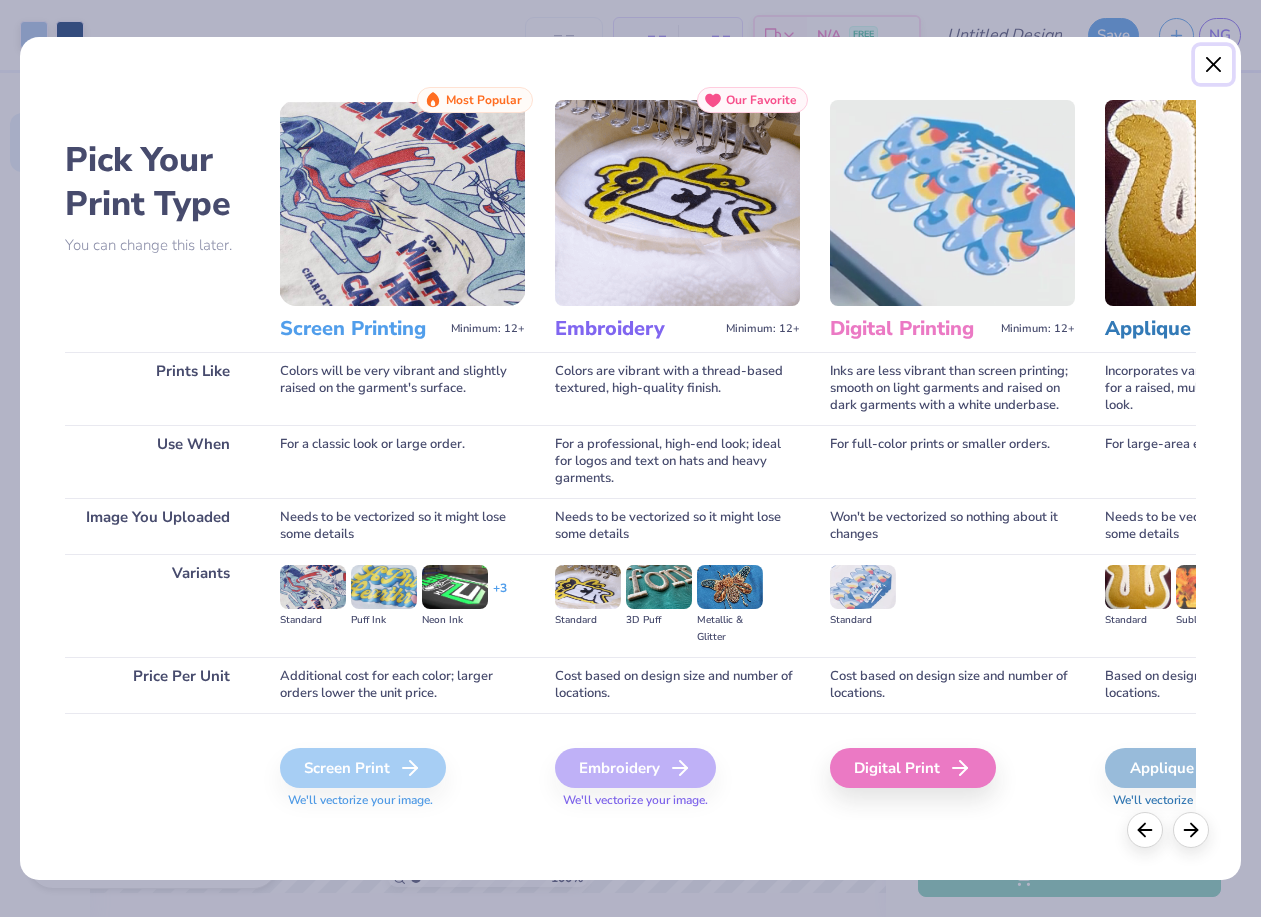 click at bounding box center (1214, 65) 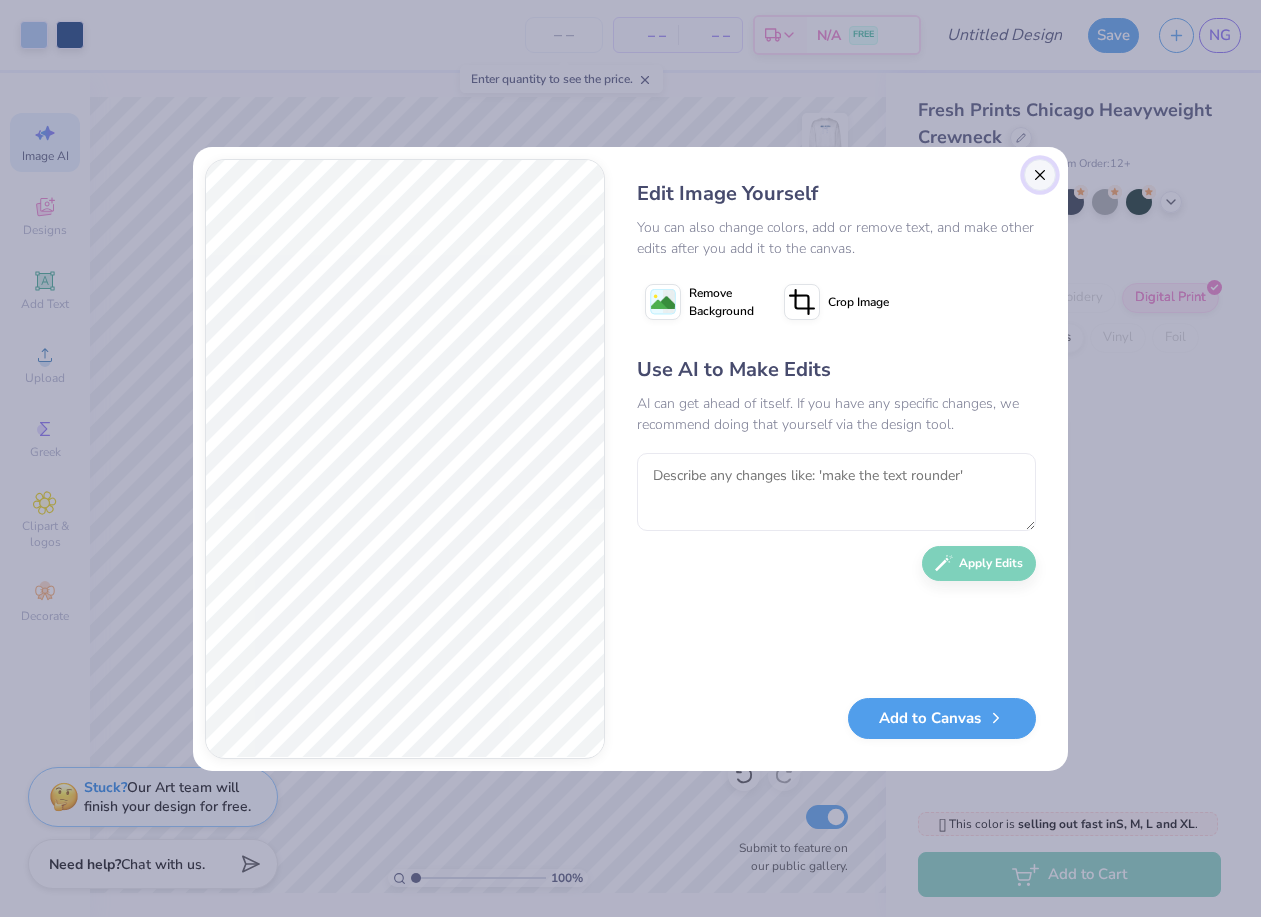 click at bounding box center [1040, 175] 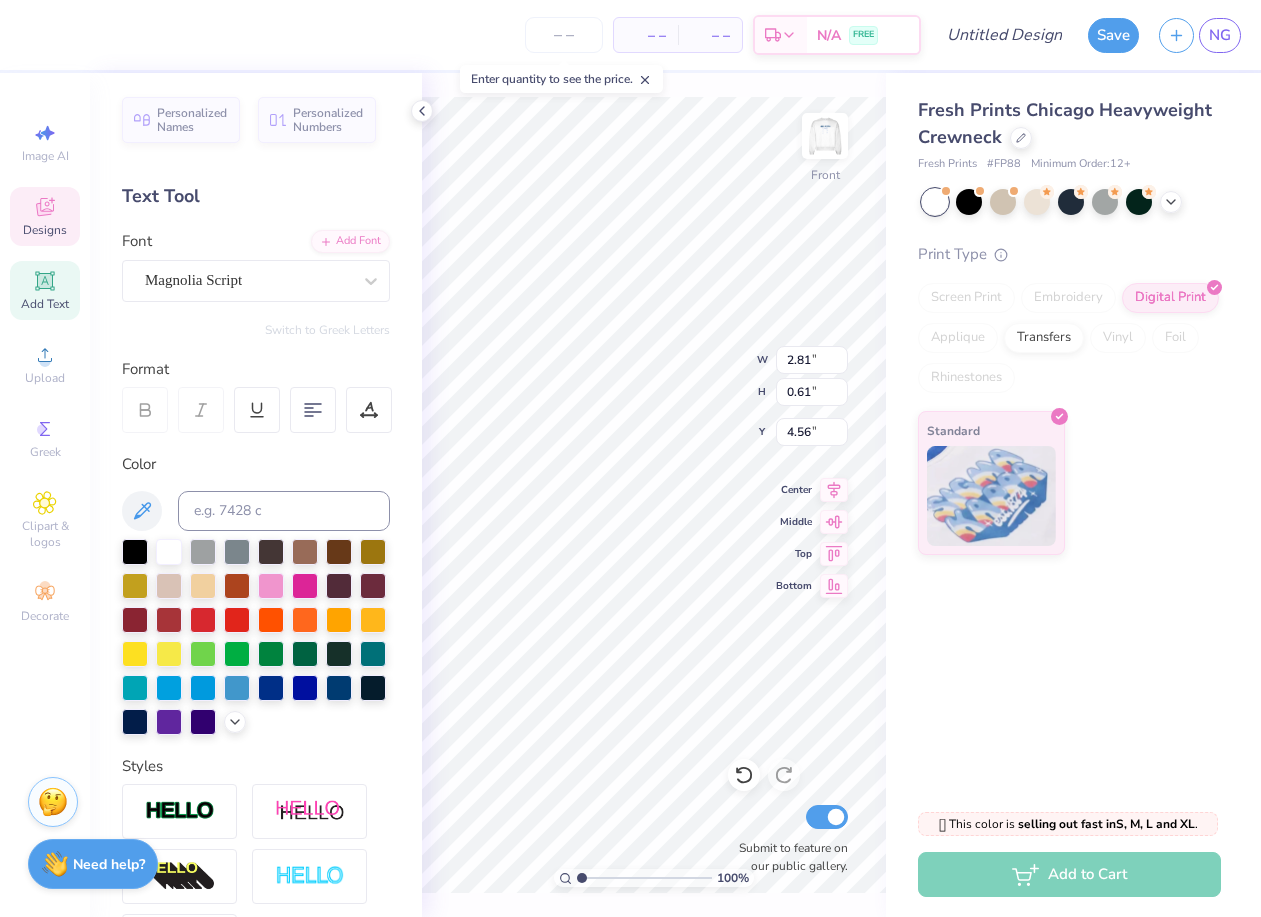 click on "– – Per Item – – Total Est.  Delivery N/A FREE Design Title Save NG Image AI Designs Add Text Upload Greek Clipart & logos Decorate Personalized Names Personalized Numbers Text Tool  Add Font Font Magnolia Script Switch to Greek Letters Format Color Styles Text Shape 100  % Front W 2.81 2.81 " H 0.61 0.61 " Y 4.56 4.56 " Center Middle Top Bottom Submit to feature on our public gallery. Fresh Prints Chicago Heavyweight Crewneck Fresh Prints # FP88 Minimum Order:  12 +   Print Type Screen Print Embroidery Digital Print Applique Transfers Vinyl Foil Rhinestones Standard 🫣   This color is   selling out fast in  S, M, L and XL . 🫣   There are only  41 Ss, 106 Ms, 143 Ls and 59 XLs  left of this color. Order now before that's gone. Not ready to order yet? Switch to a color with stock Add to Cart Stuck?  Our Art team will finish your design for free. Need help?  Chat with us." at bounding box center [630, 458] 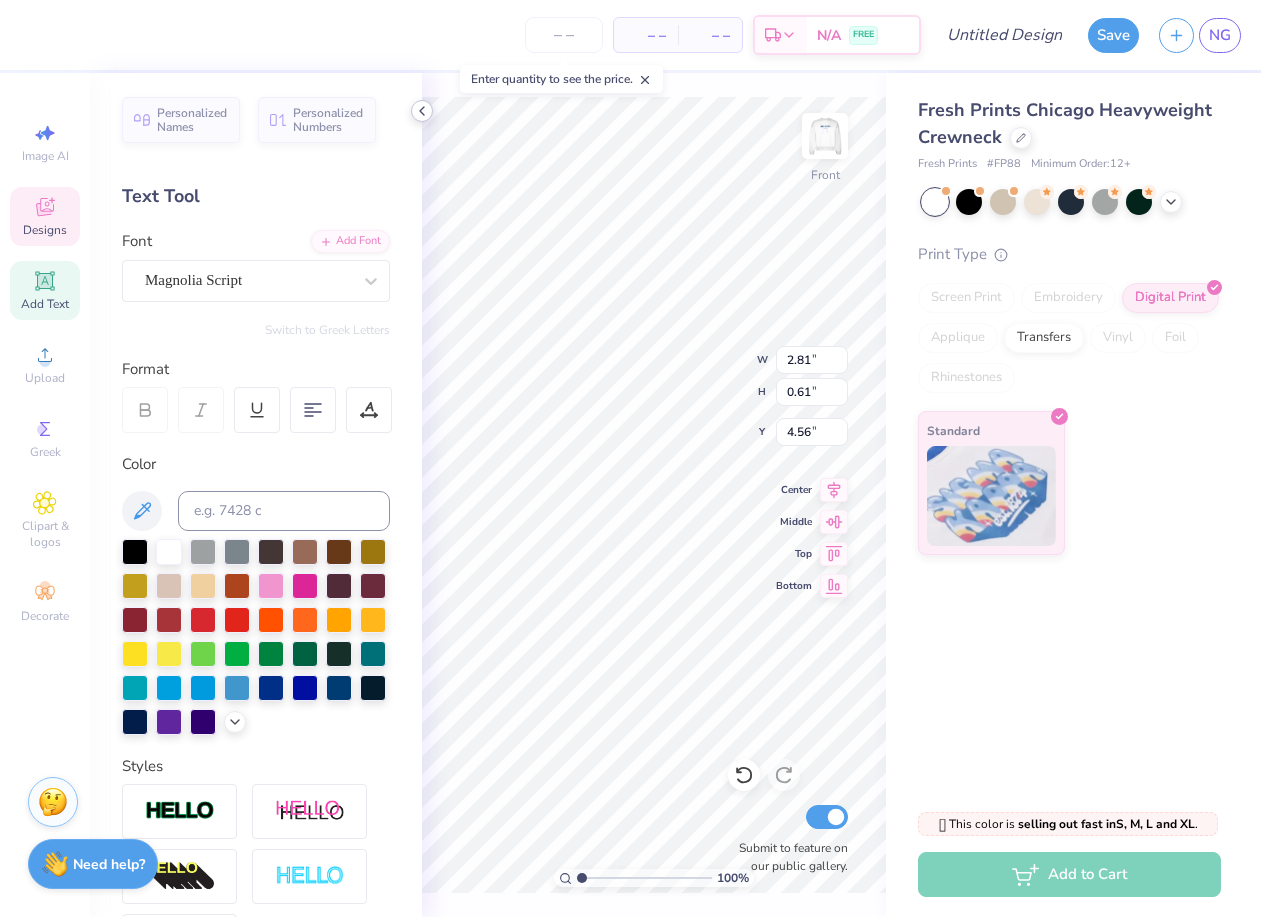 type on "4.87" 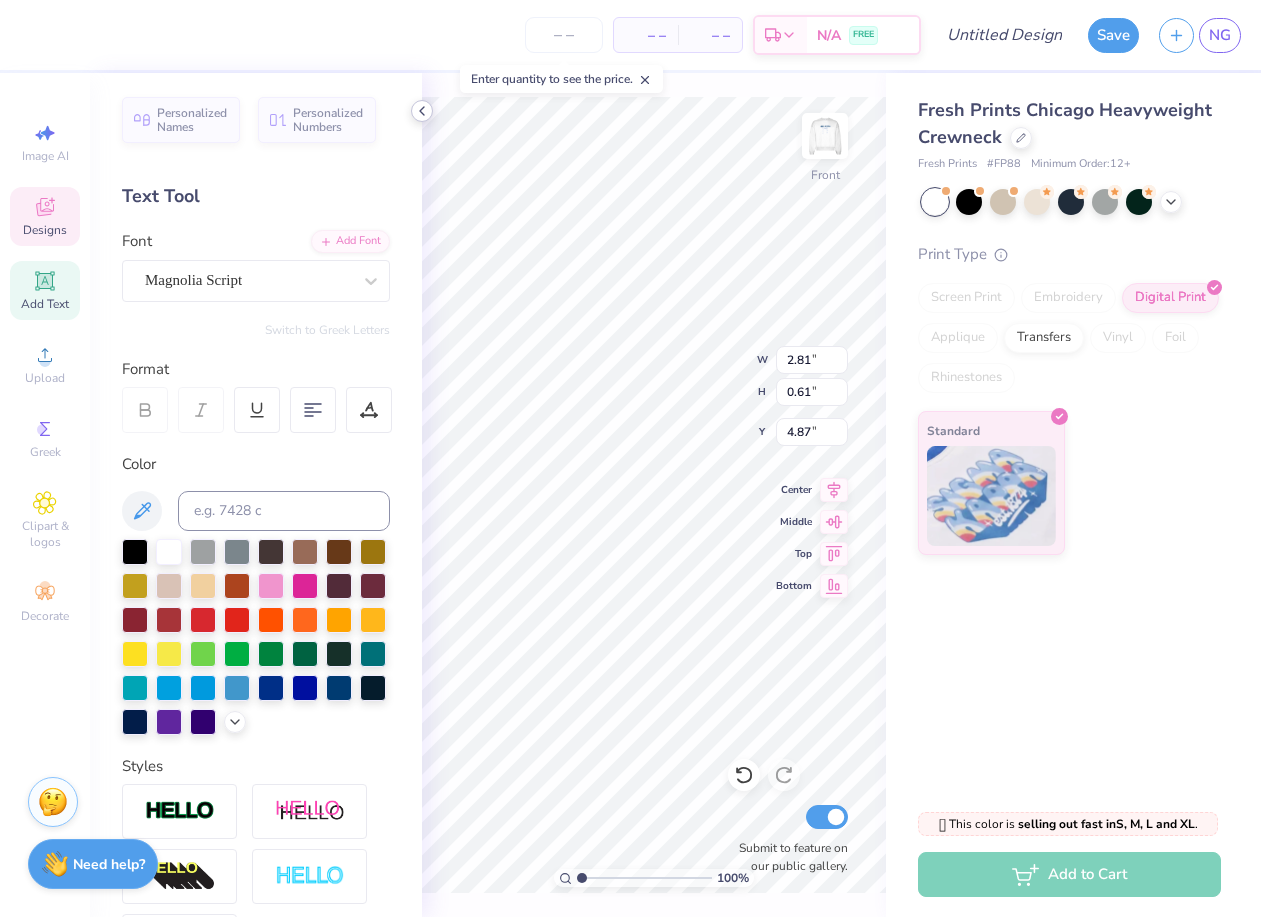 click 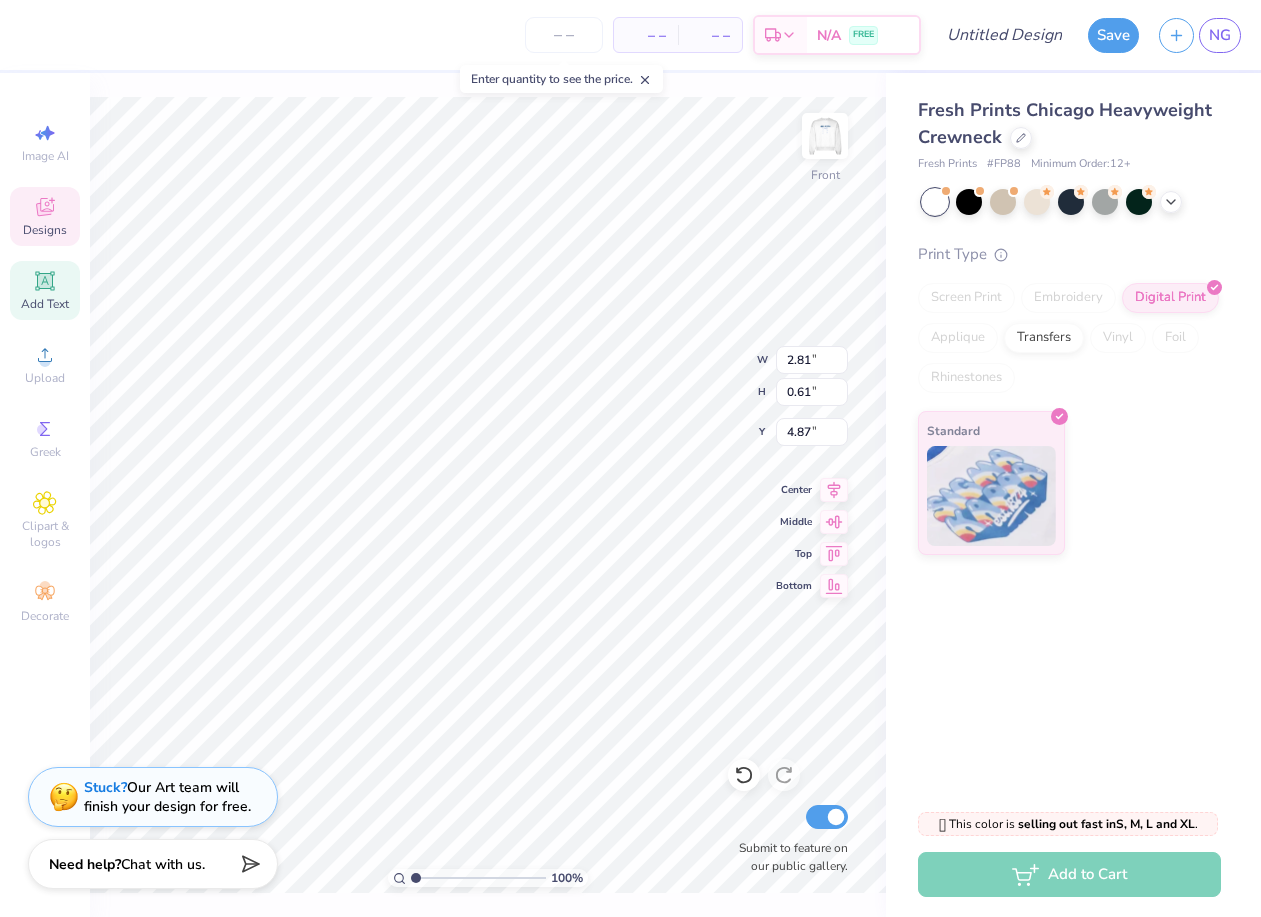 type on "1.93" 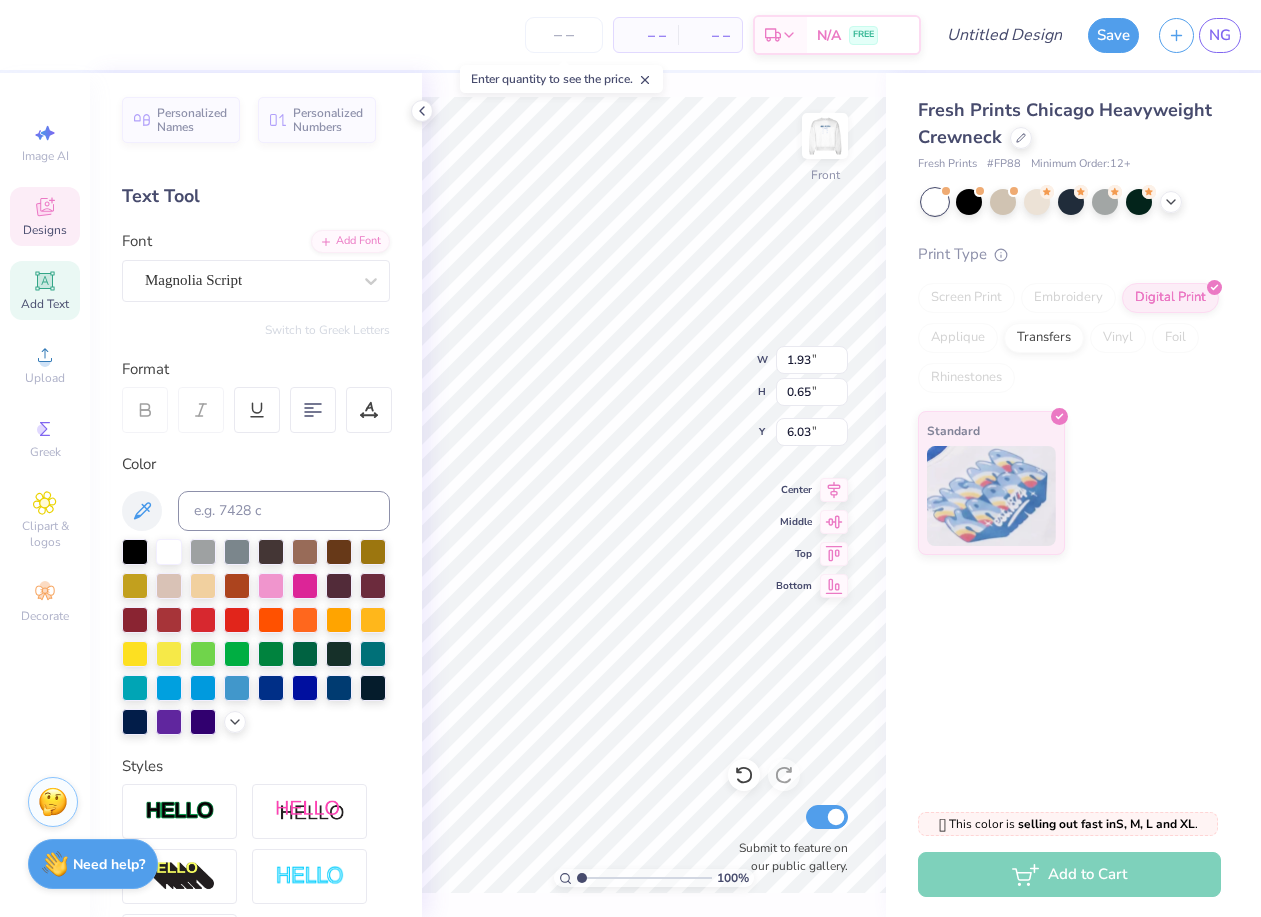 scroll, scrollTop: 0, scrollLeft: 0, axis: both 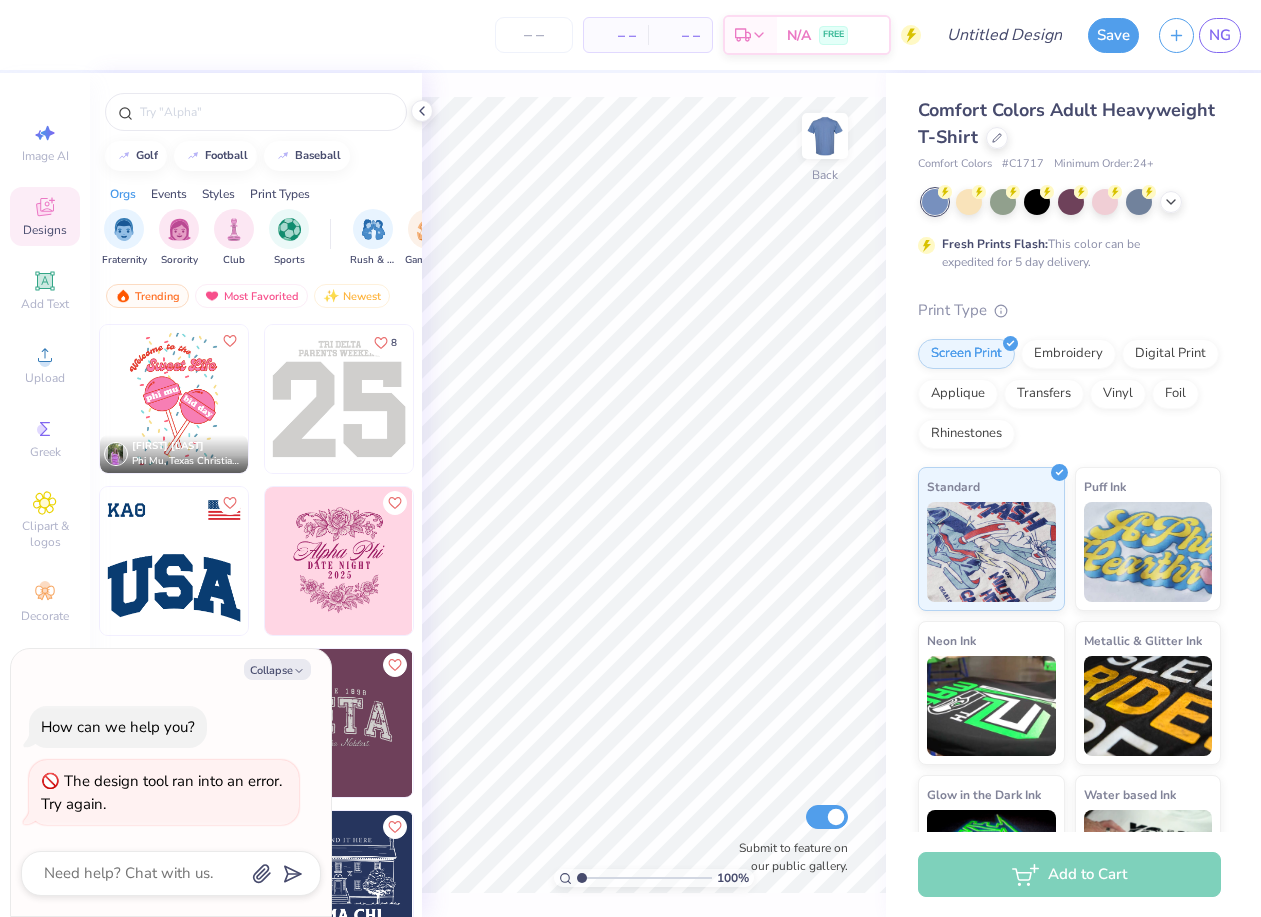 type on "x" 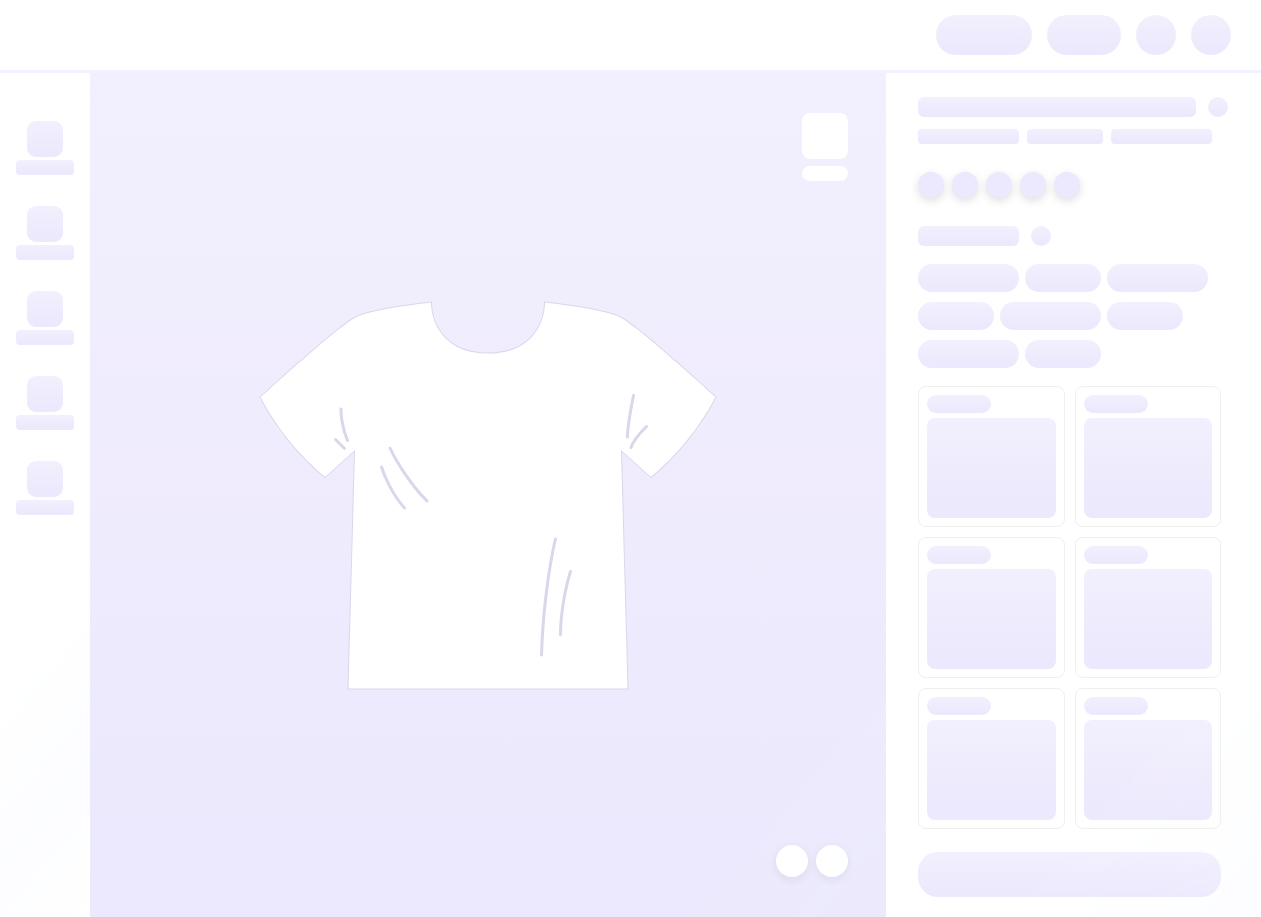 scroll, scrollTop: 0, scrollLeft: 0, axis: both 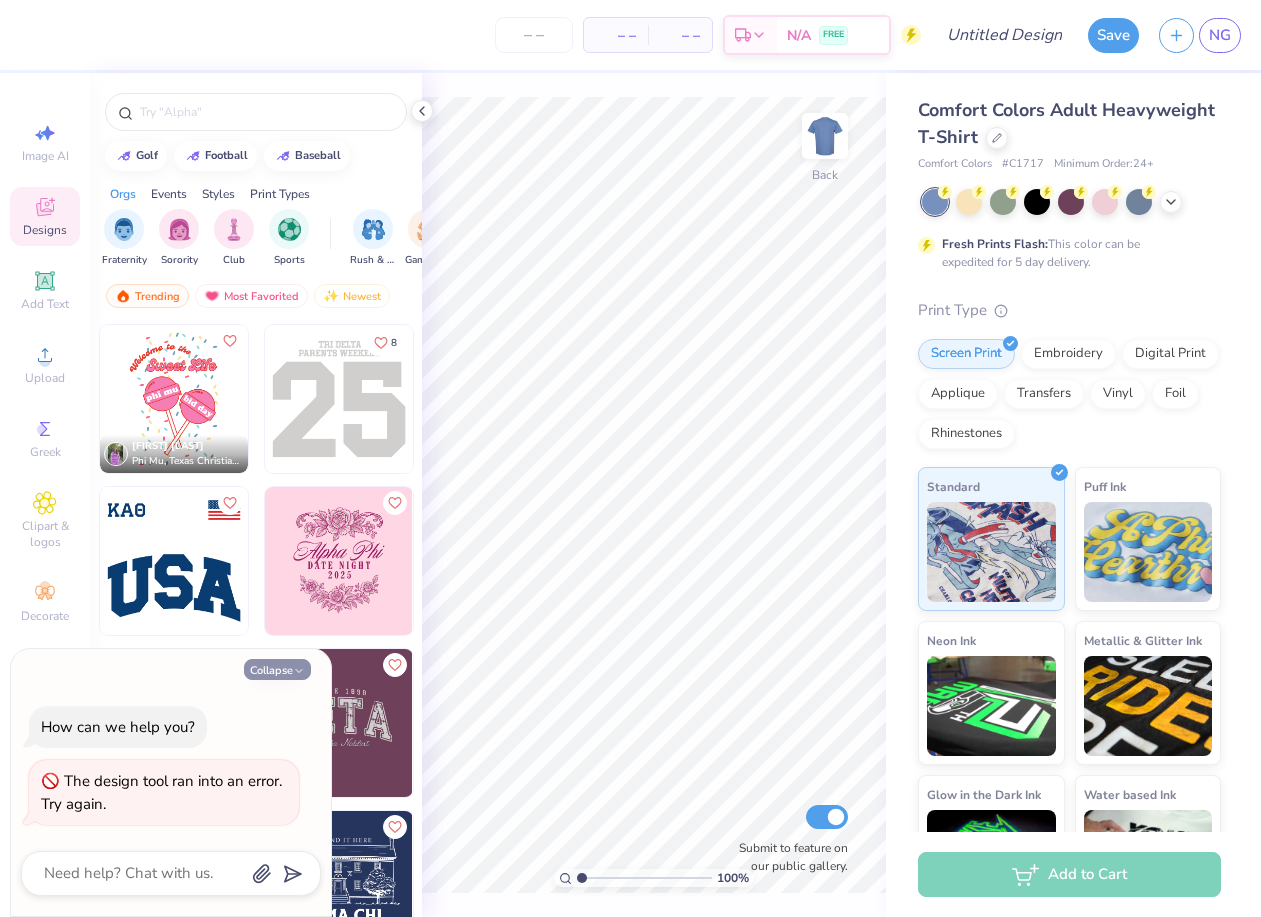 click on "Collapse" at bounding box center (277, 669) 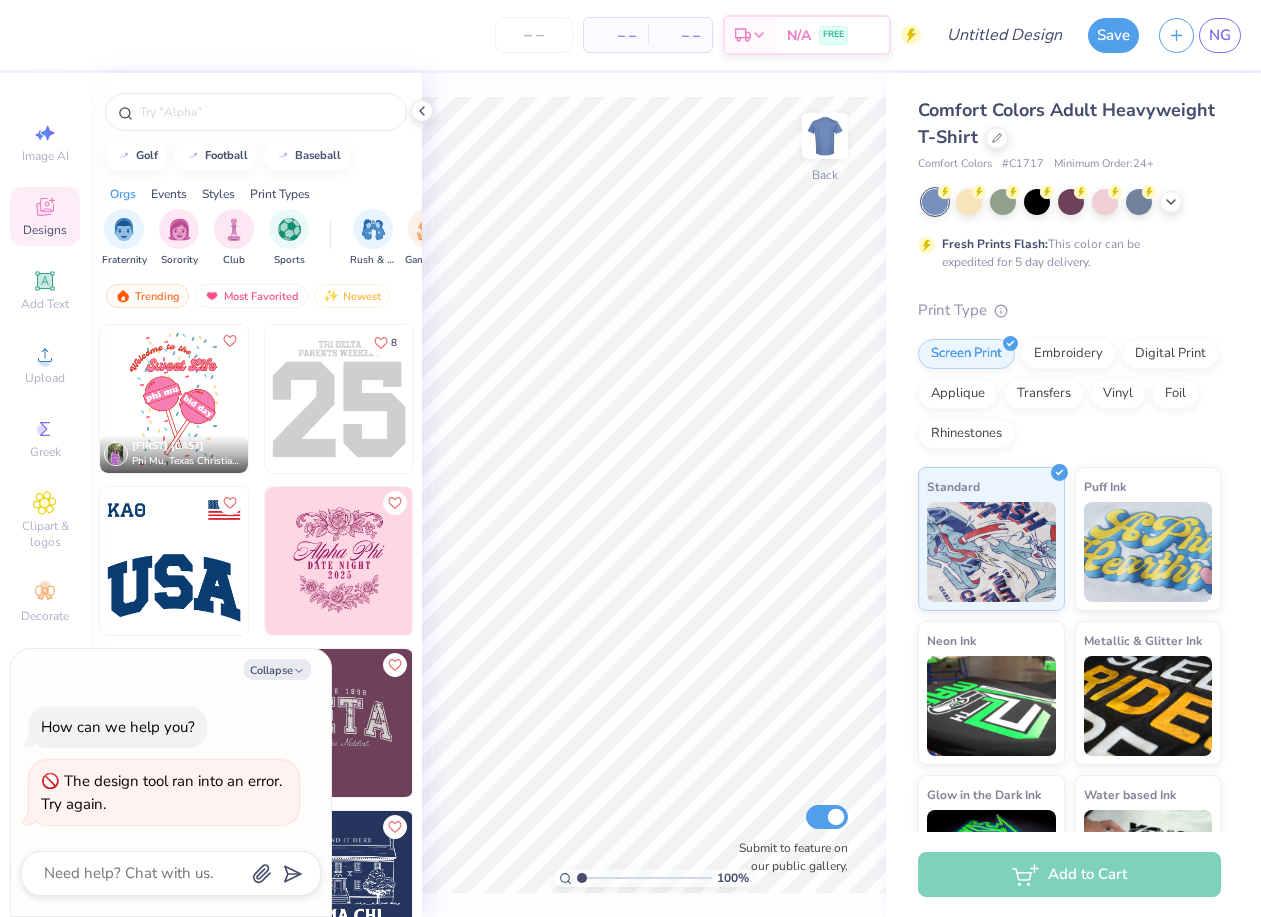 type on "x" 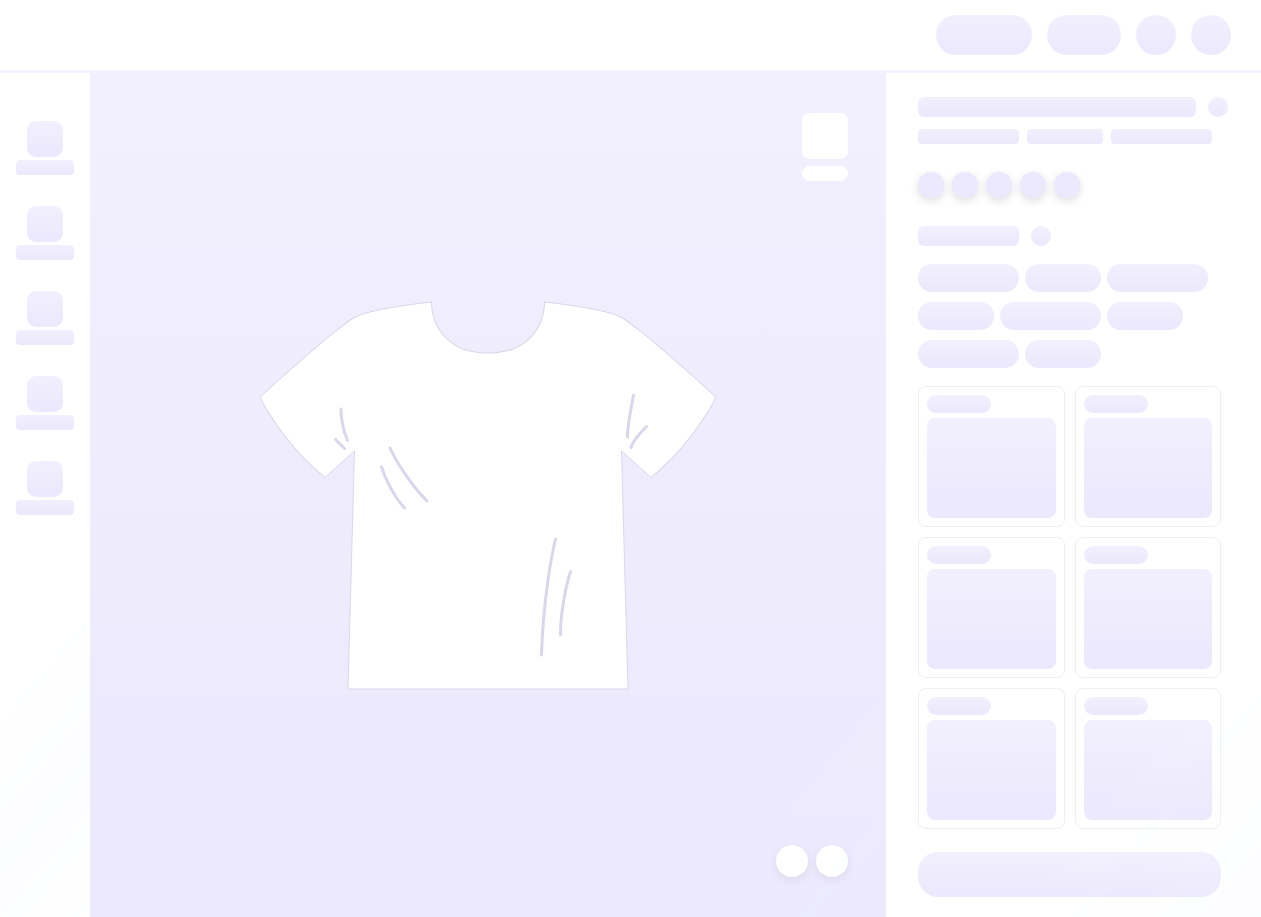 scroll, scrollTop: 0, scrollLeft: 0, axis: both 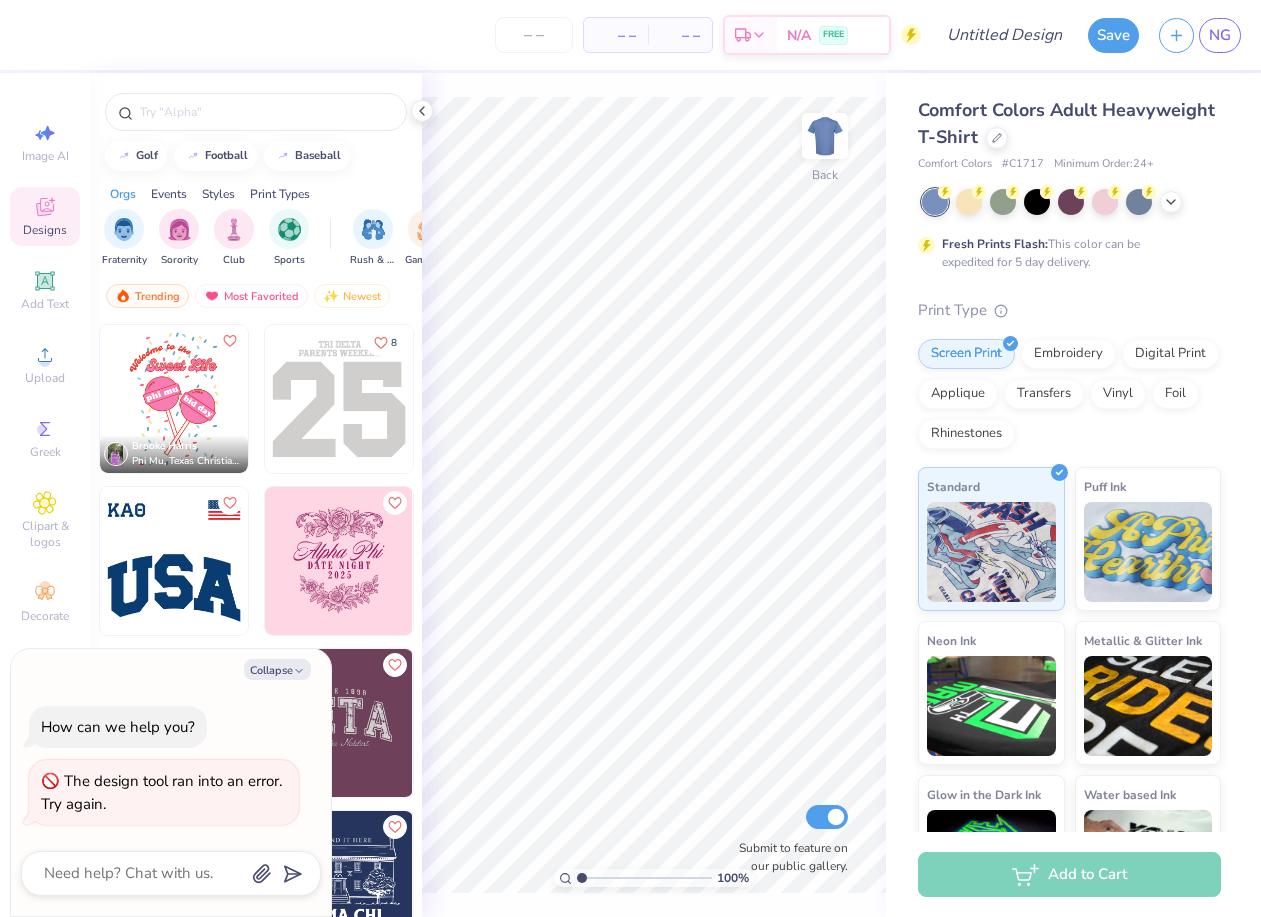 type on "x" 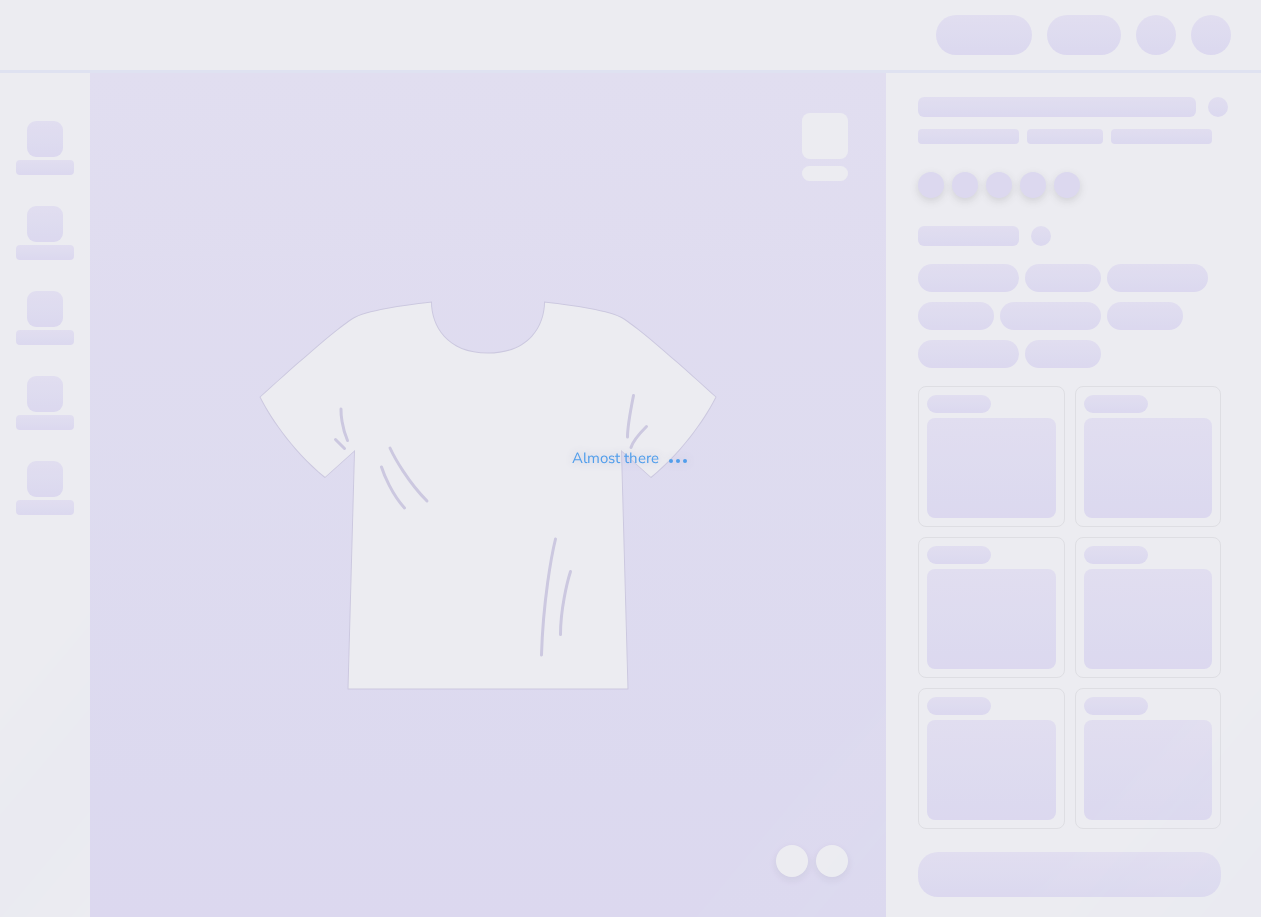 scroll, scrollTop: 0, scrollLeft: 0, axis: both 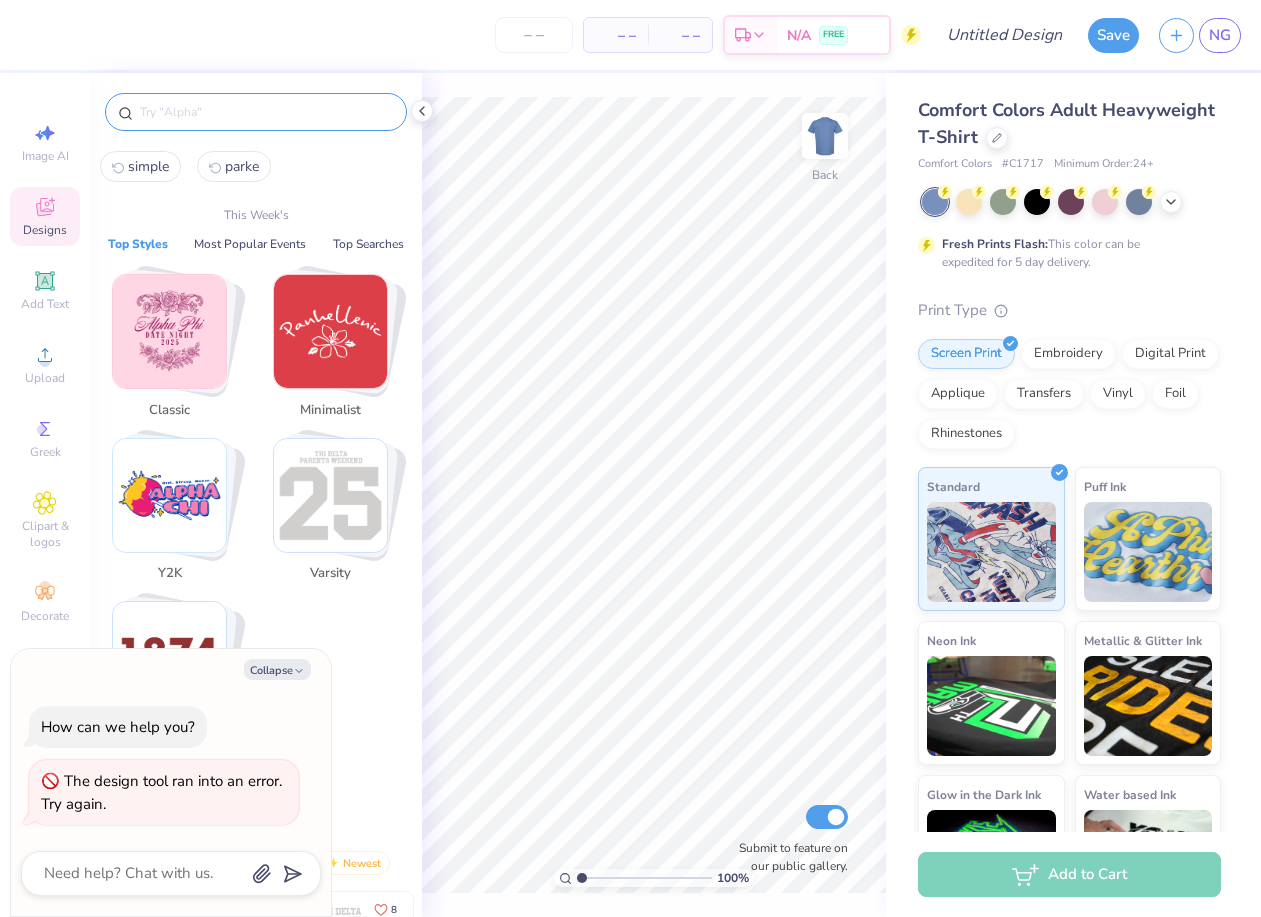 type on "x" 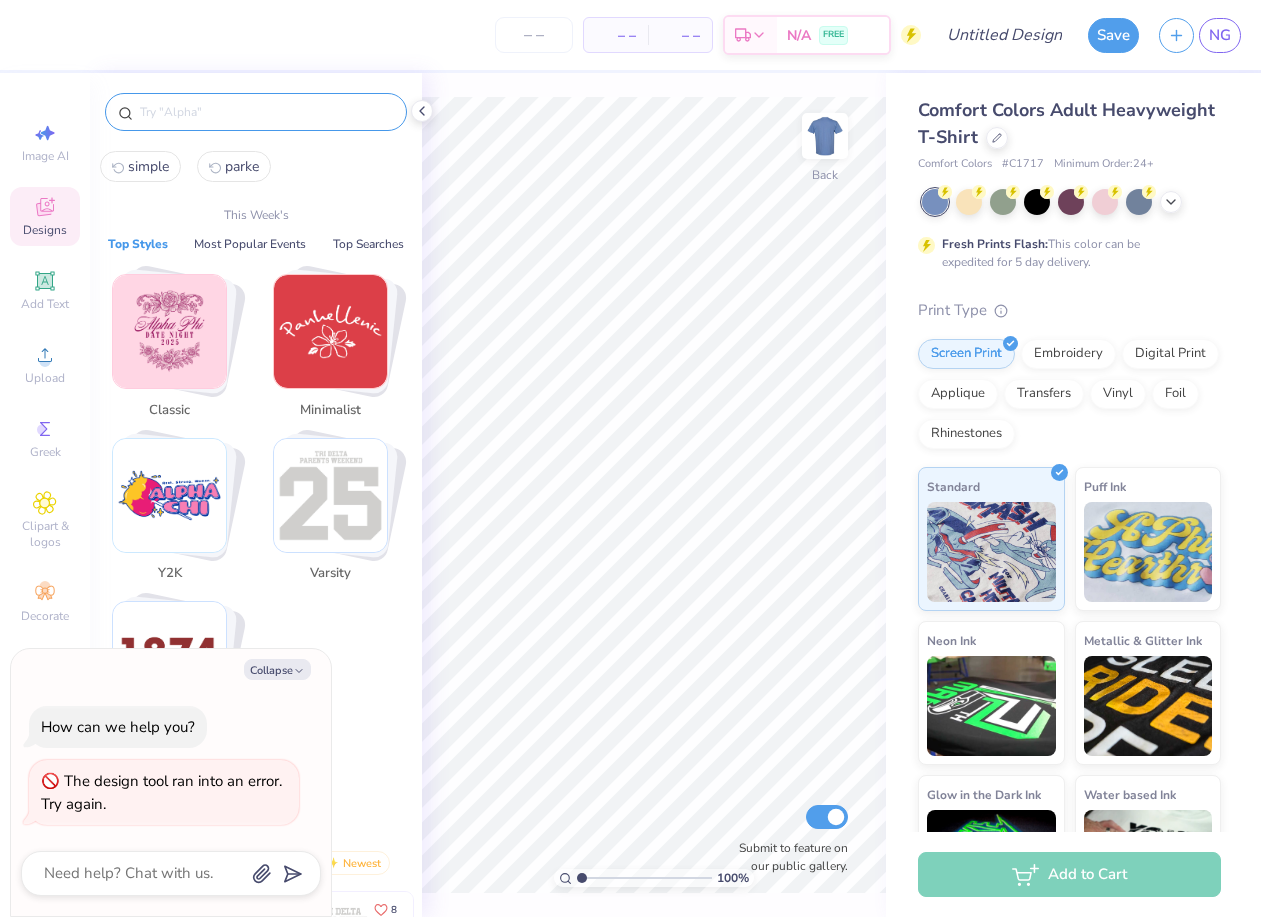 click at bounding box center [266, 112] 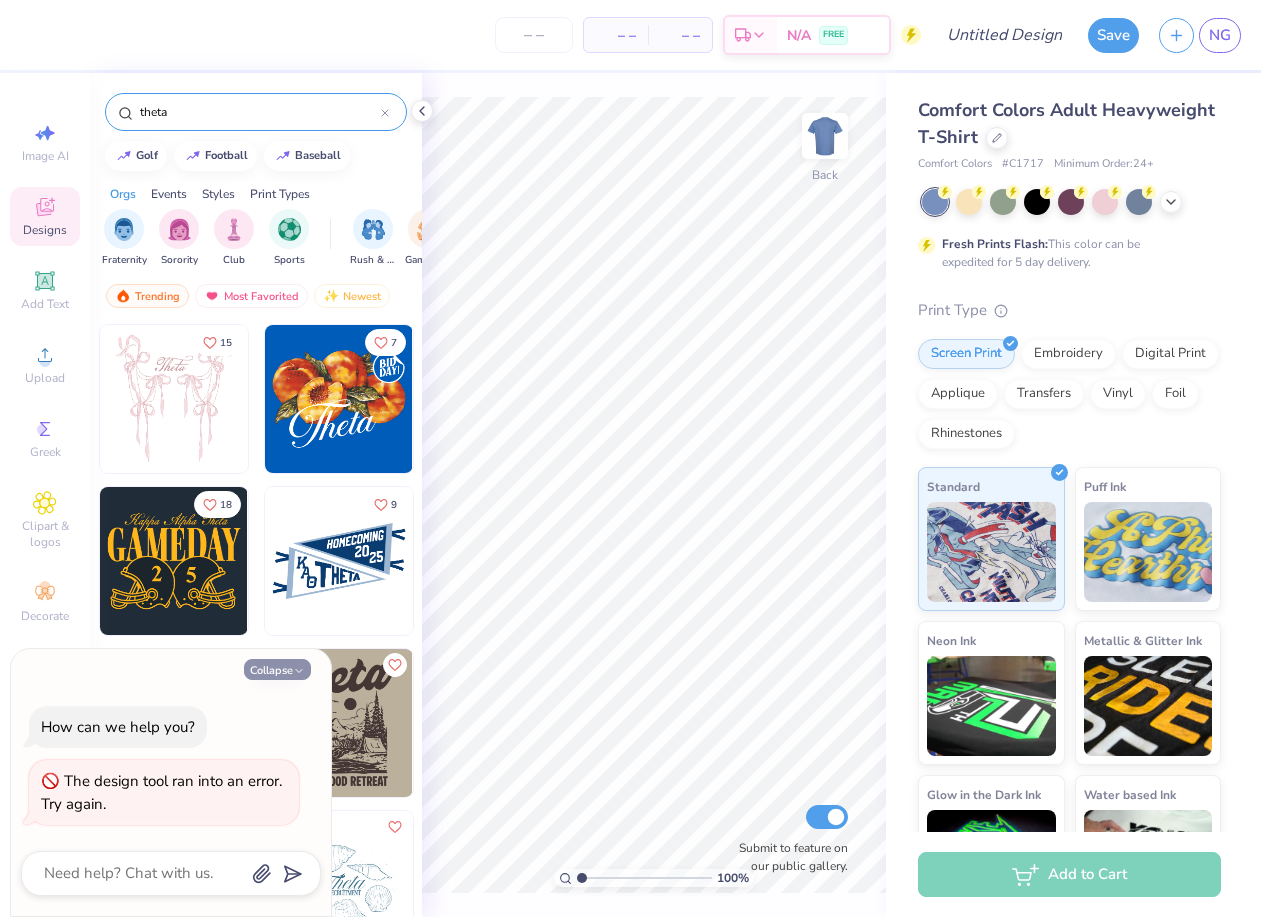 type on "theta" 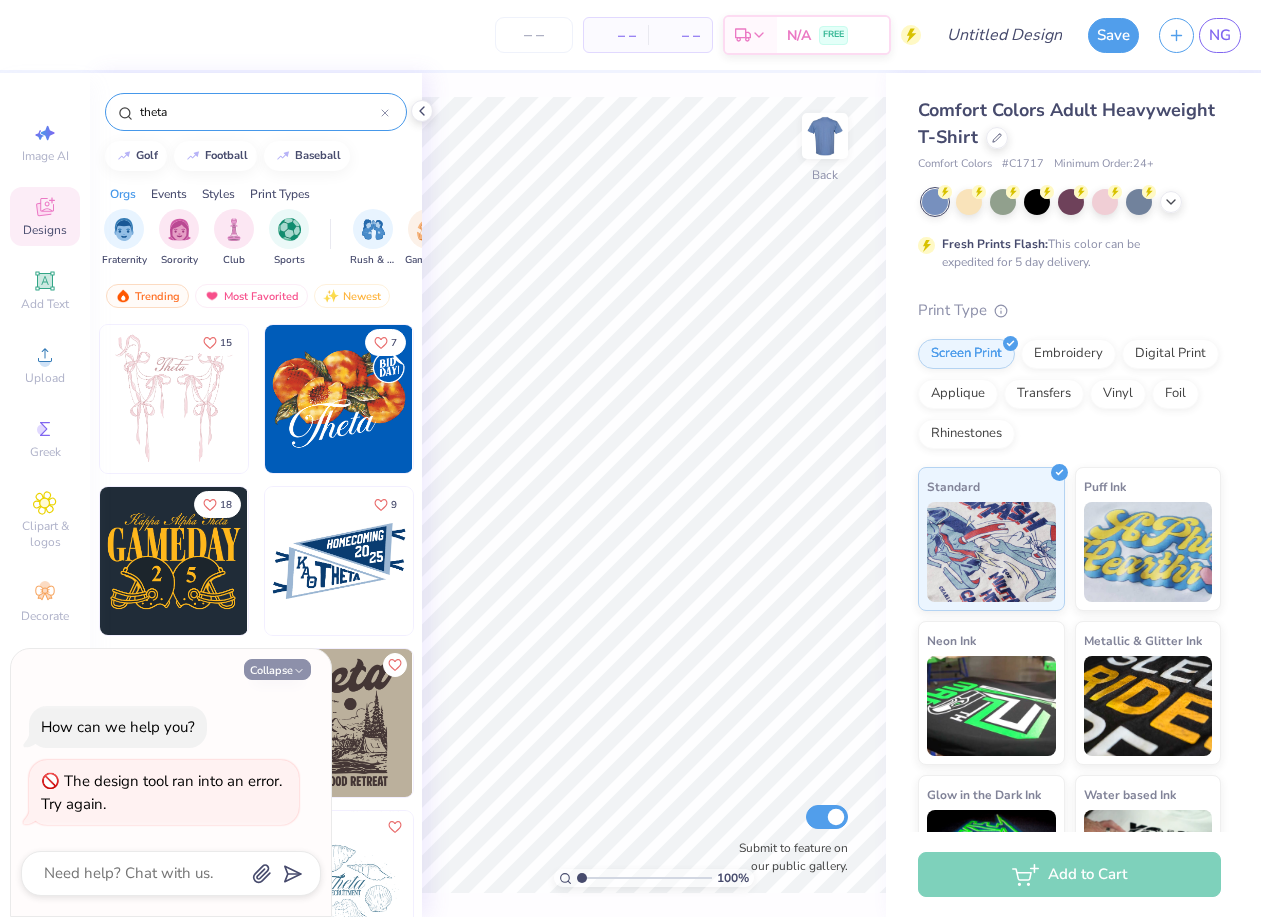 click on "Collapse" at bounding box center (277, 669) 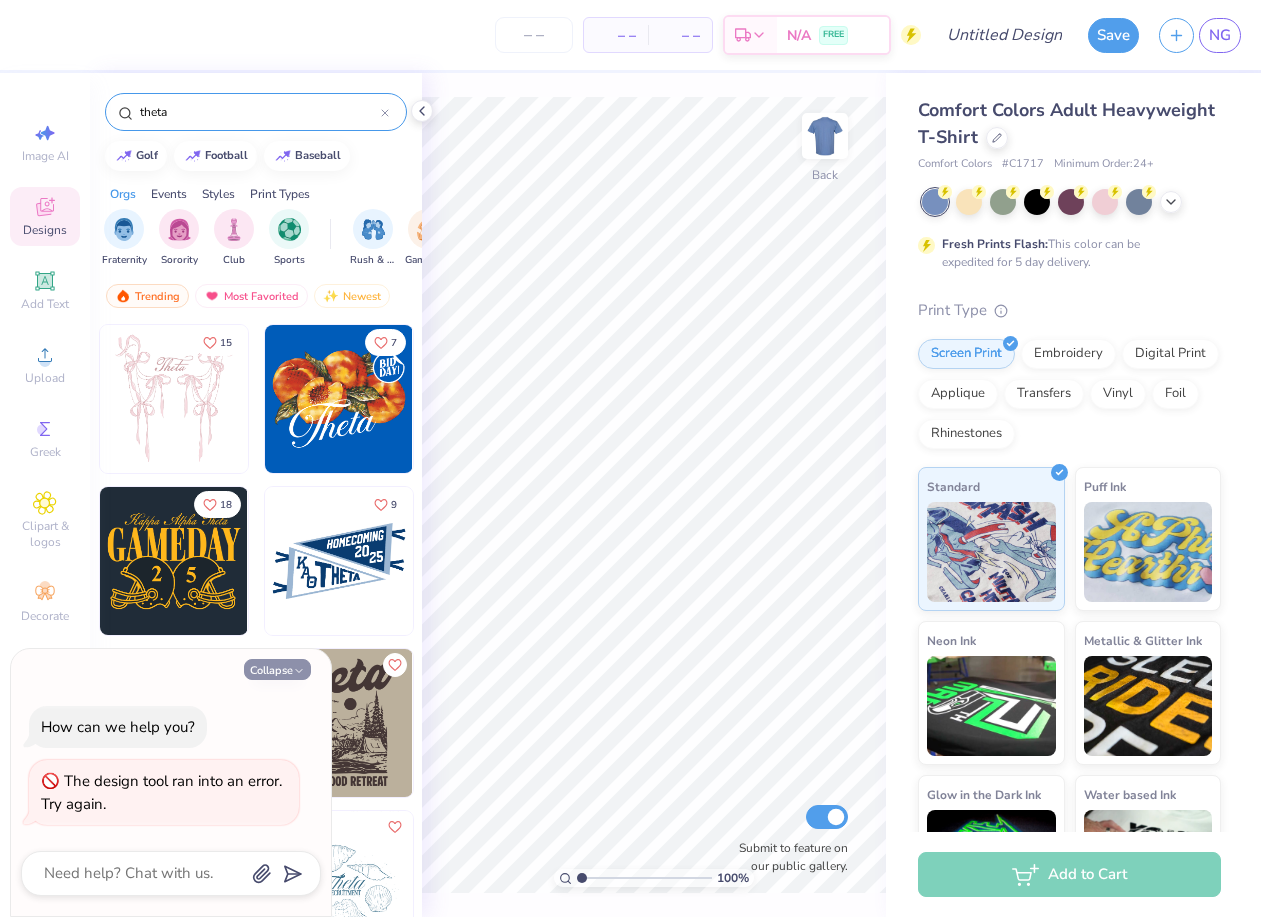 type on "x" 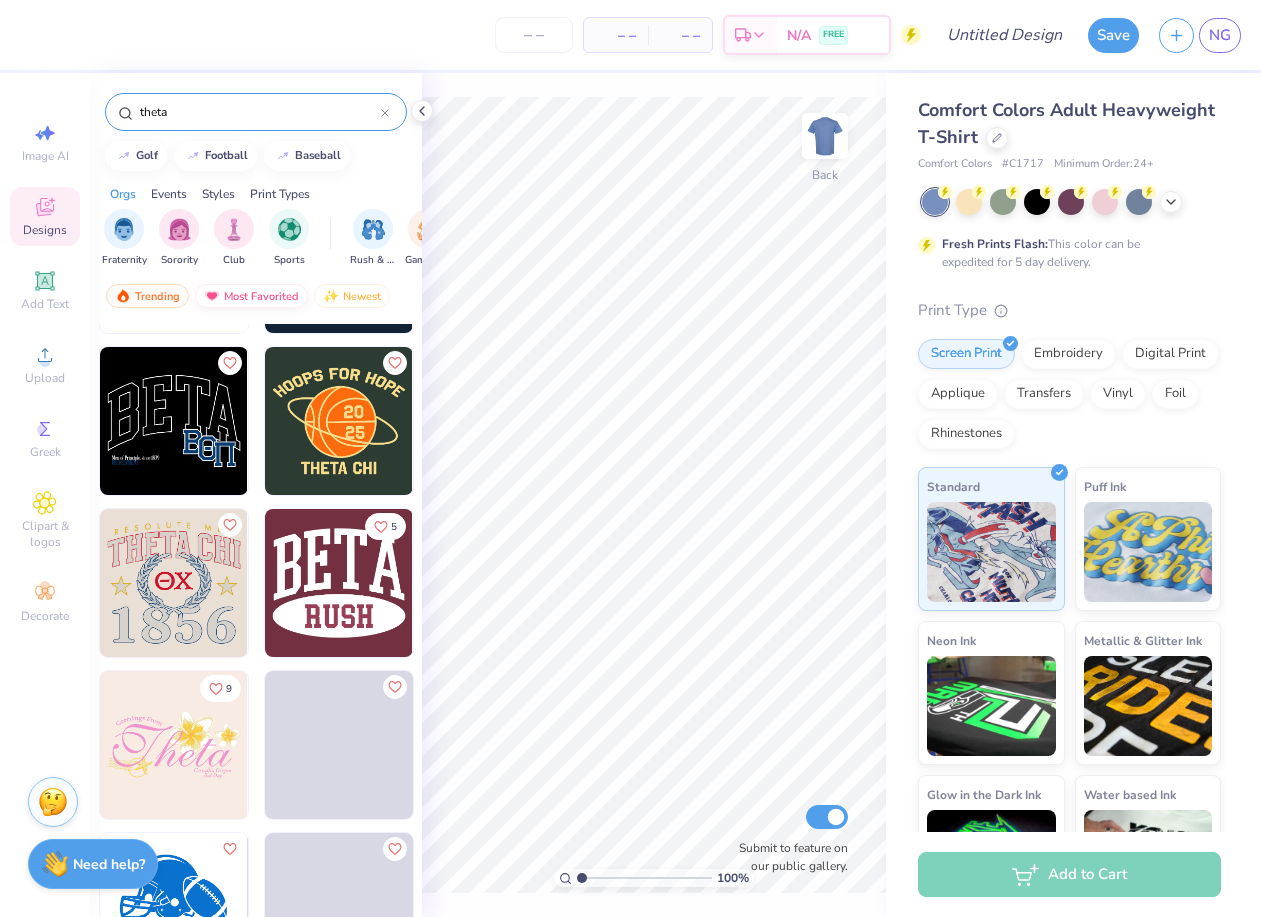 scroll, scrollTop: 7457, scrollLeft: 0, axis: vertical 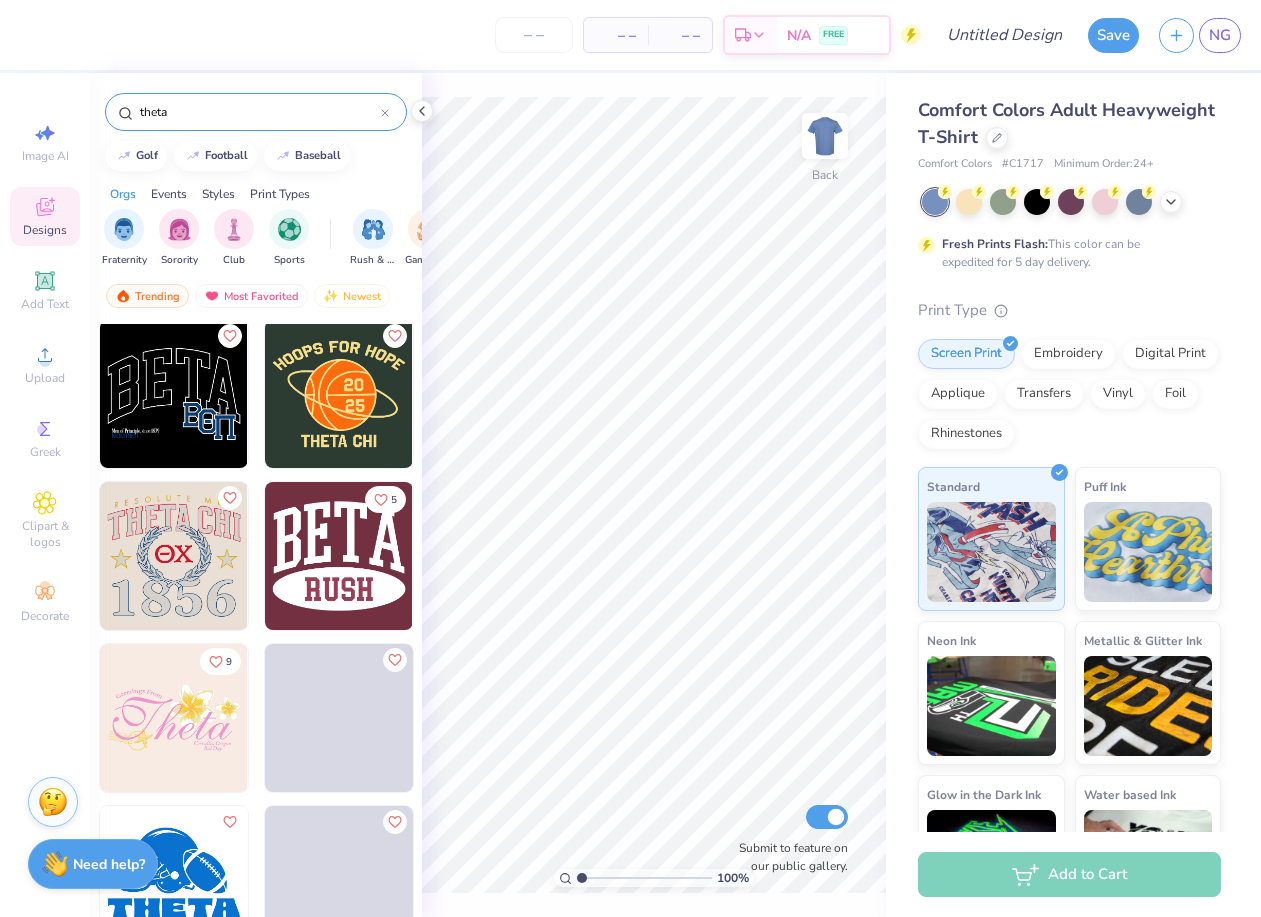 click on "theta" at bounding box center [259, 112] 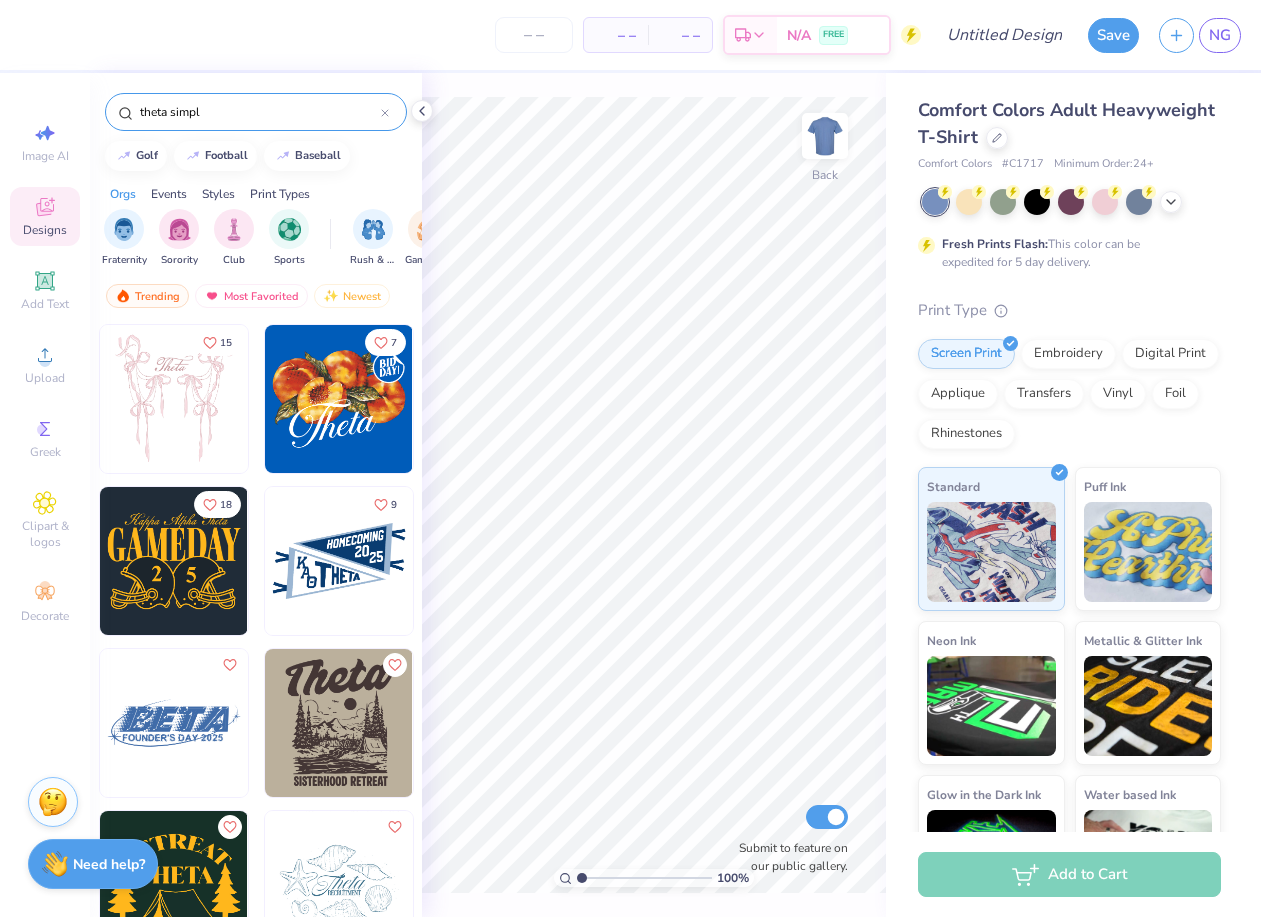 type on "theta simple" 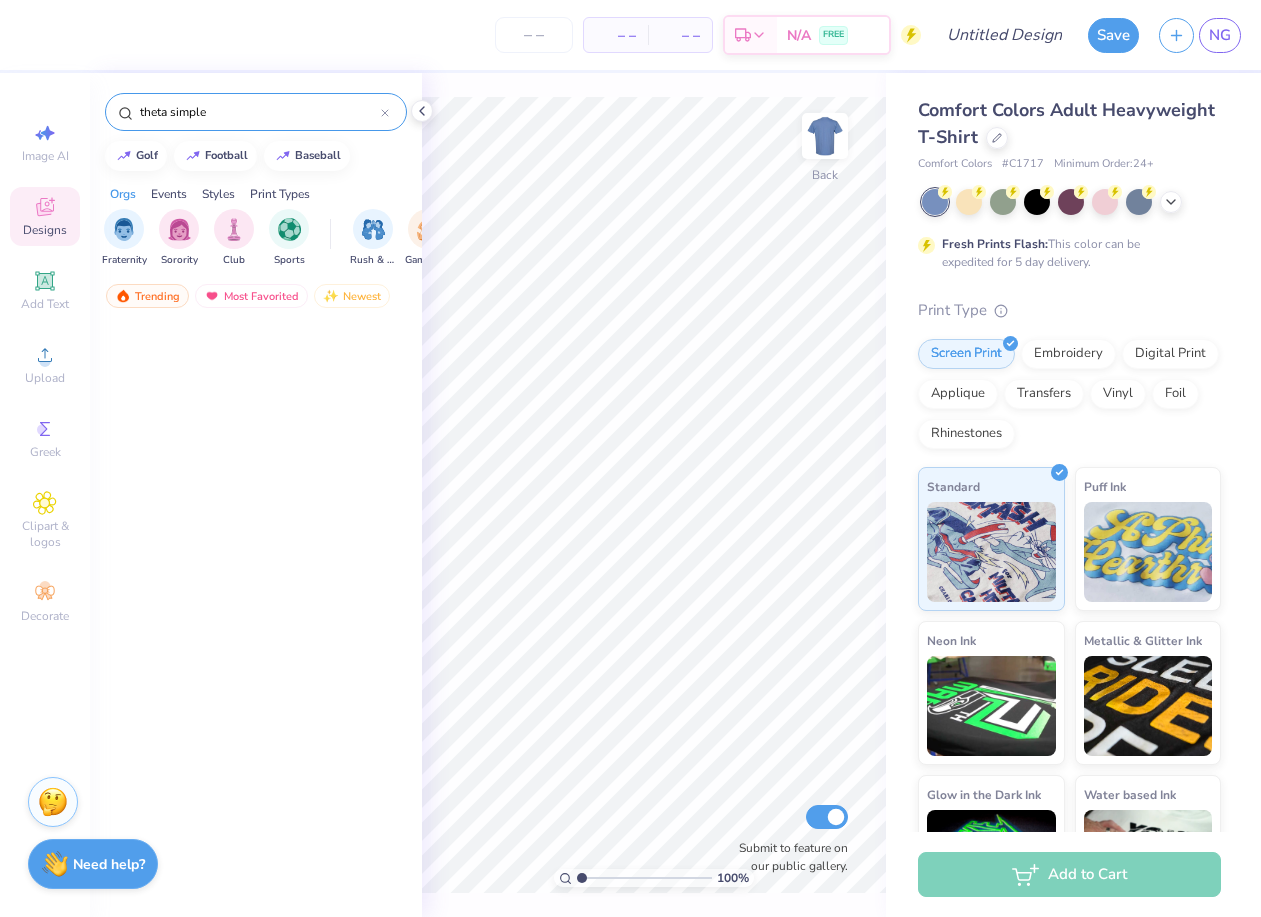 scroll, scrollTop: 0, scrollLeft: 0, axis: both 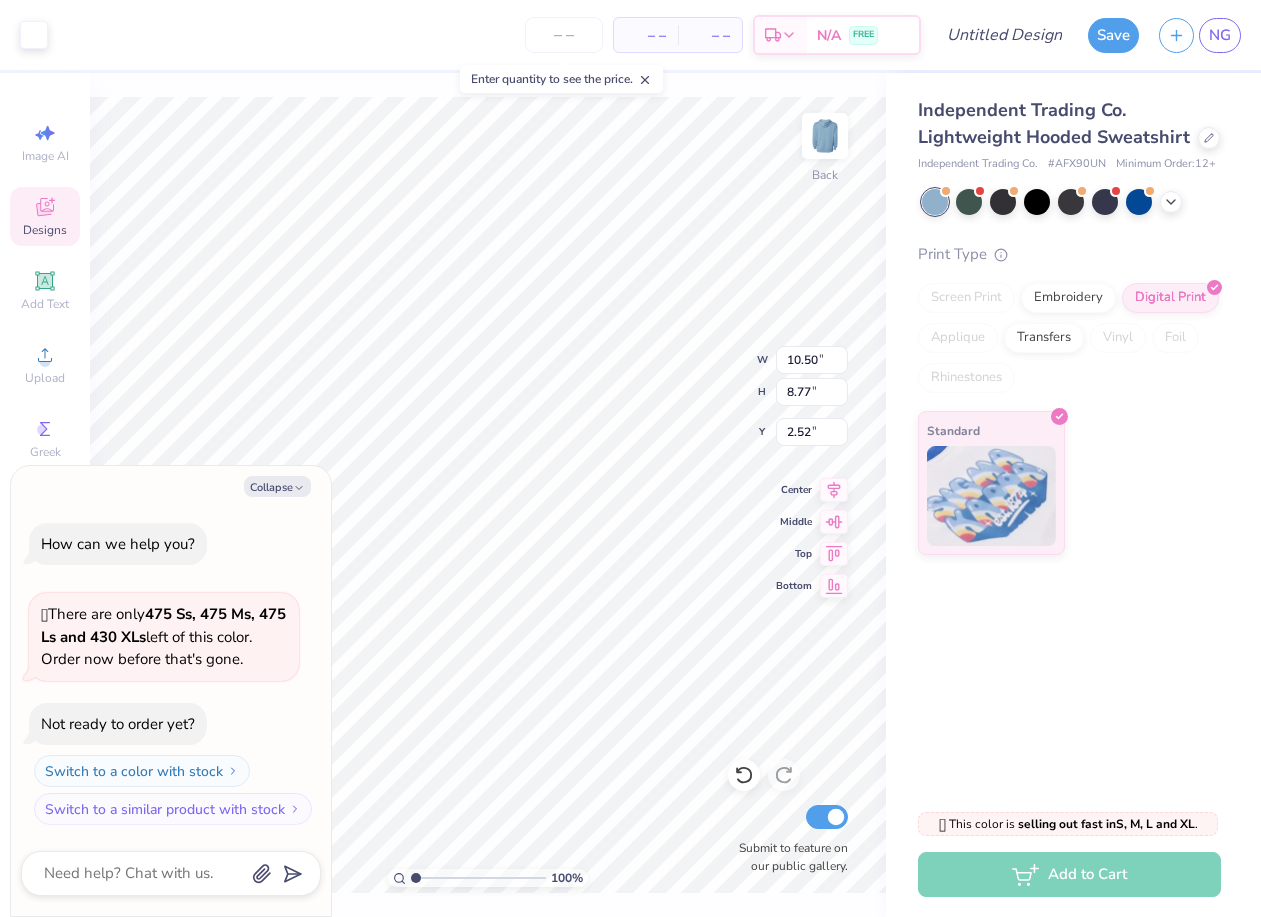 type on "x" 